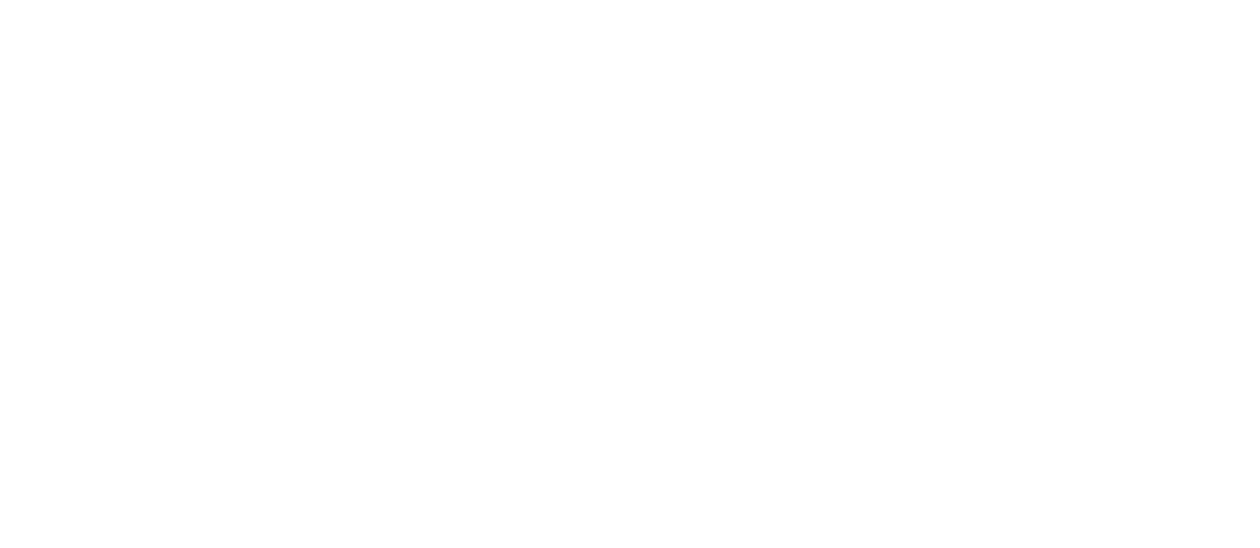 scroll, scrollTop: 0, scrollLeft: 0, axis: both 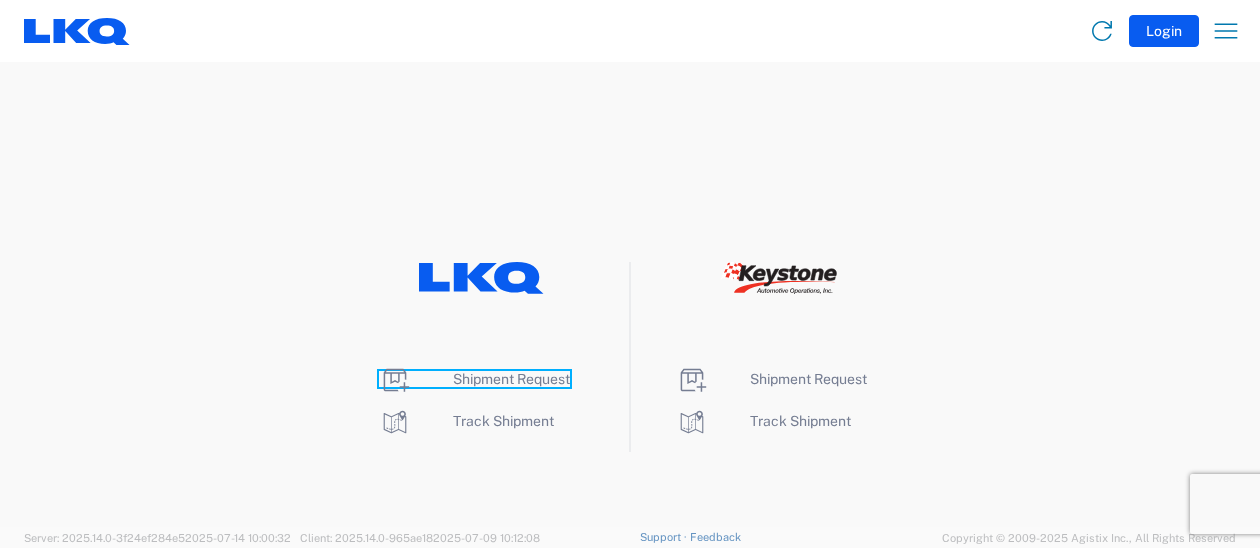 click on "Shipment Request" 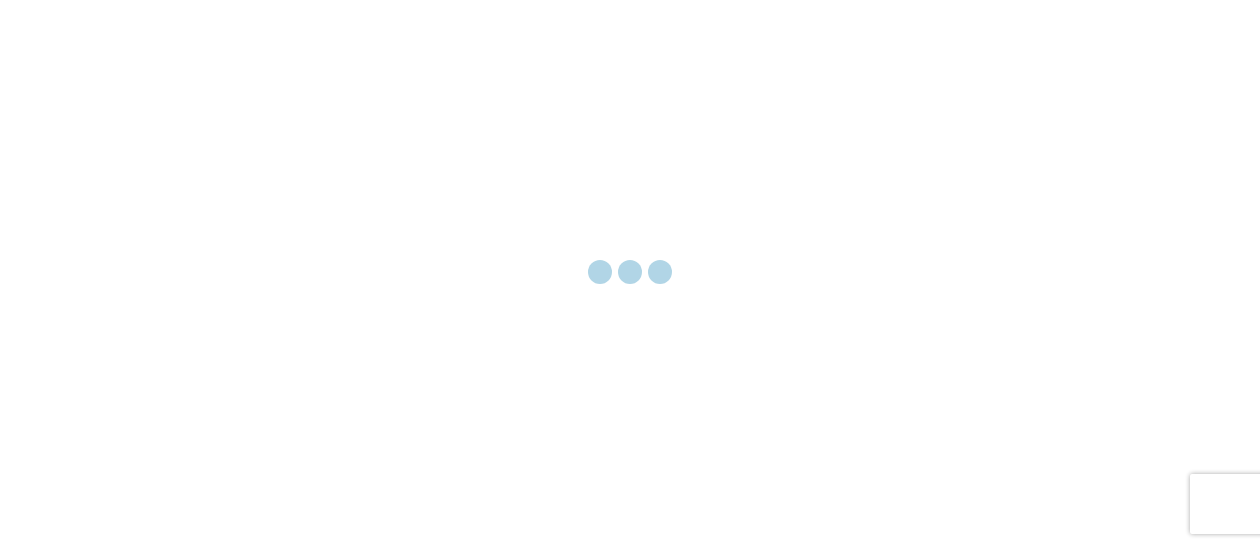 scroll, scrollTop: 0, scrollLeft: 0, axis: both 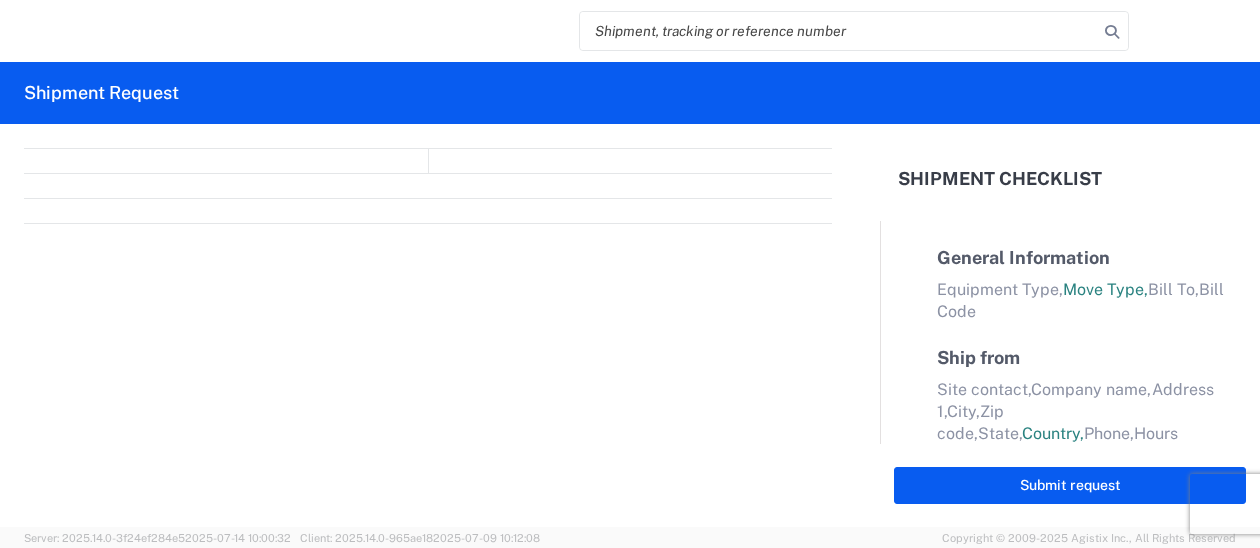 select on "FULL" 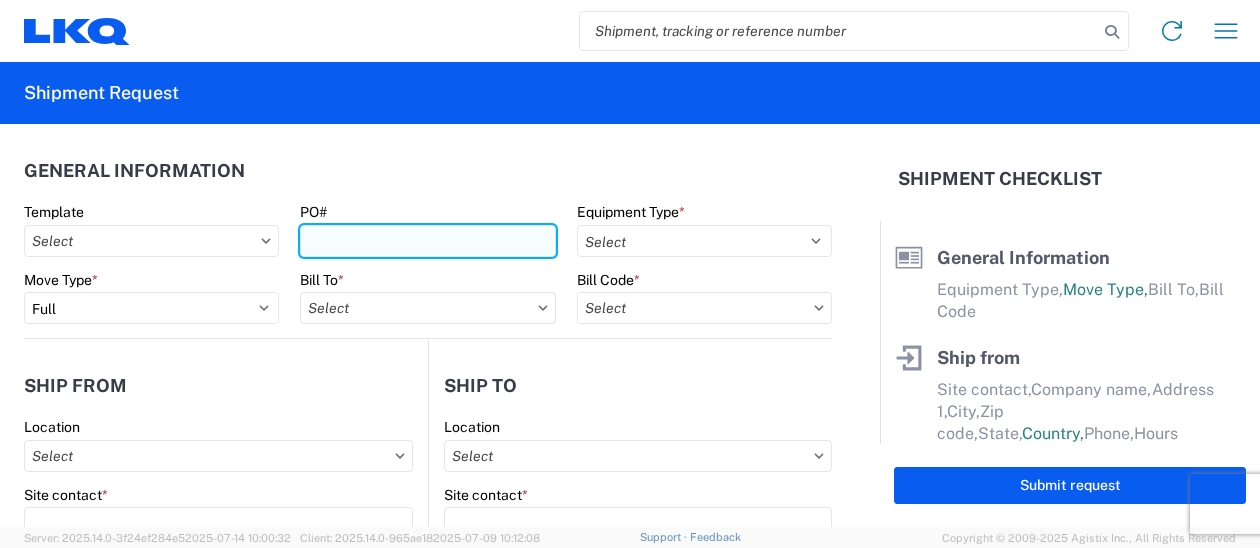 click on "PO#" at bounding box center (427, 241) 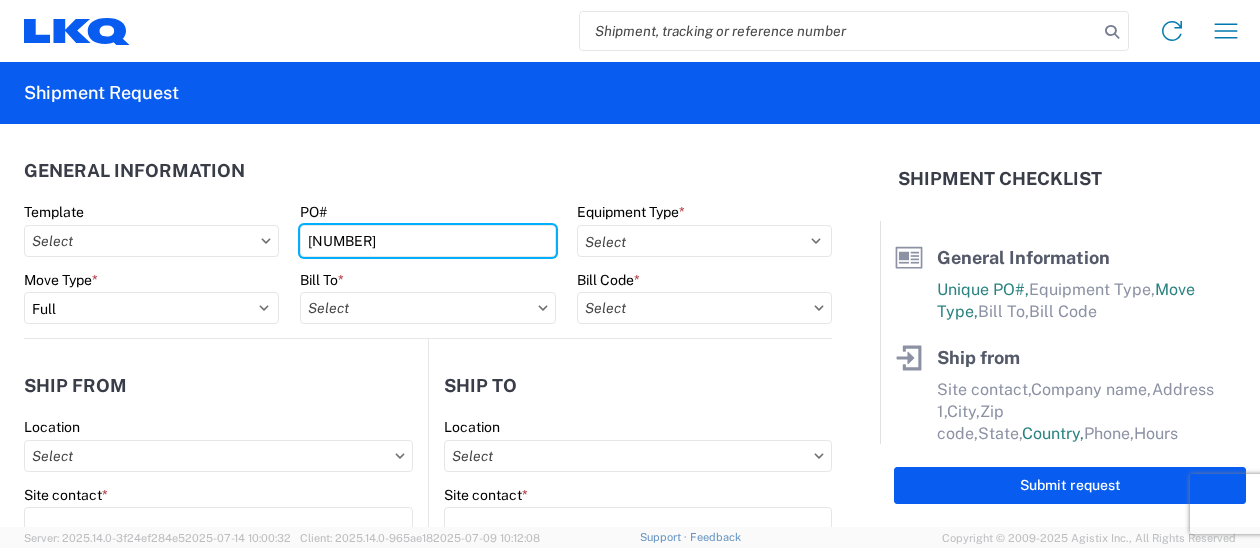 type on "1742-0000173" 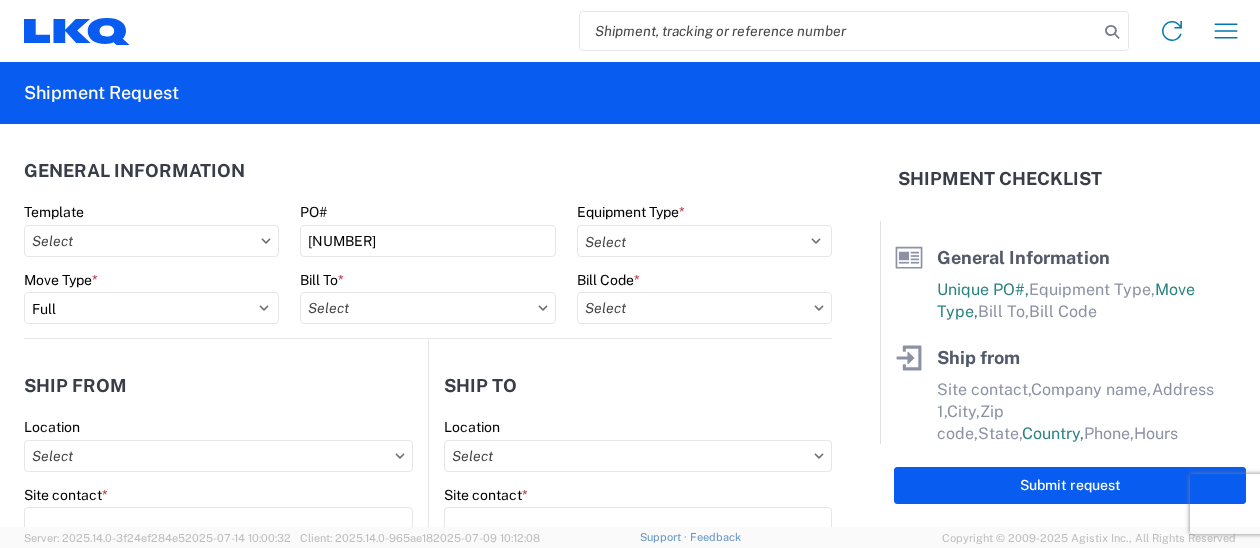 click on "General Information" 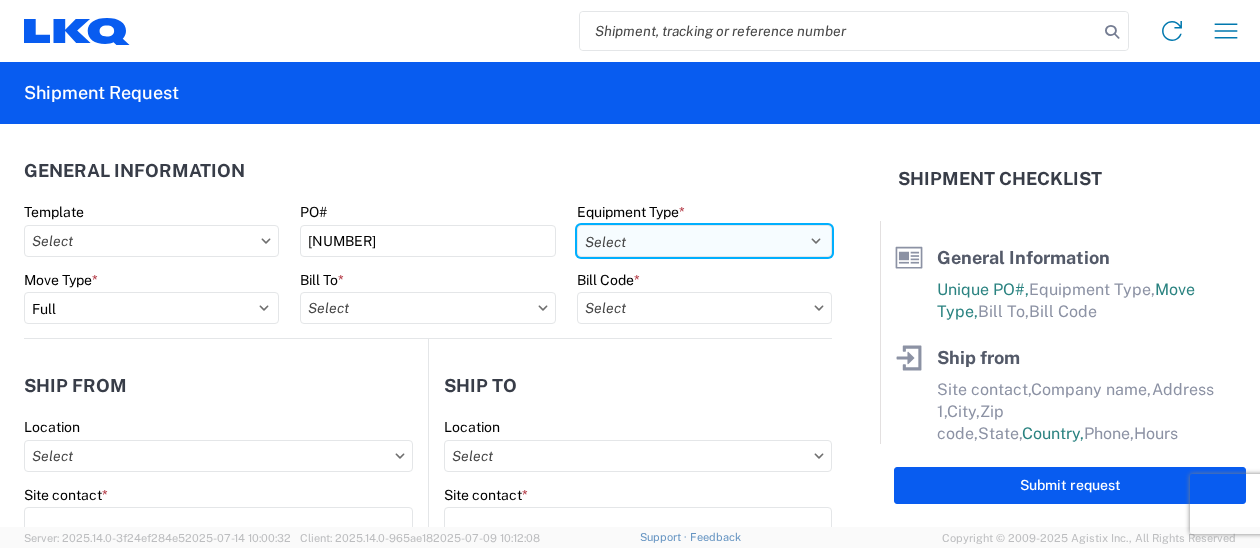 click on "Select 53’ Dry Van Flatbed Dropdeck (van) Lowboy (flatbed) Rail" at bounding box center (704, 241) 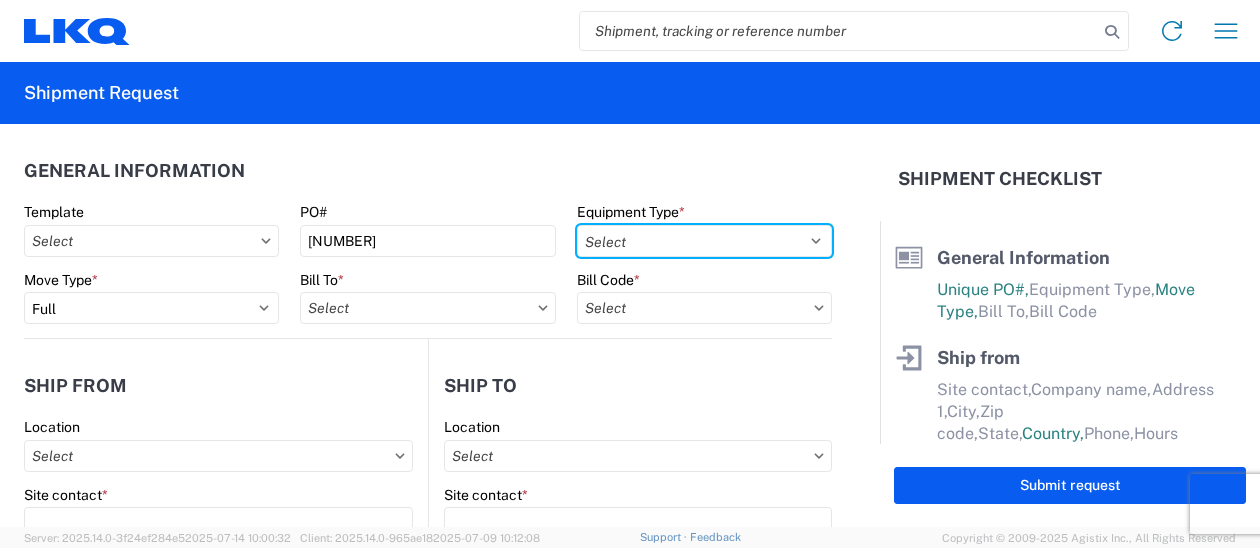 select on "STDV" 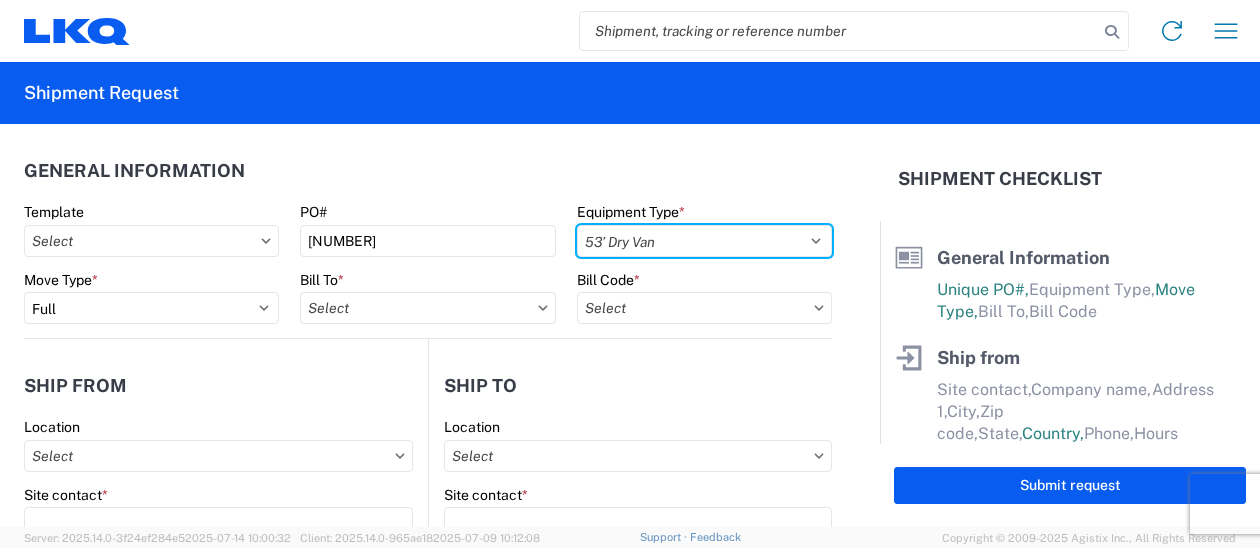 click on "Select 53’ Dry Van Flatbed Dropdeck (van) Lowboy (flatbed) Rail" at bounding box center (704, 241) 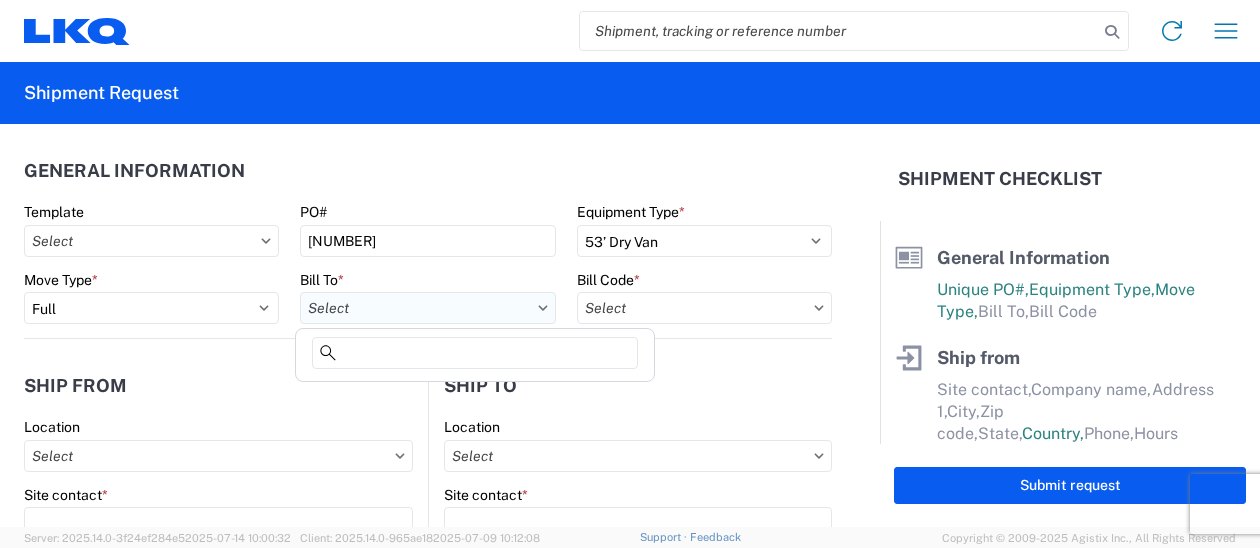 click on "Bill To  *" at bounding box center (427, 308) 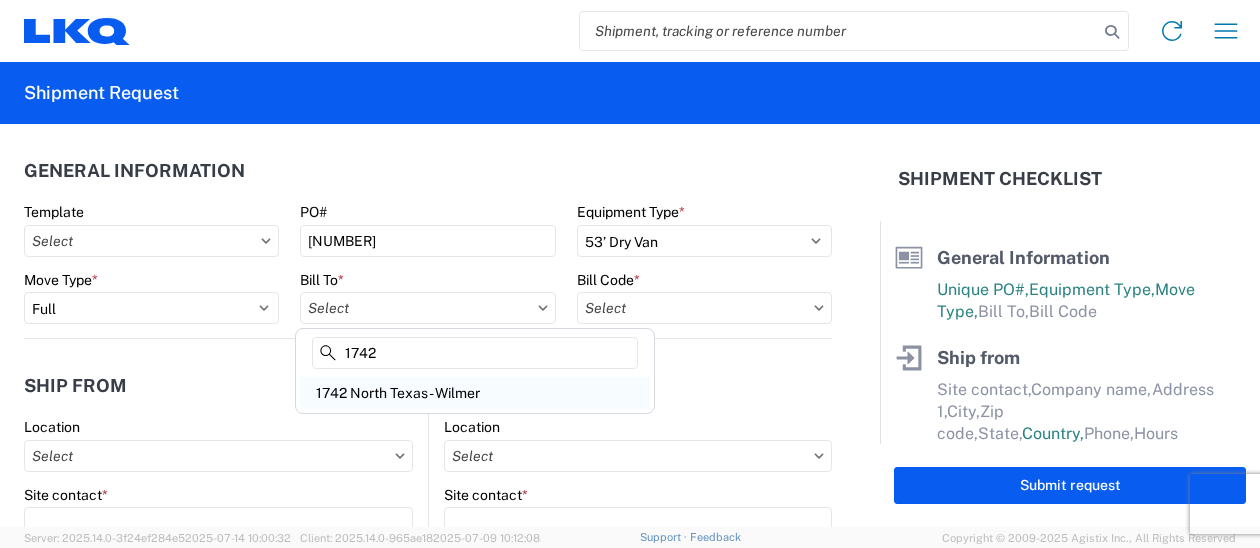 type on "1742" 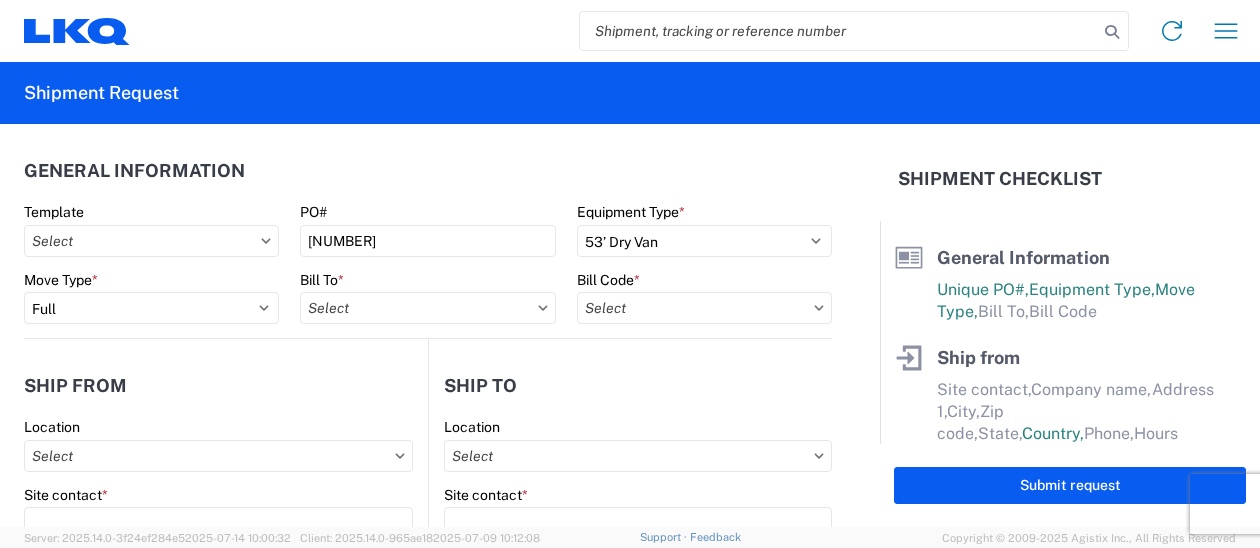 type on "1742 North Texas - Wilmer" 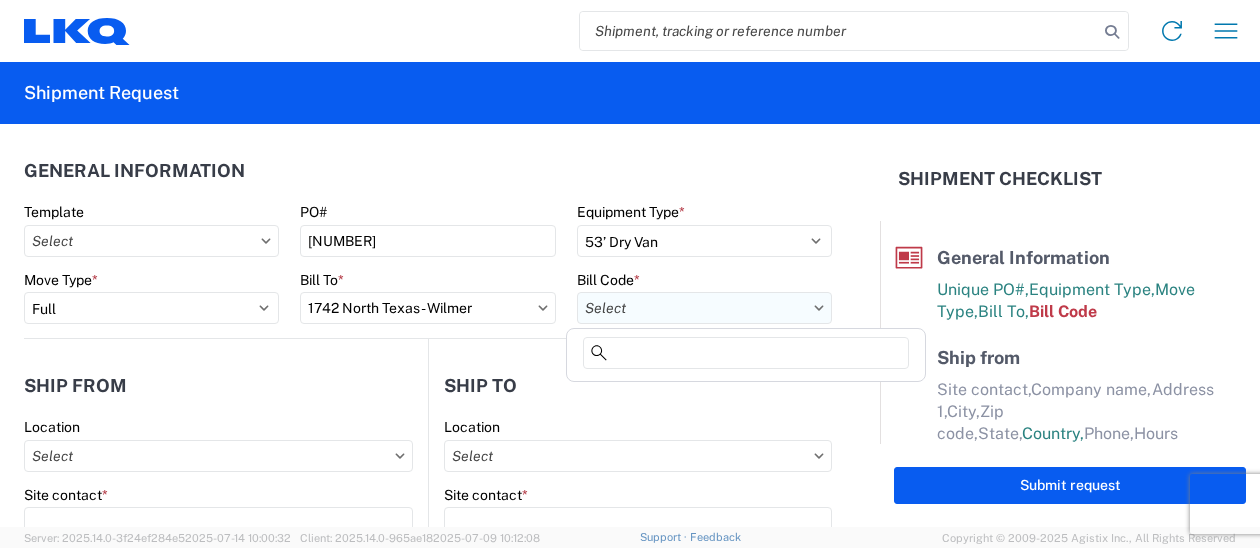 click on "Bill Code  *" at bounding box center (704, 308) 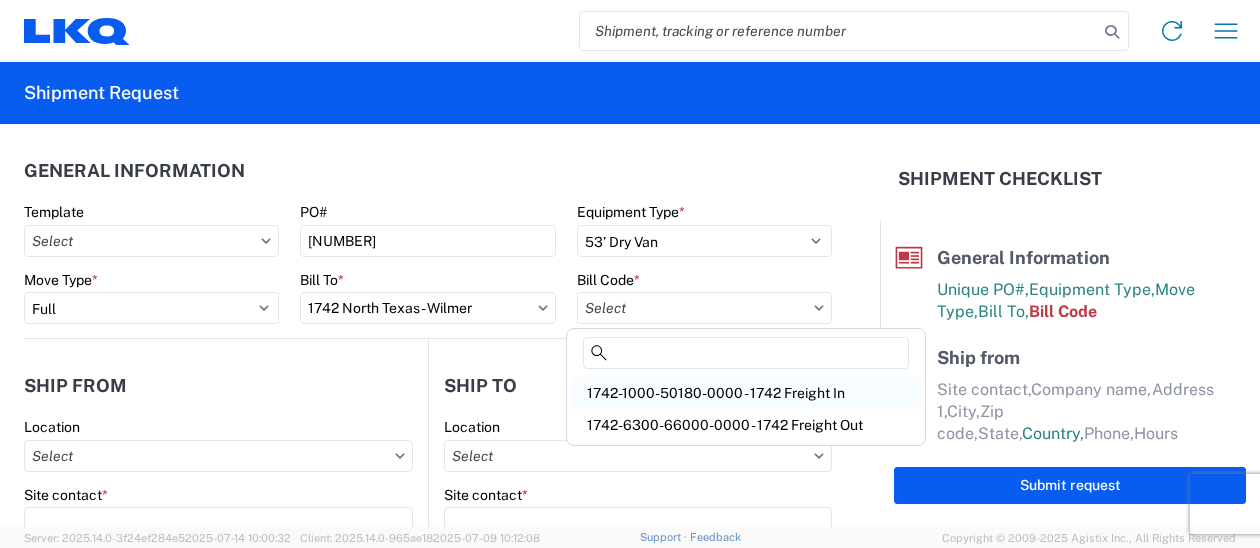 click on "1742-1000-50180-0000 - 1742 Freight In" 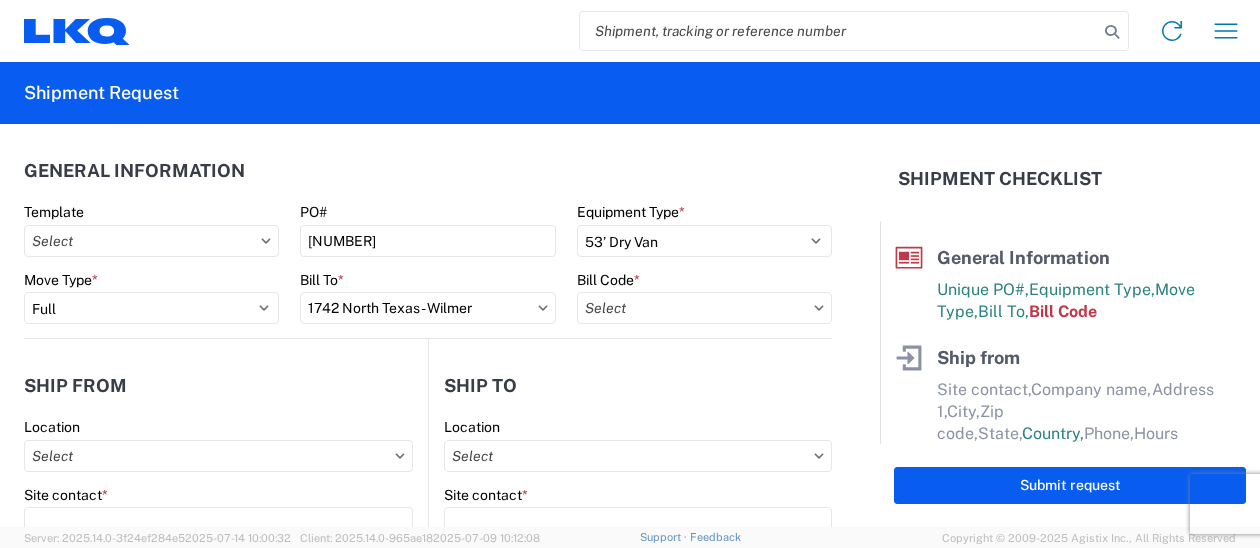 type on "1742-1000-50180-0000 - 1742 Freight In" 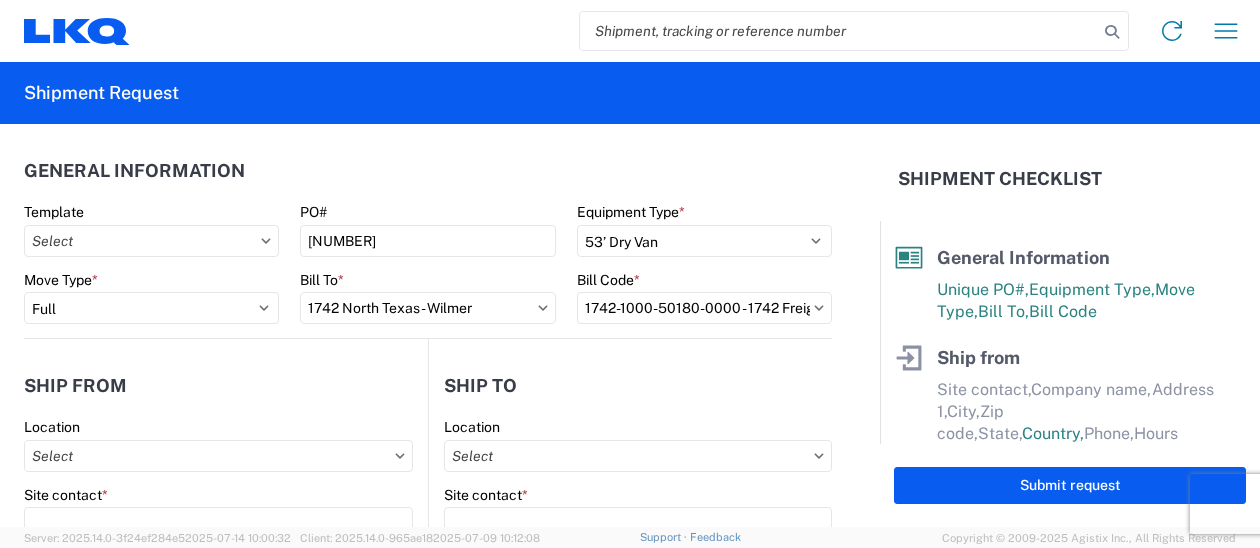 scroll, scrollTop: 100, scrollLeft: 0, axis: vertical 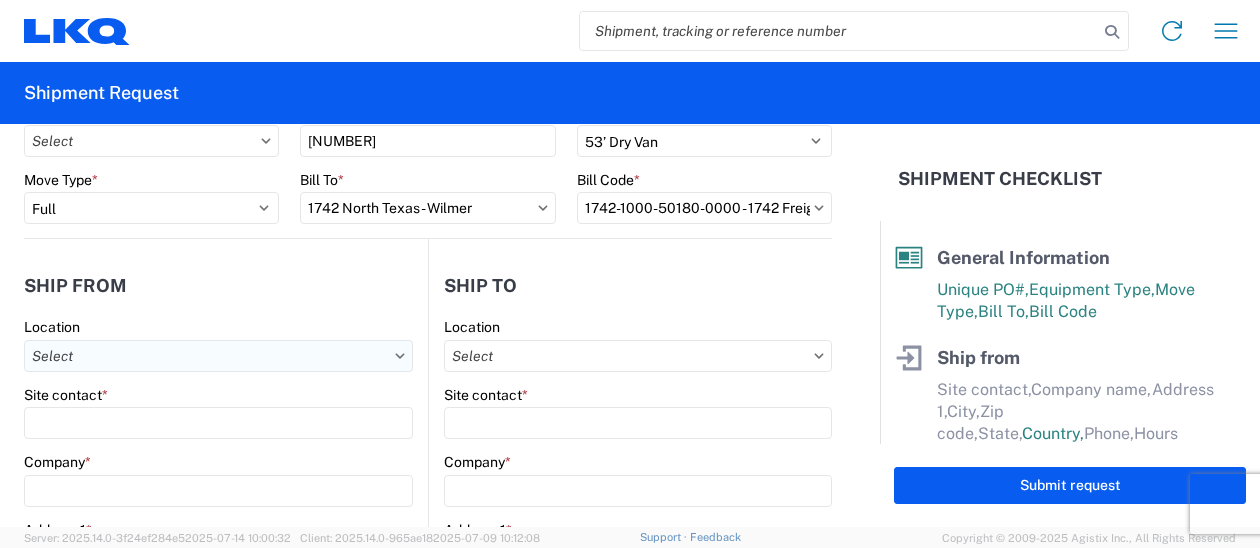 click on "Location" at bounding box center [218, 356] 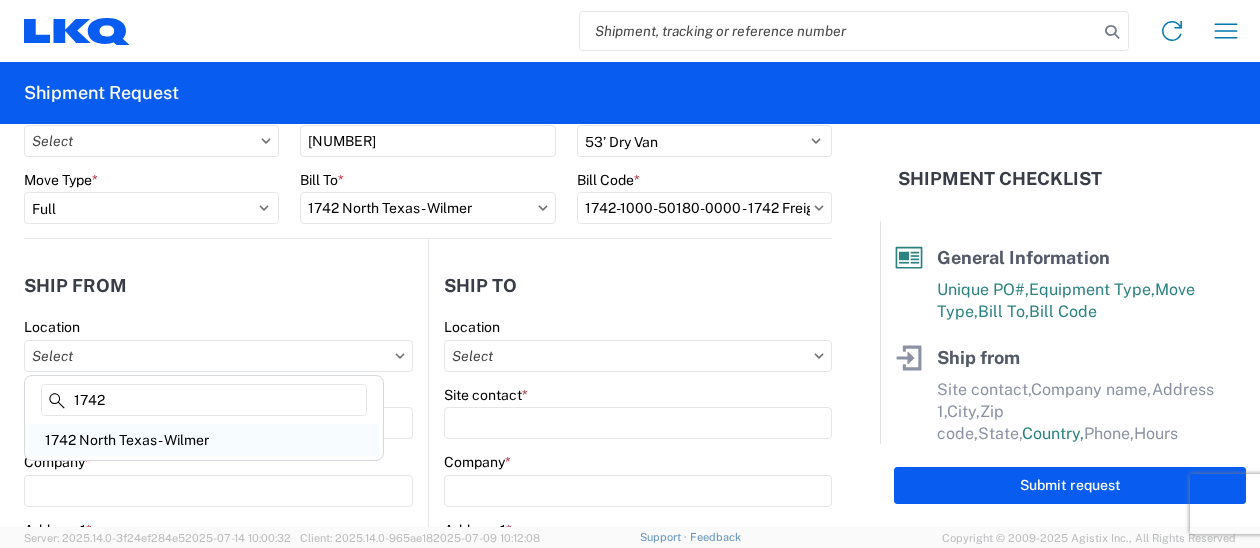 type on "1742" 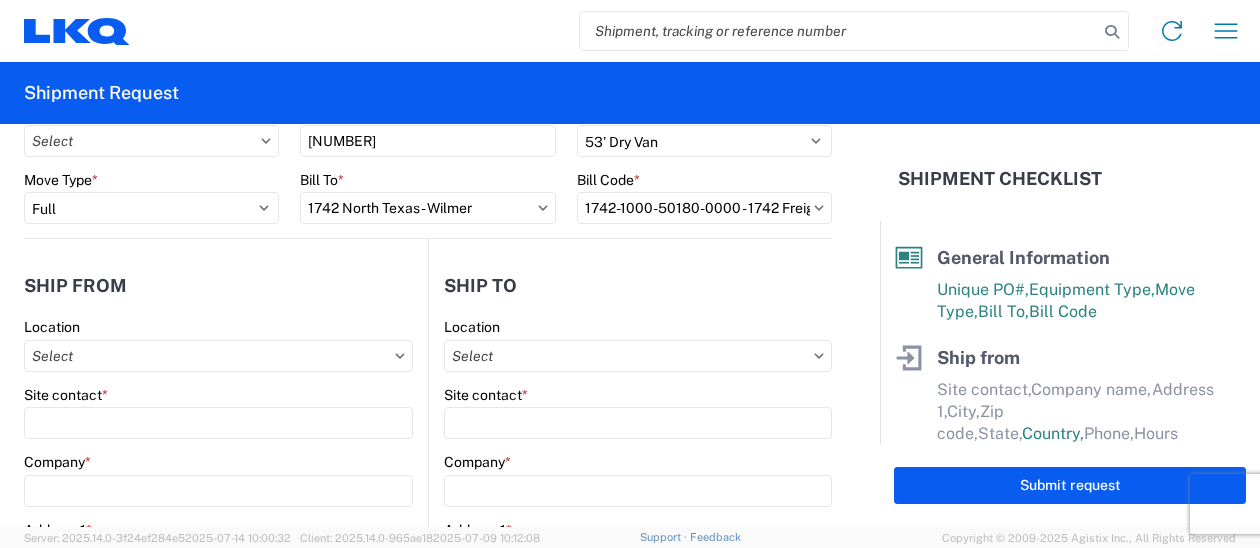 type on "1742 North Texas - Wilmer" 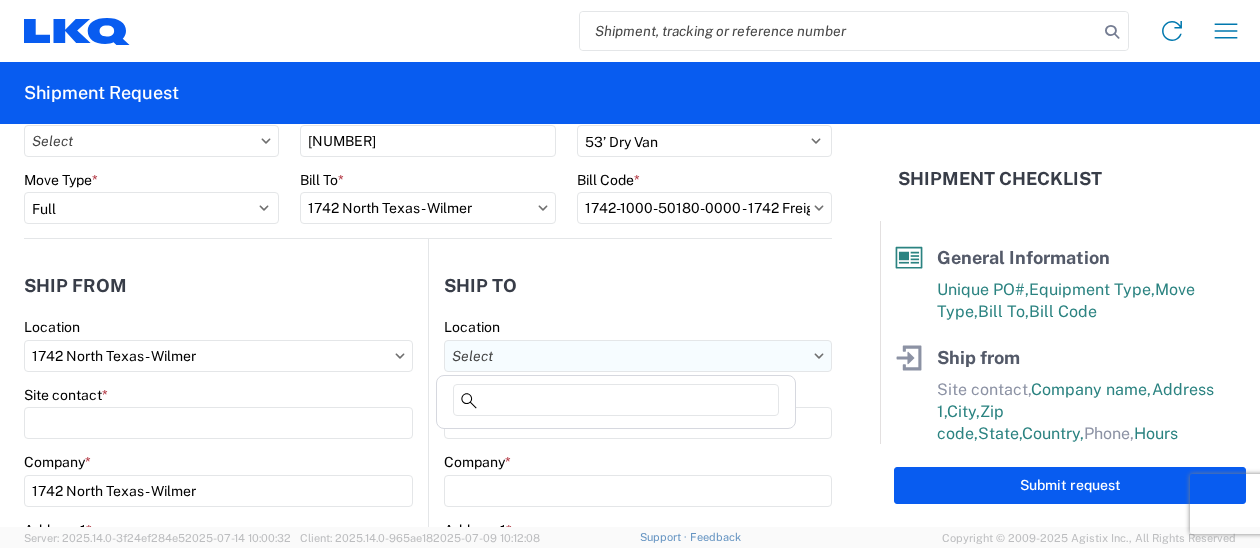 click on "Location" at bounding box center [638, 356] 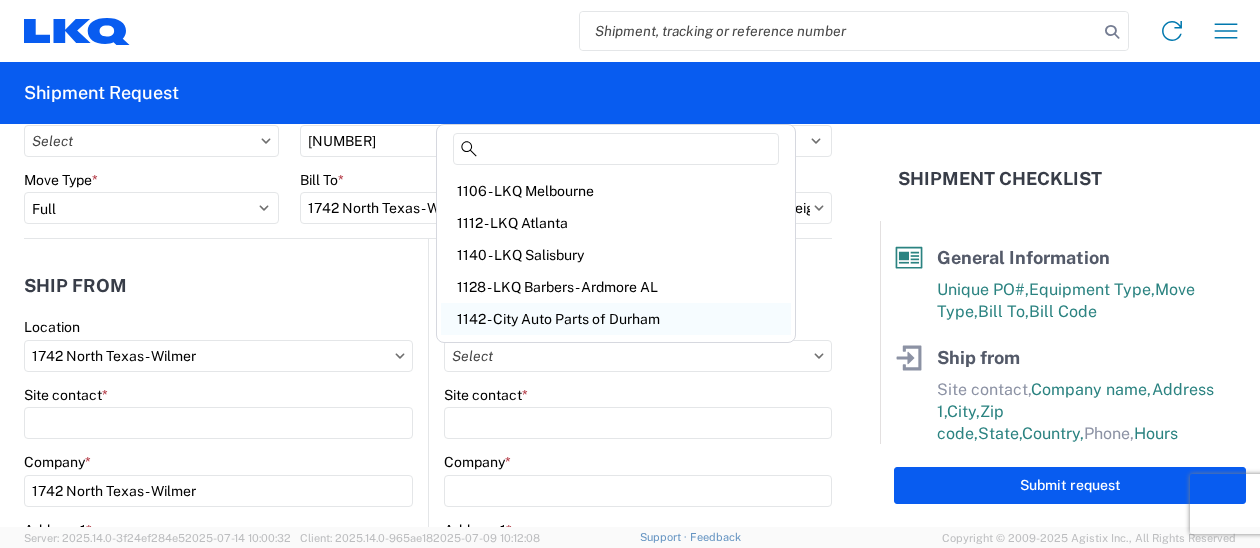 scroll, scrollTop: 0, scrollLeft: 0, axis: both 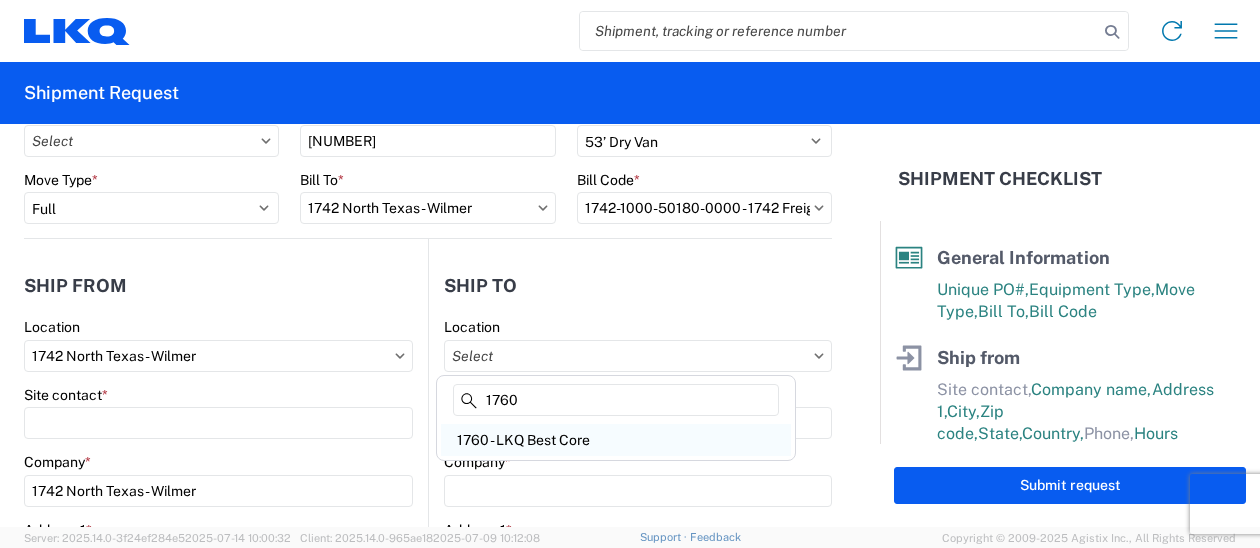 type on "1760" 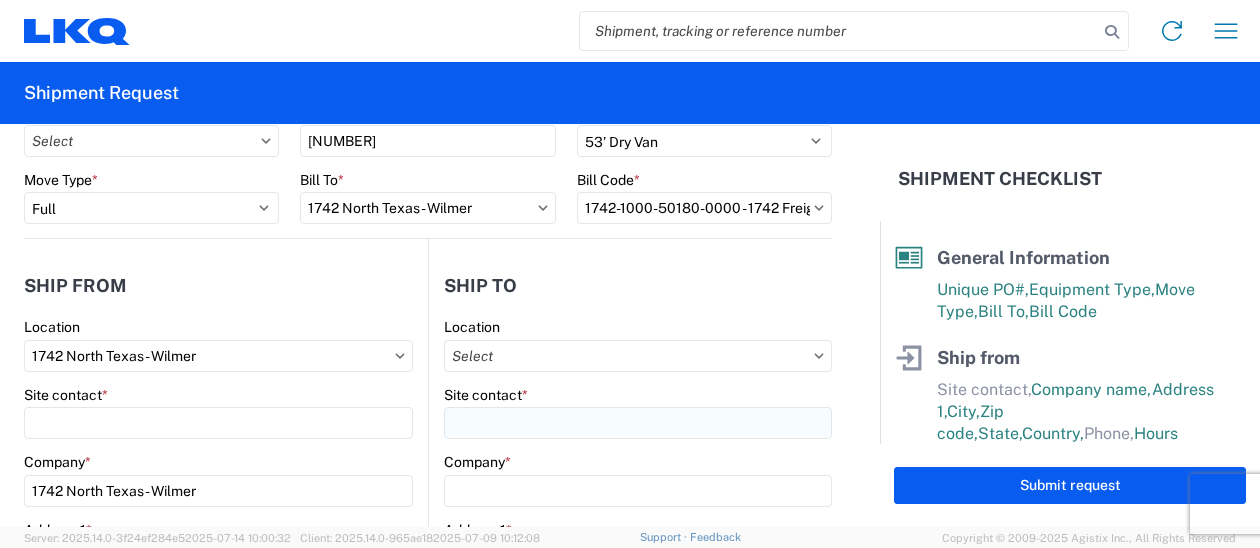 type on "1760 - LKQ Best Core" 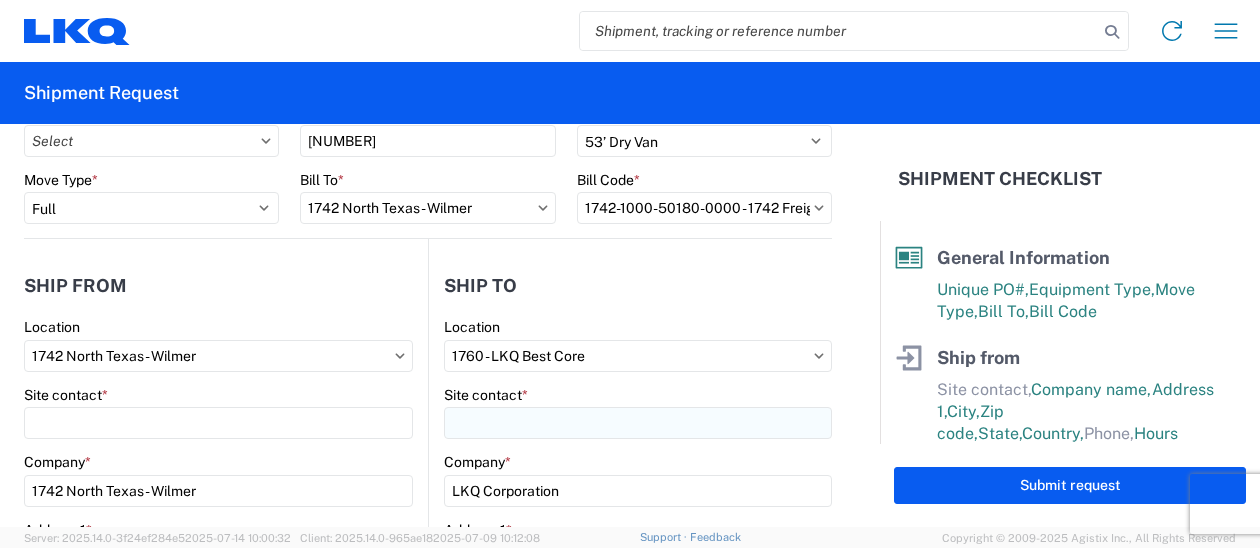 select on "US" 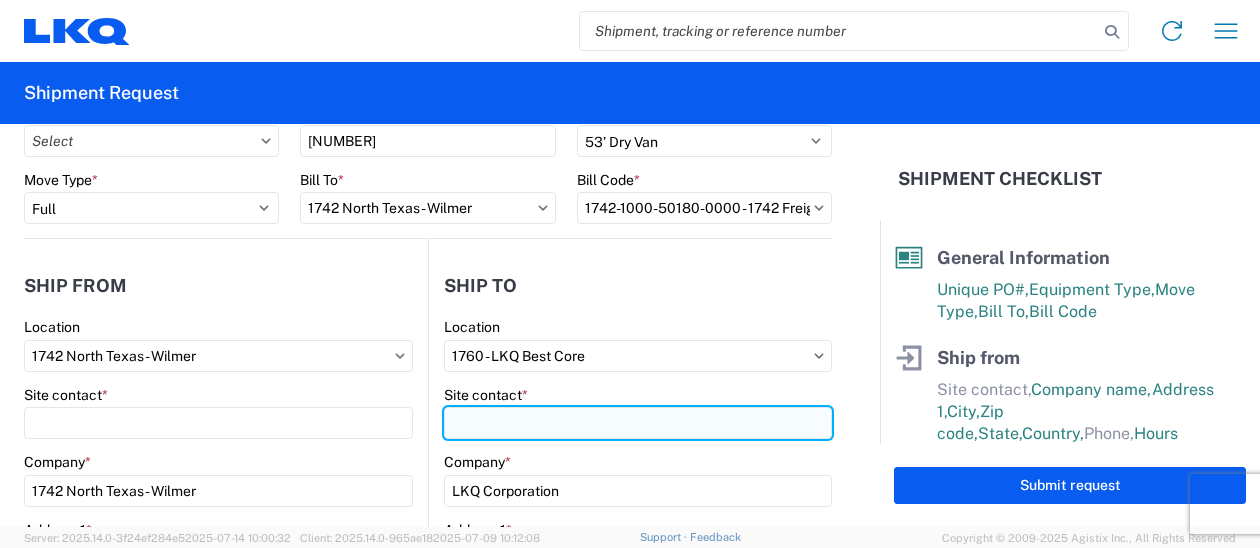 click on "Site contact  *" at bounding box center (218, 423) 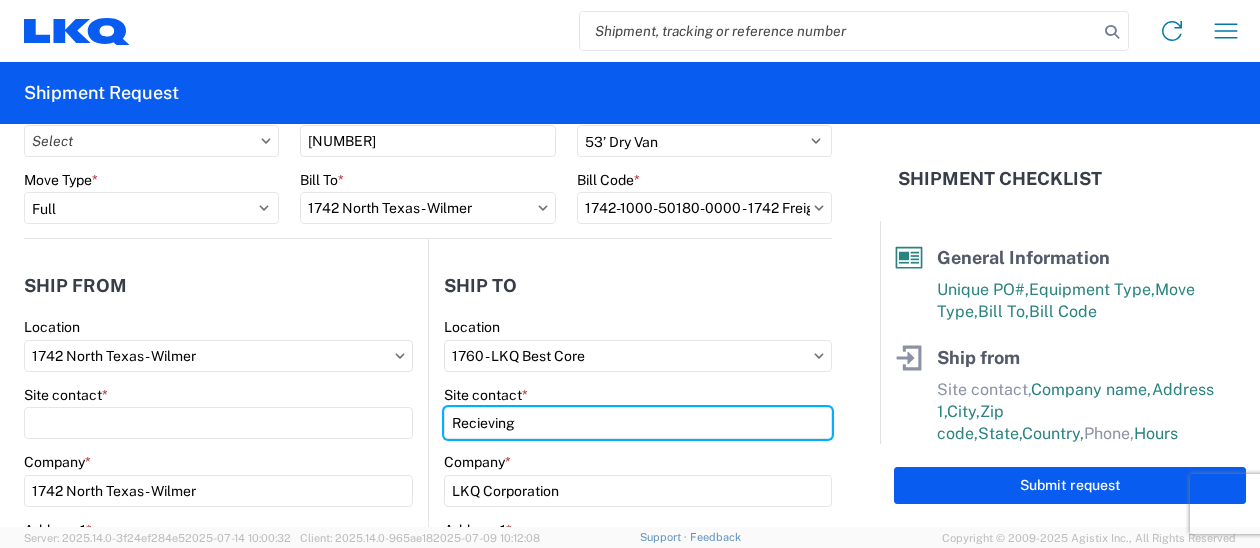 type on "Recieving" 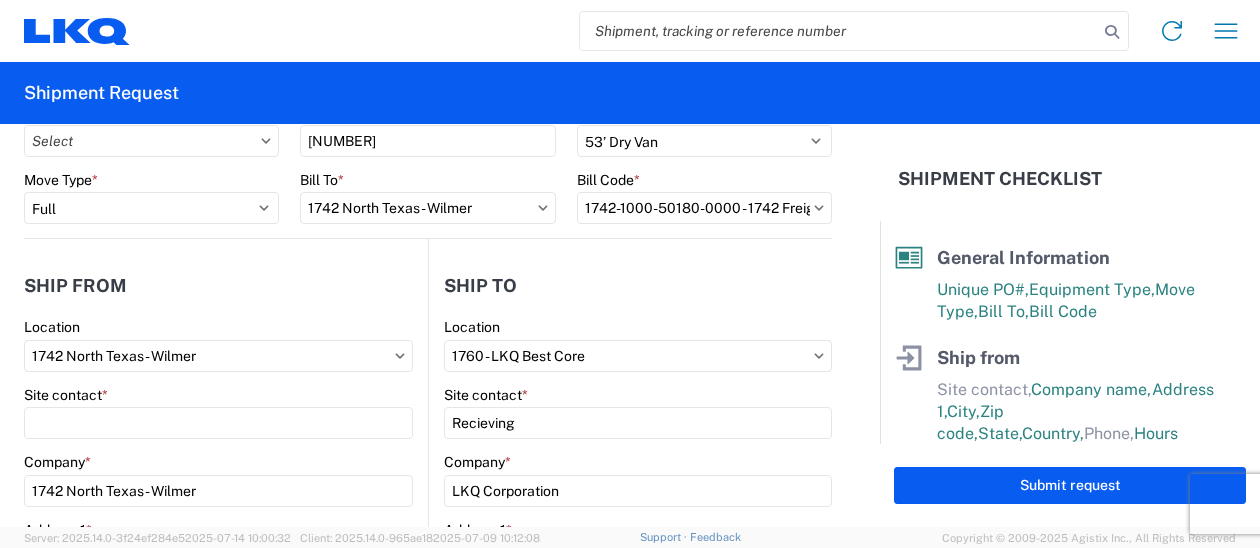 click on "Ship to" 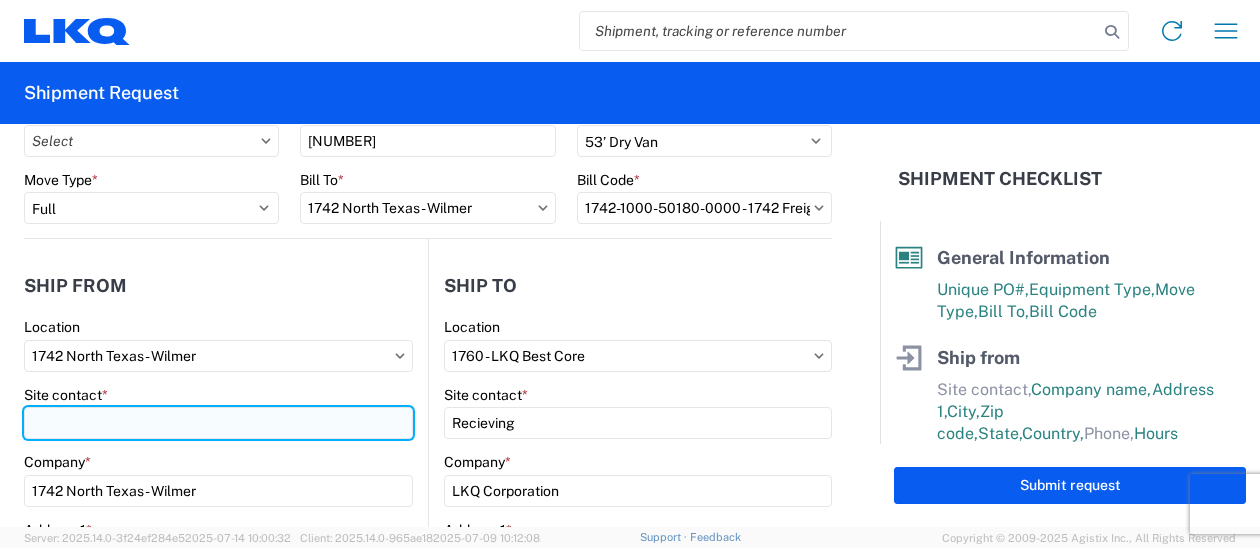 click on "Site contact  *" at bounding box center (218, 423) 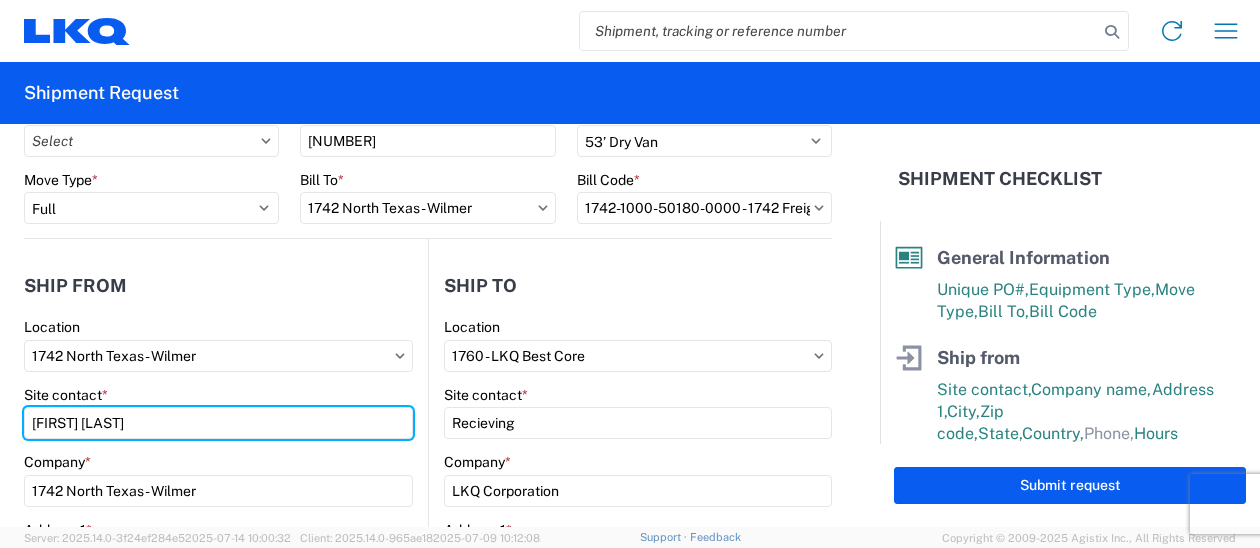 type on "[FIRST] [LAST]" 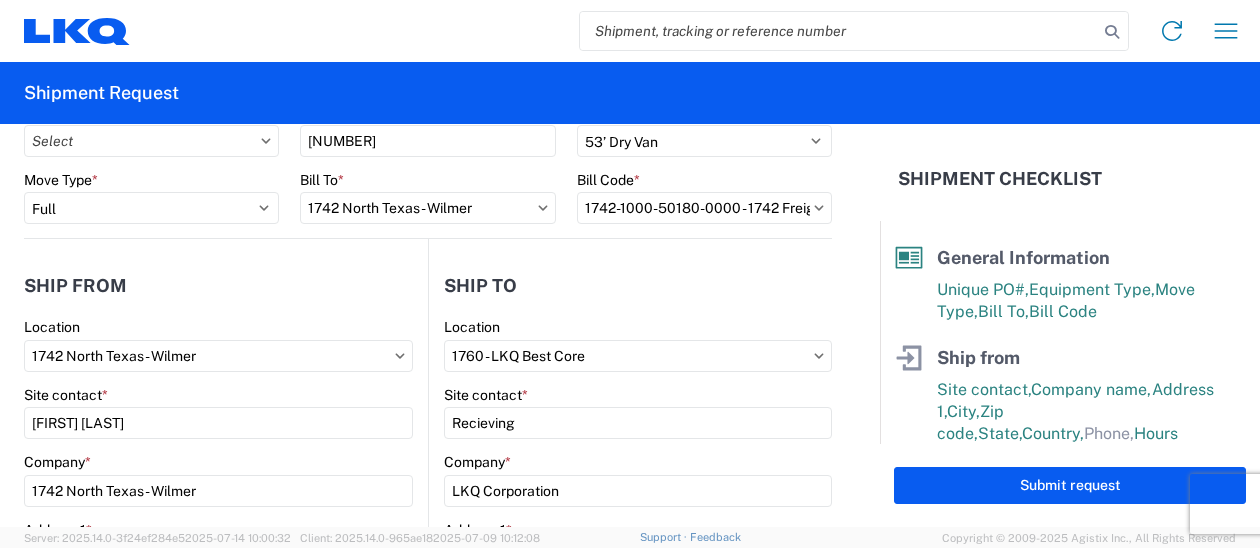 click on "Ship from" 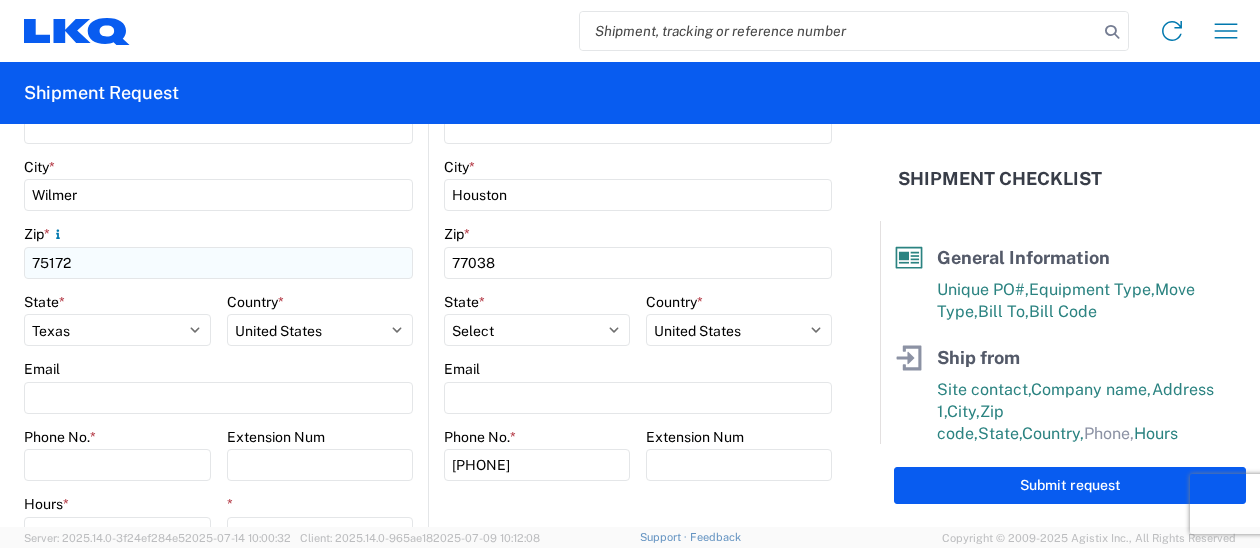scroll, scrollTop: 600, scrollLeft: 0, axis: vertical 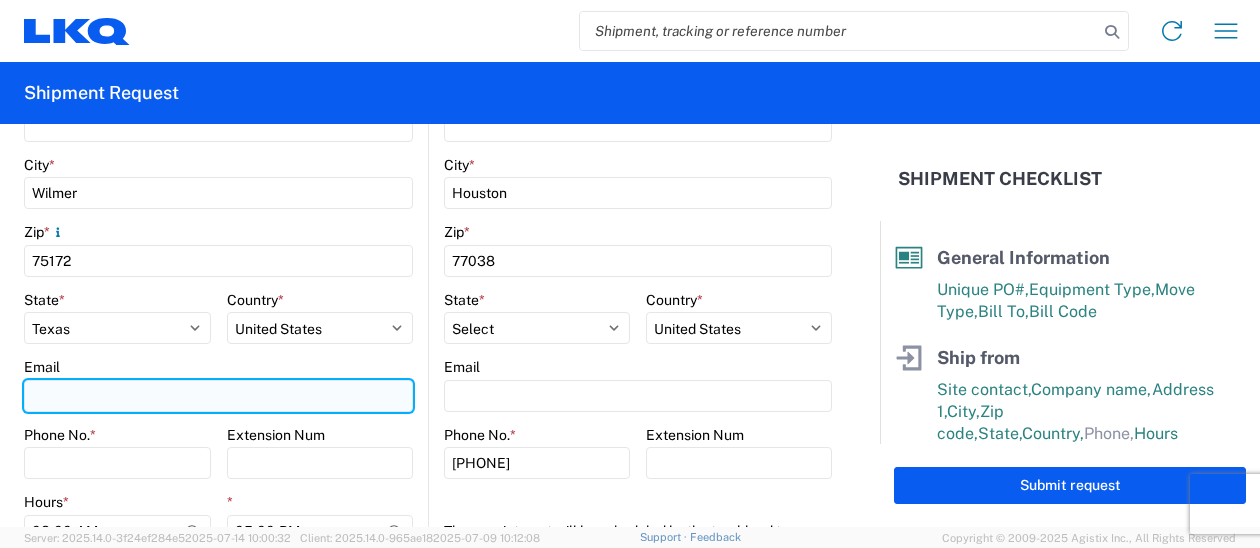 click on "Email" at bounding box center (218, 396) 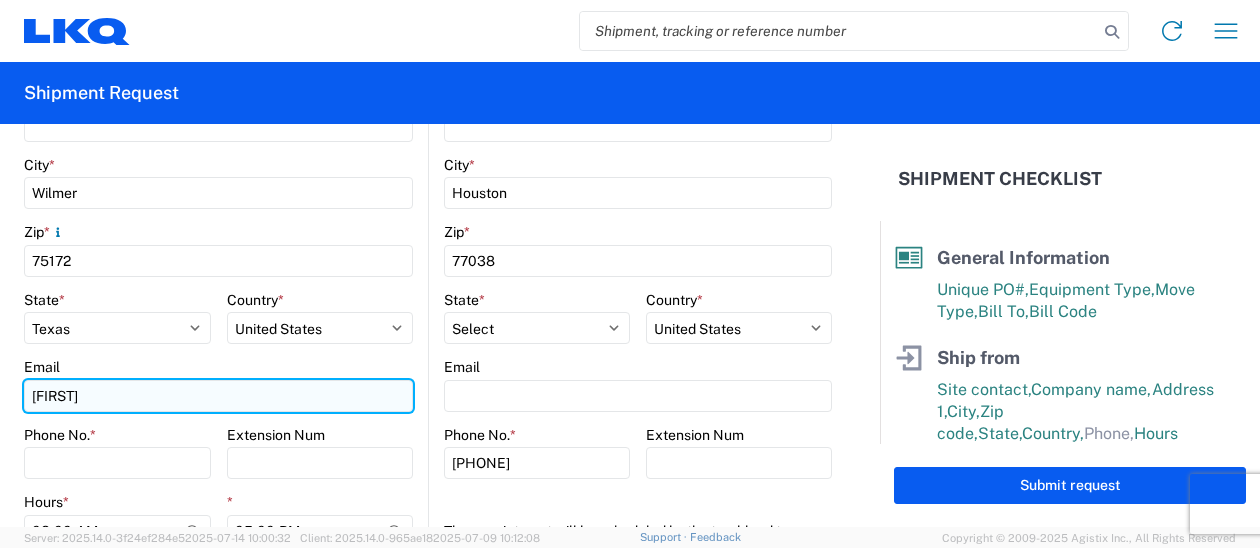 type on "[EMAIL]" 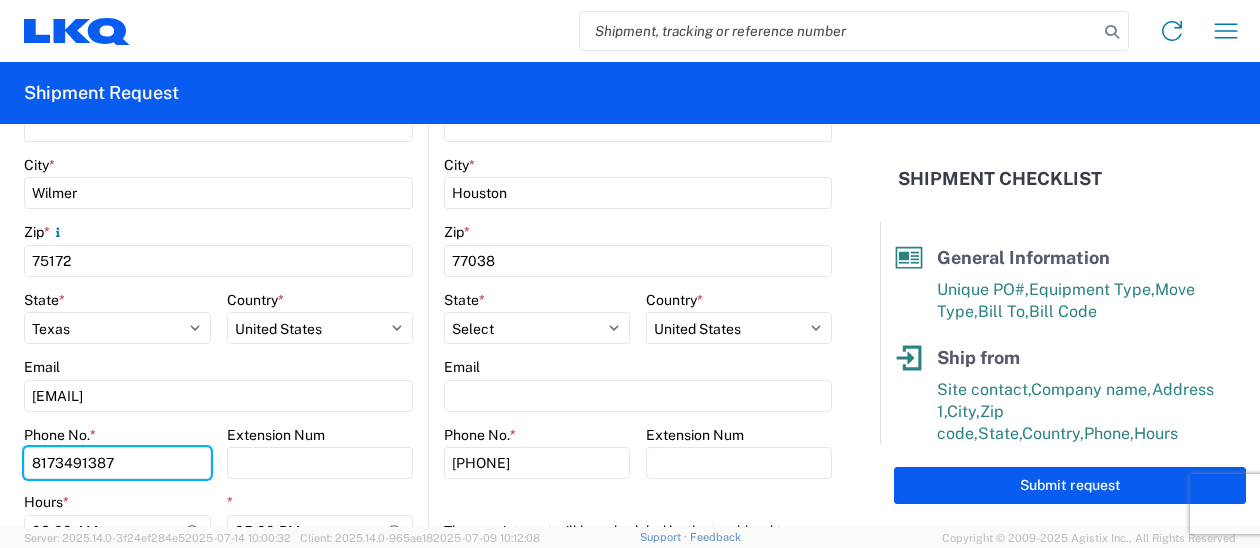 type on "8173491387" 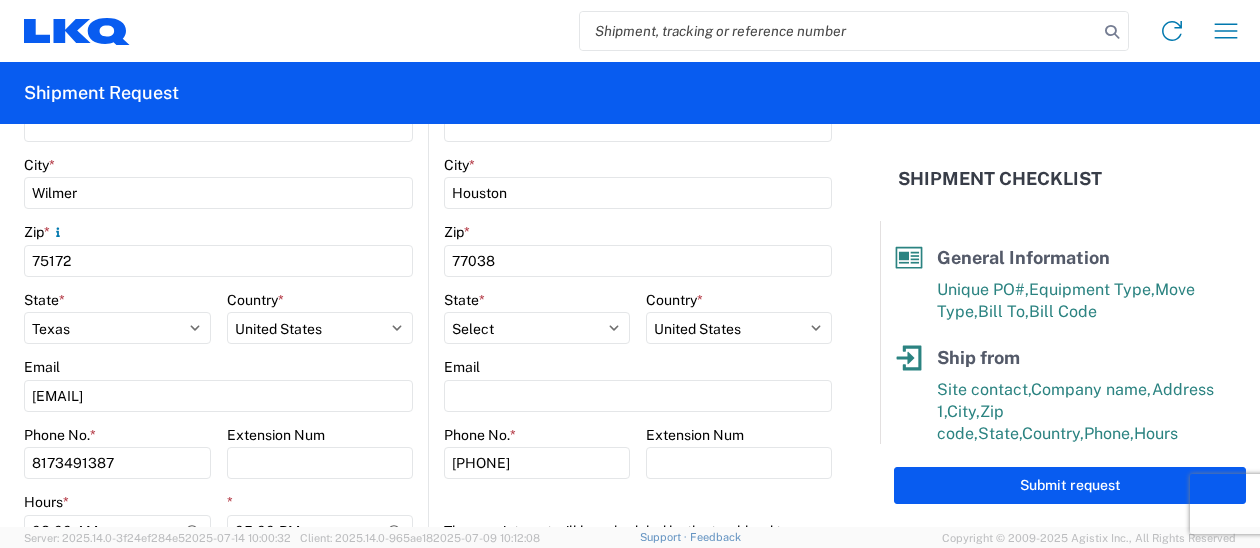 click on "Hours  *" 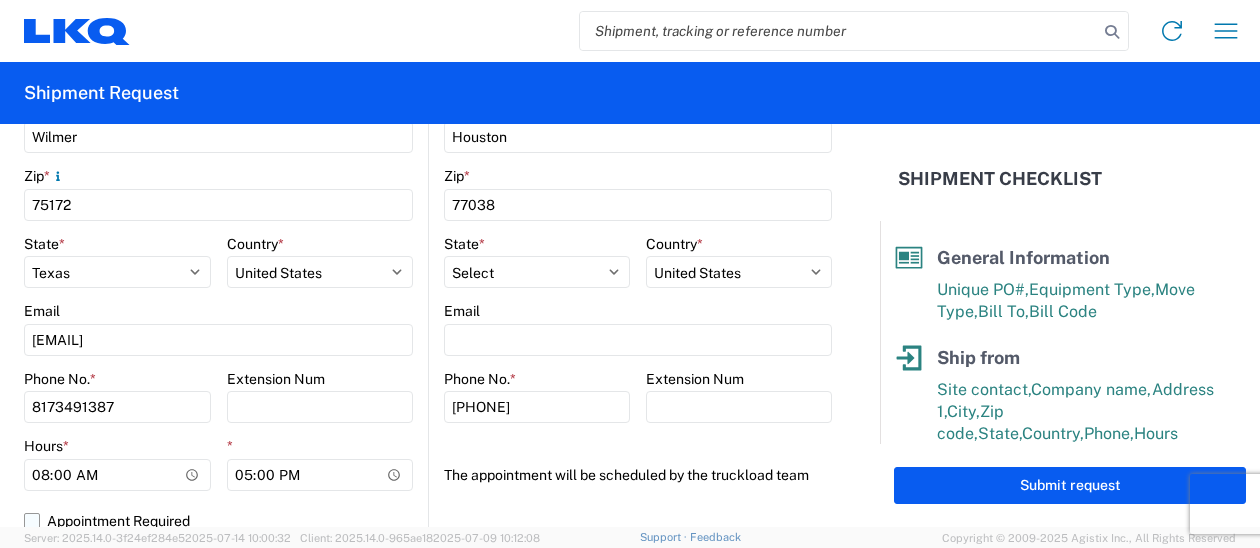 scroll, scrollTop: 700, scrollLeft: 0, axis: vertical 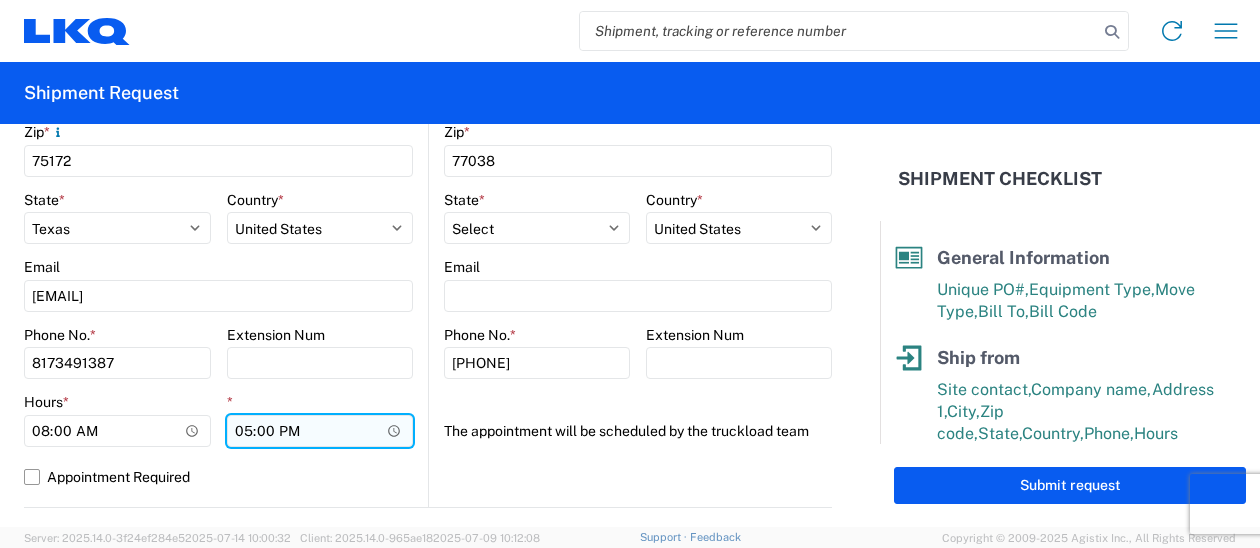 click on "17:00" at bounding box center (320, 431) 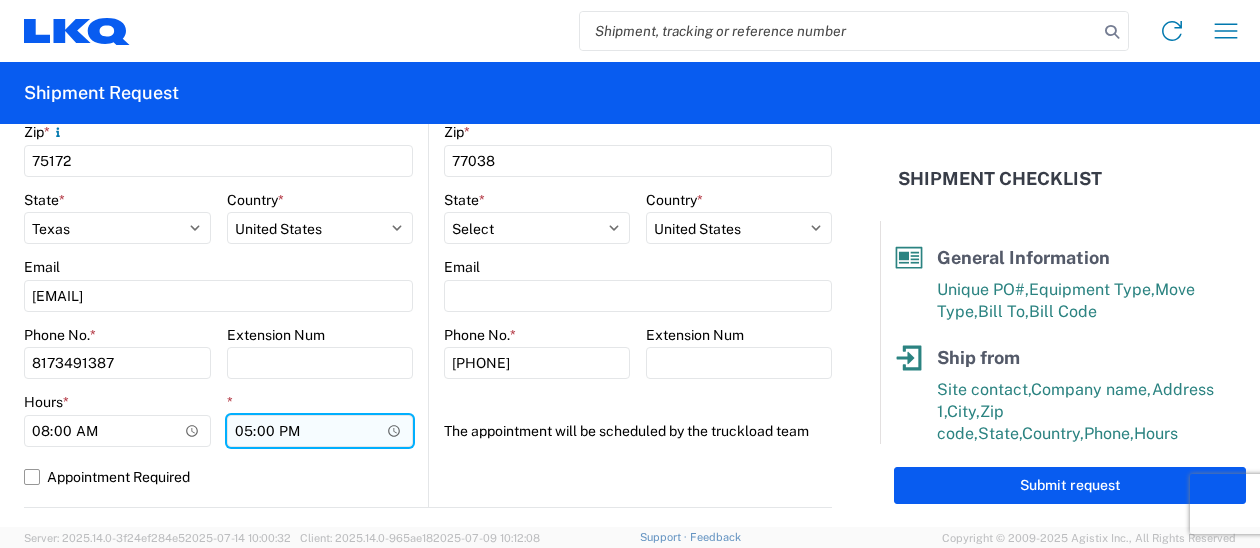type on "15:00" 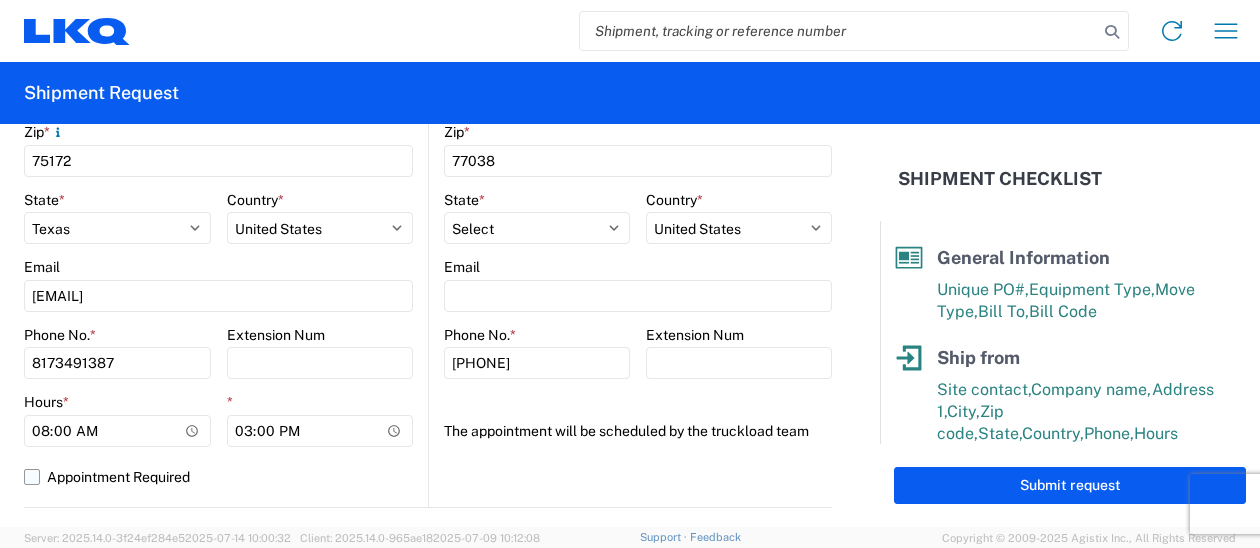 click on "Appointment Required" 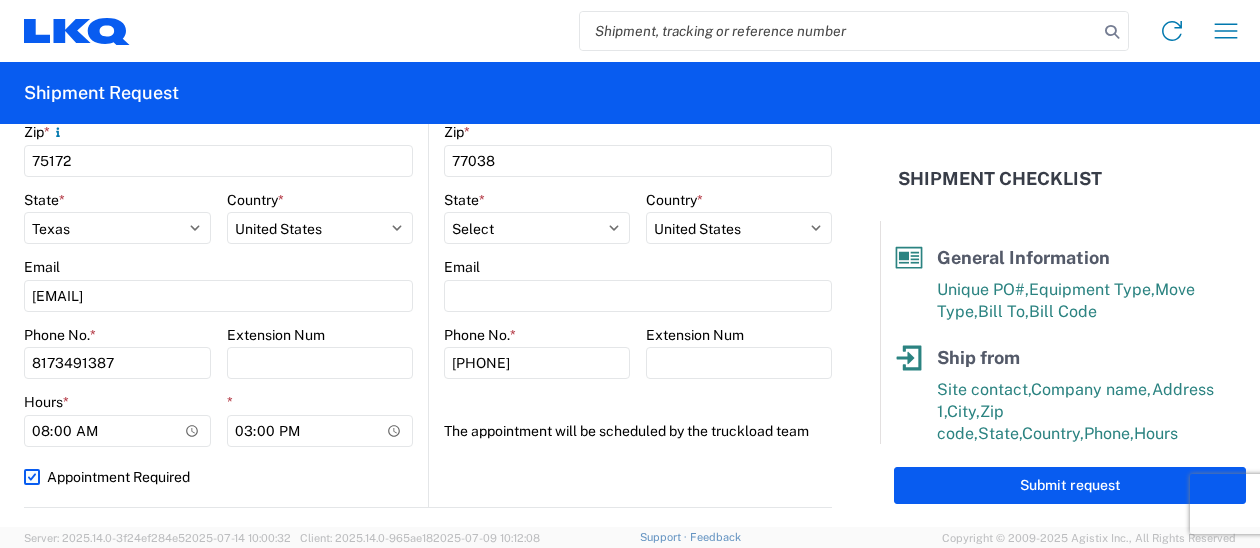 select on "TX" 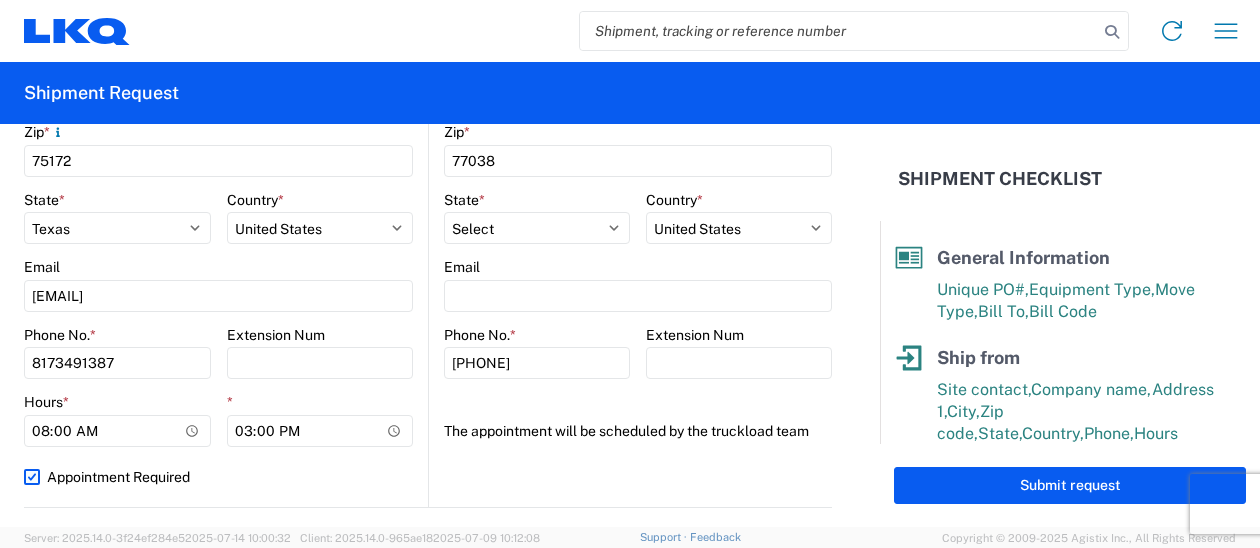 select on "US" 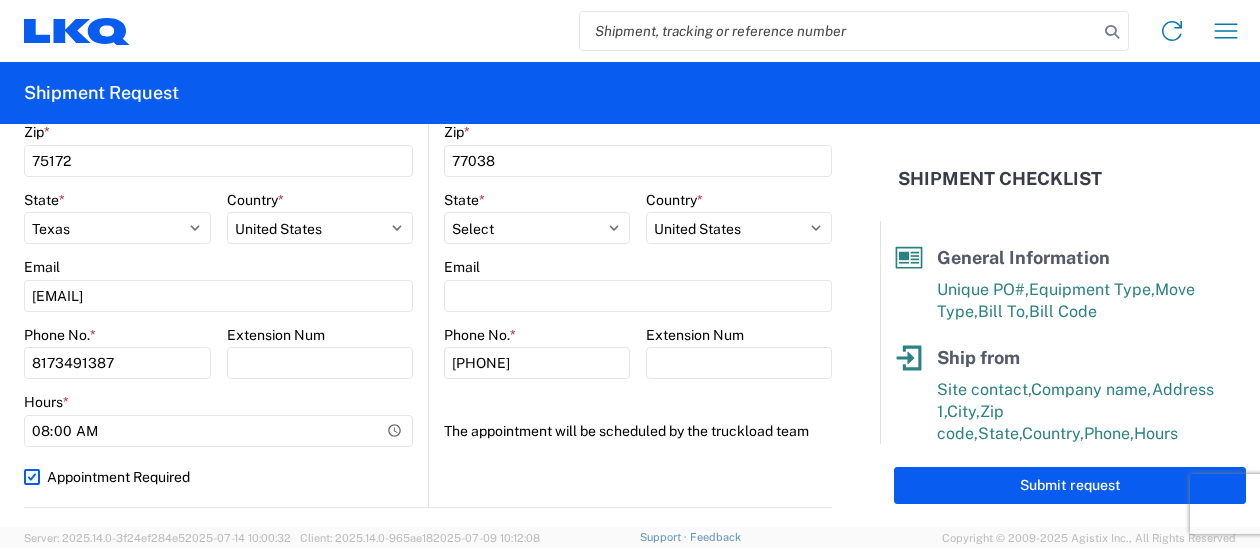 click on "Appointment Required" 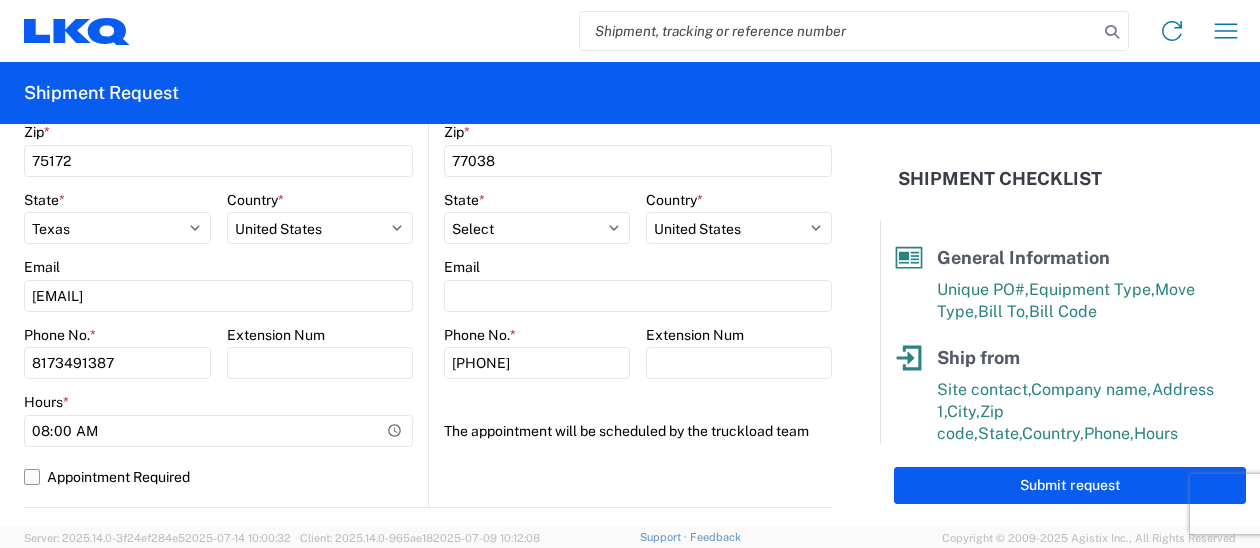 select on "US" 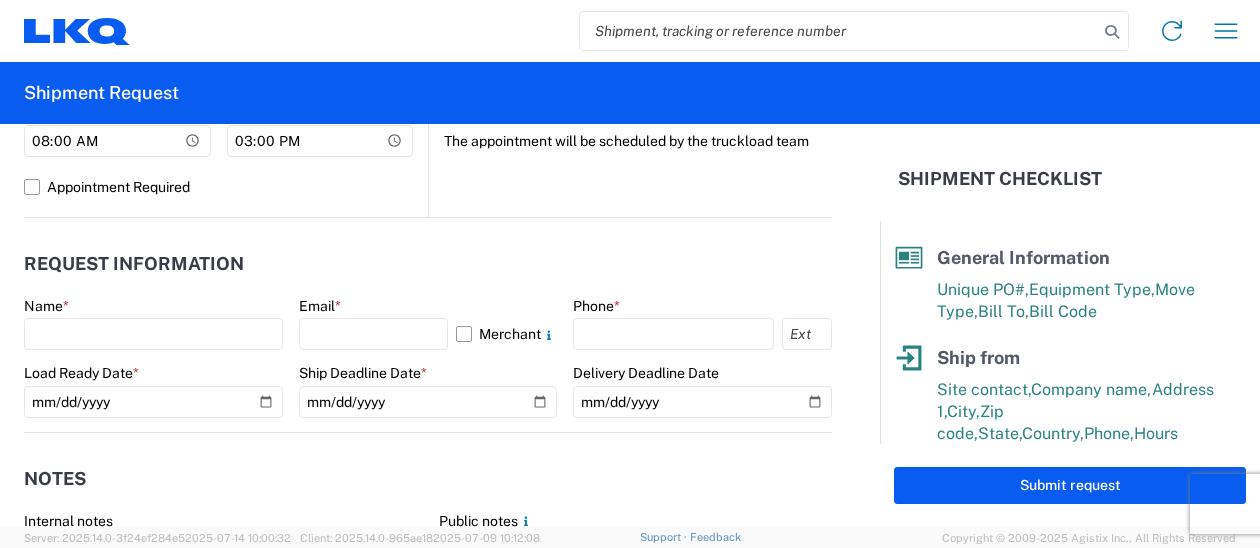 scroll, scrollTop: 1000, scrollLeft: 0, axis: vertical 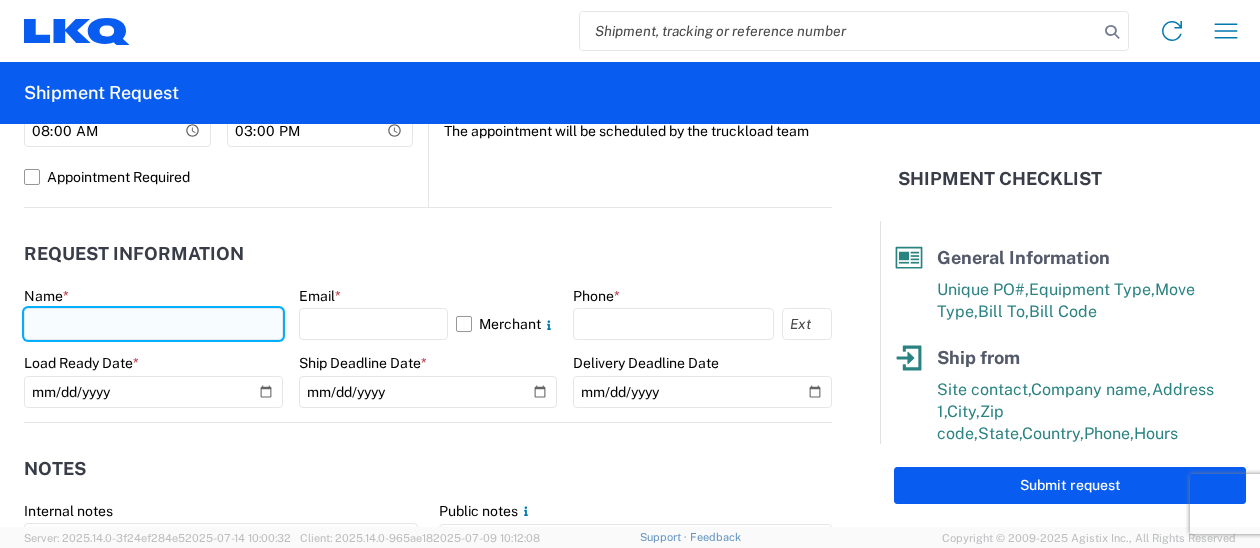 click 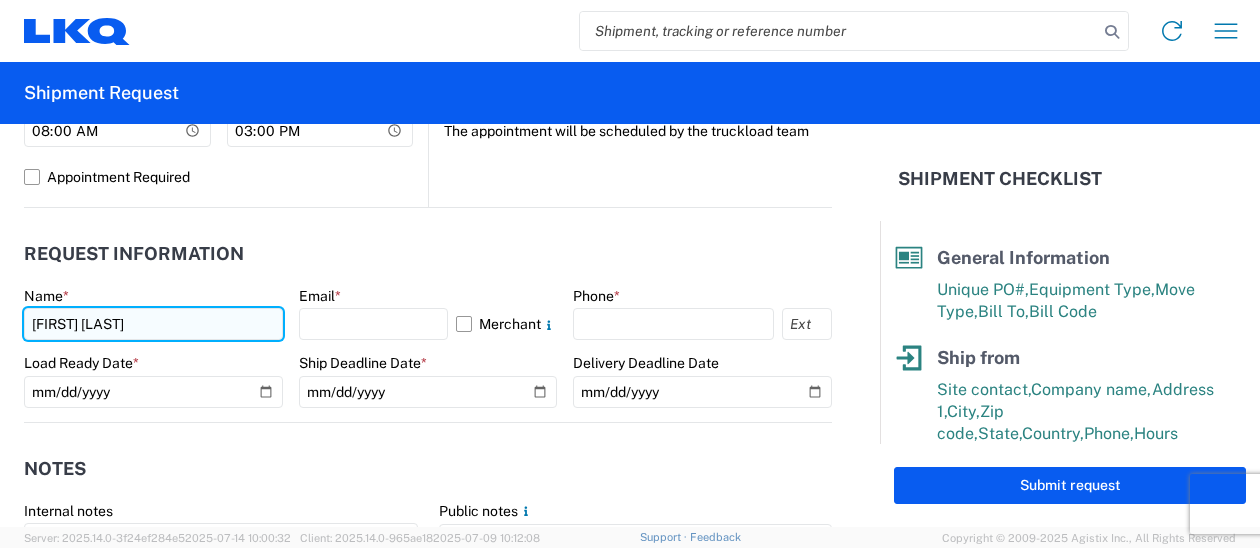 type on "[FIRST] [LAST]" 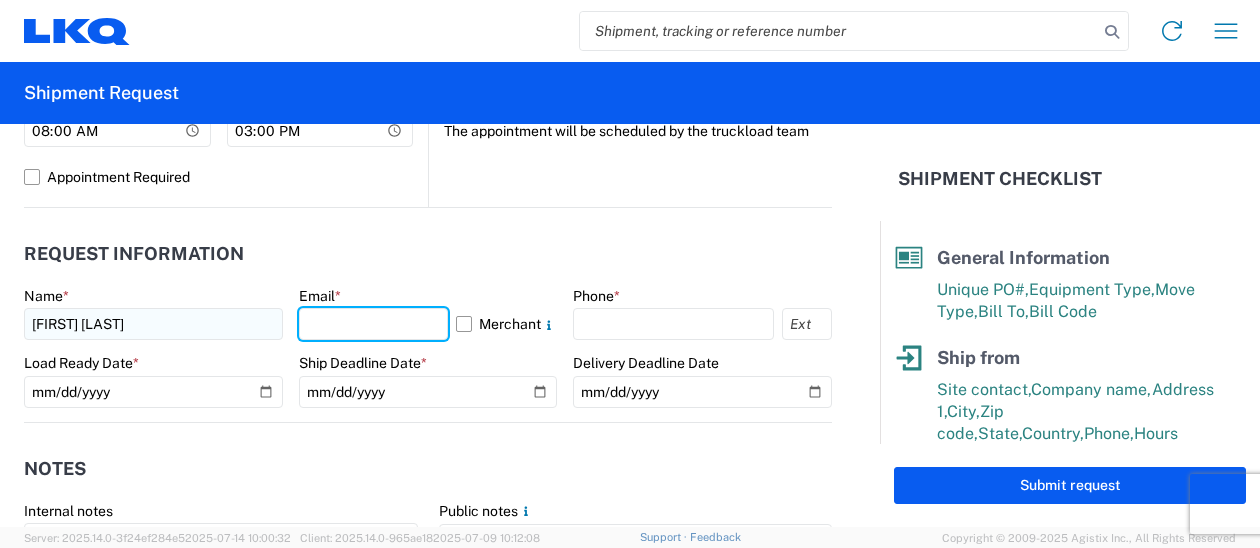 type on "C" 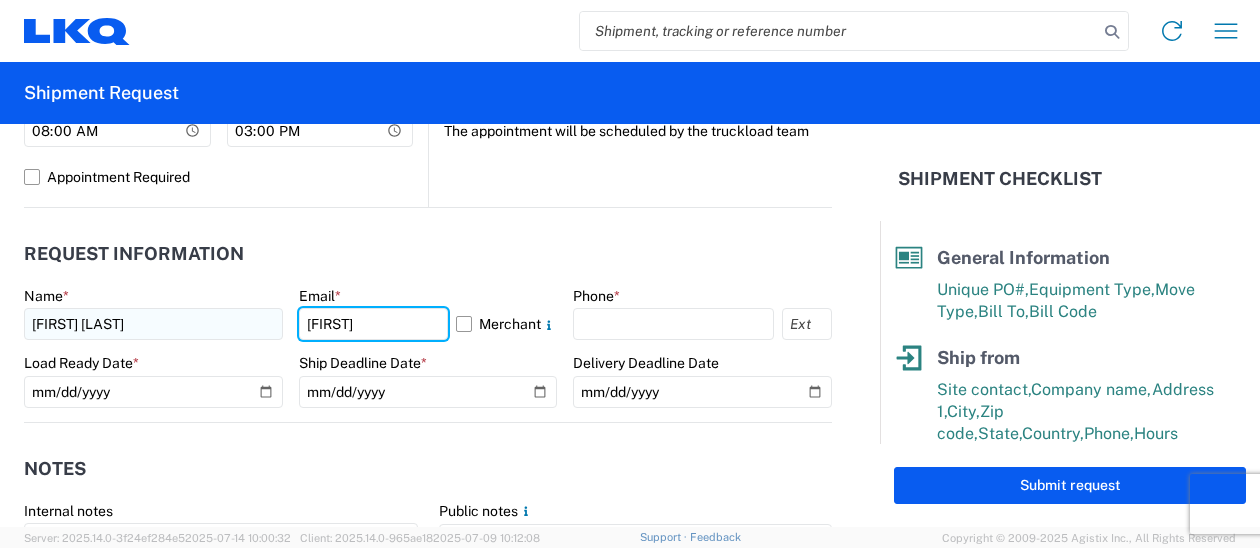 type on "[EMAIL]" 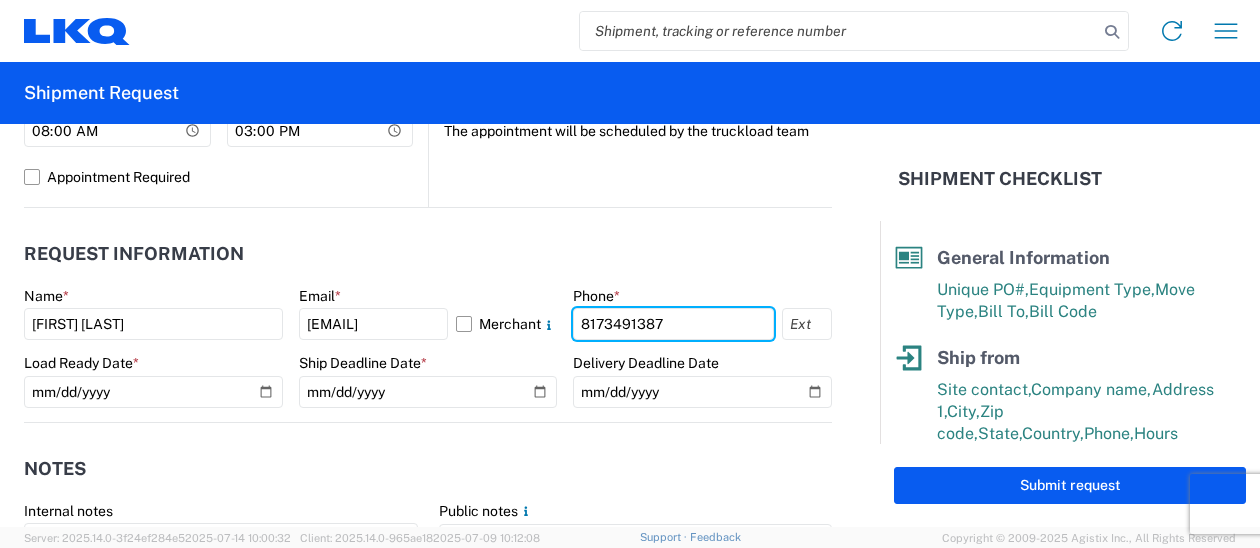 type on "8173491387" 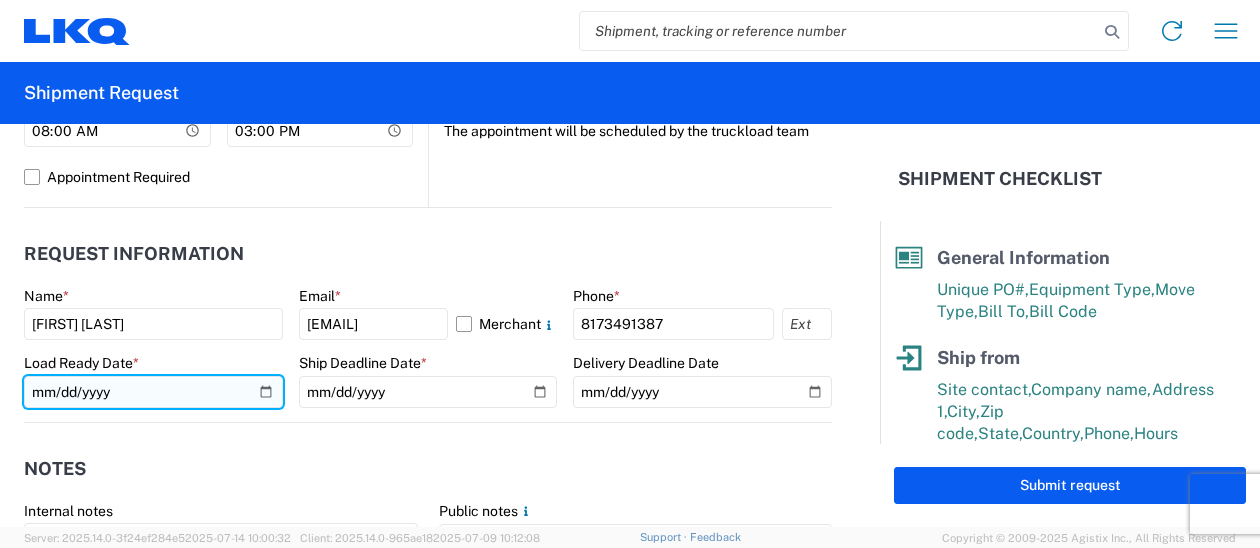 click 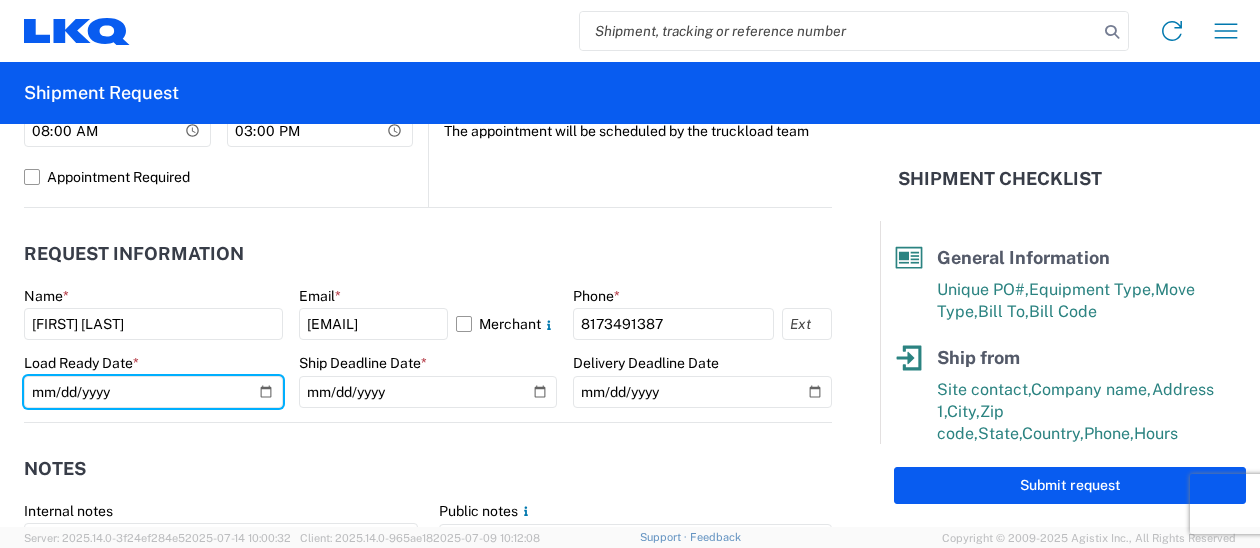 type on "2025-07-17" 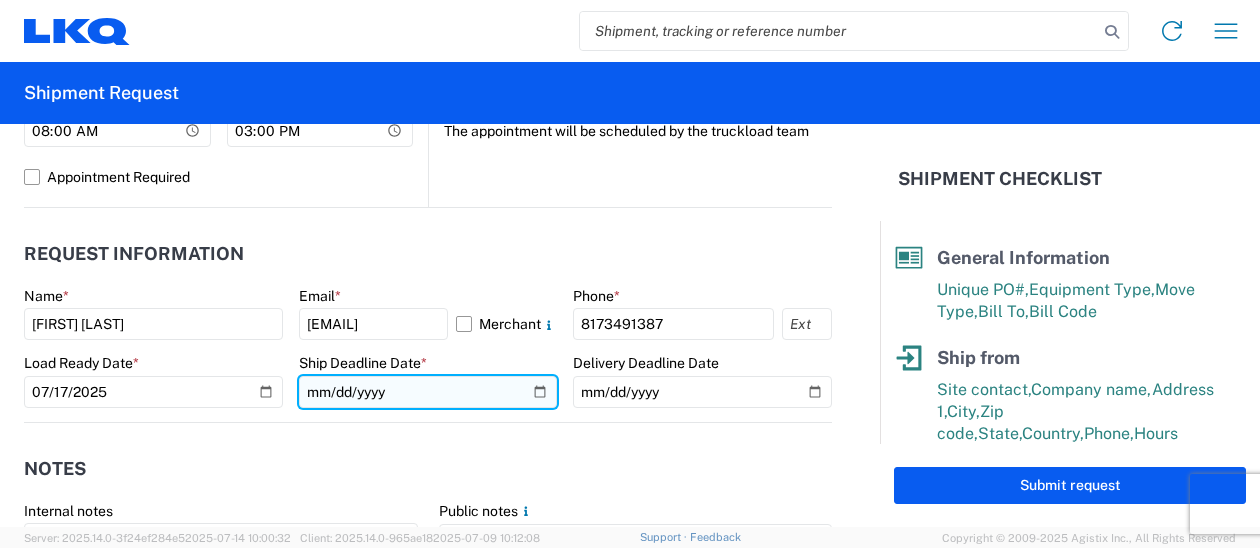 click 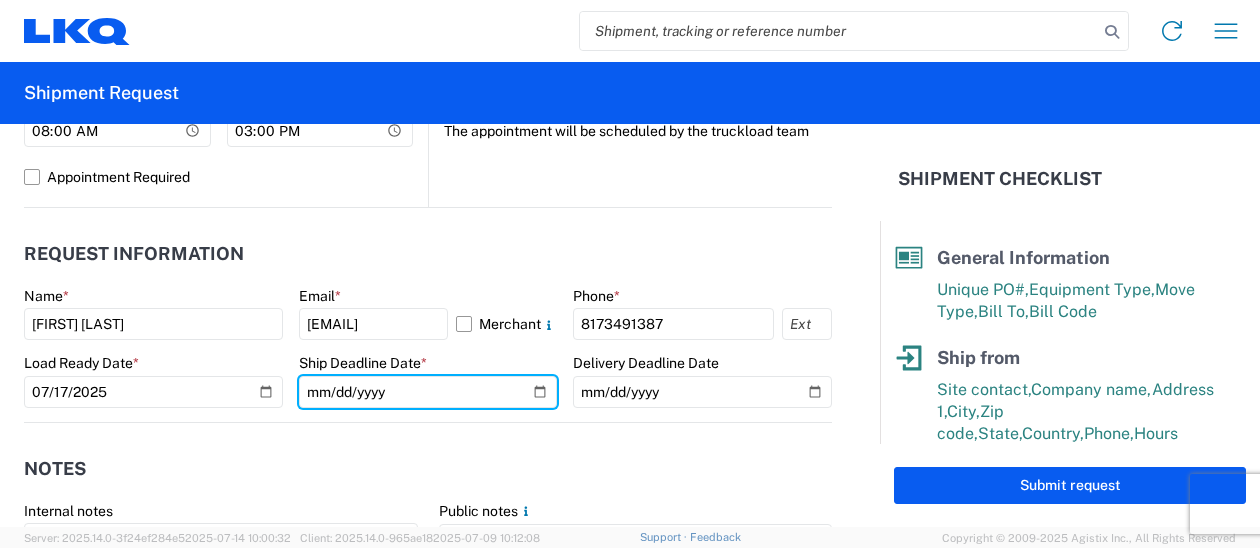 type on "2025-07-17" 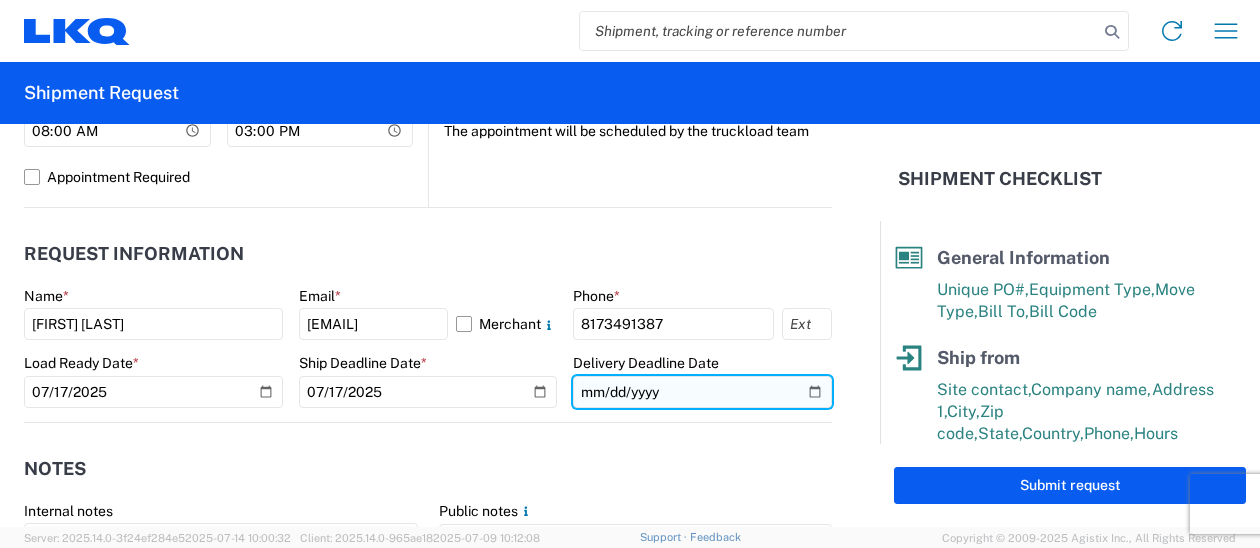 click 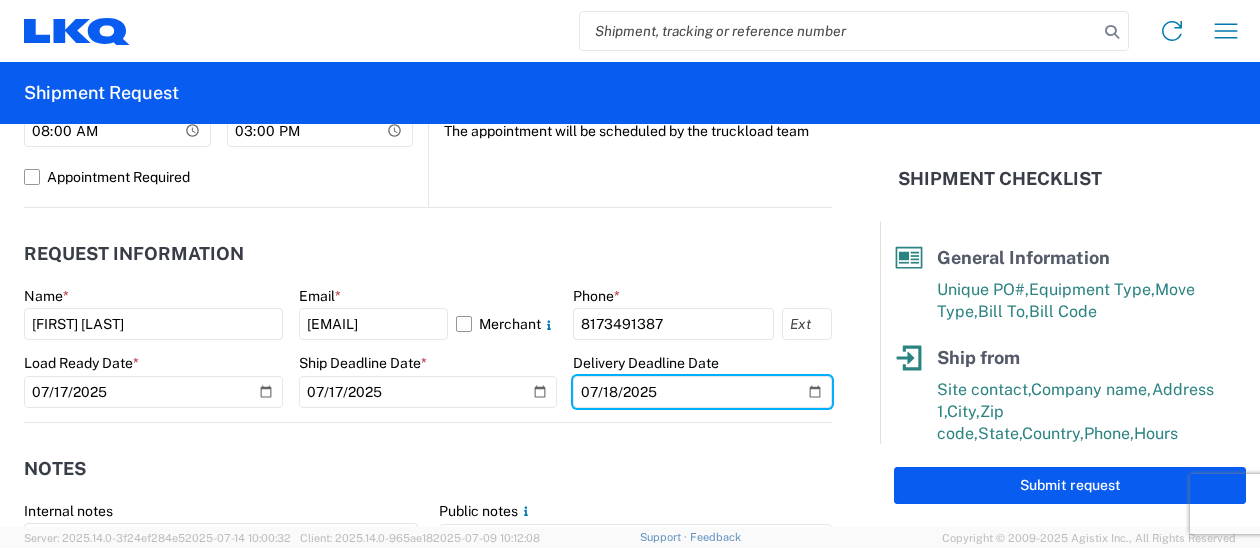 type on "2025-07-18" 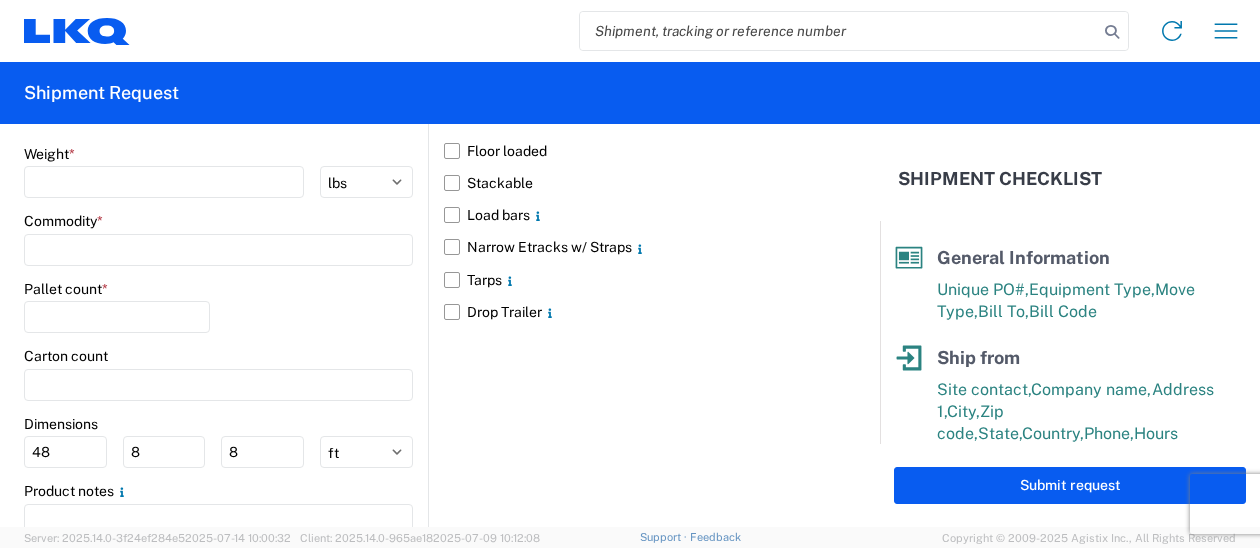 scroll, scrollTop: 1800, scrollLeft: 0, axis: vertical 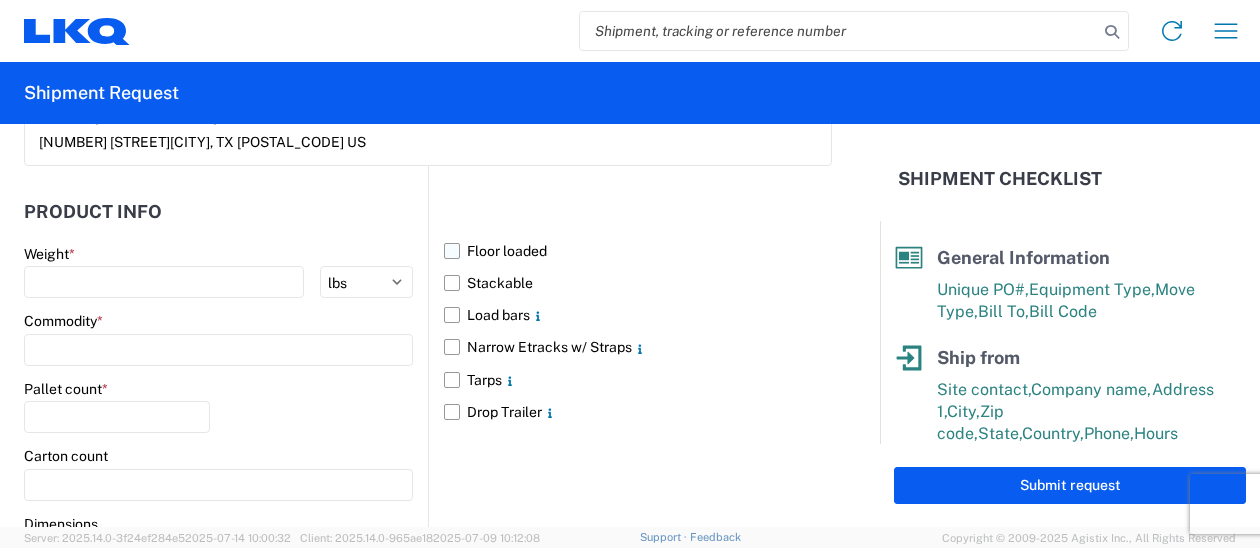 click on "Floor loaded" 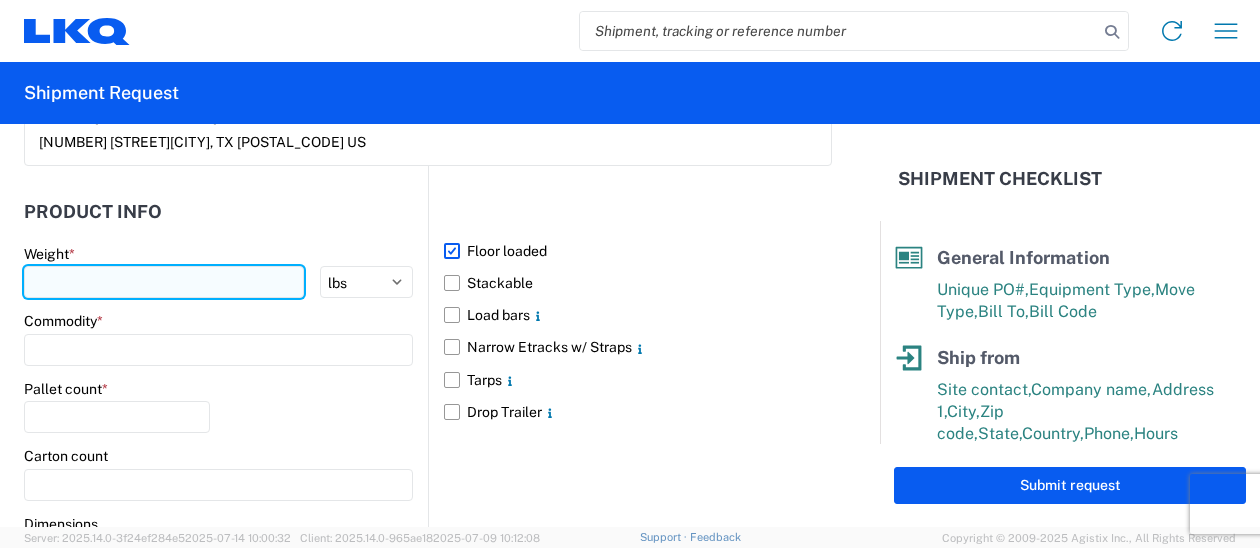 click 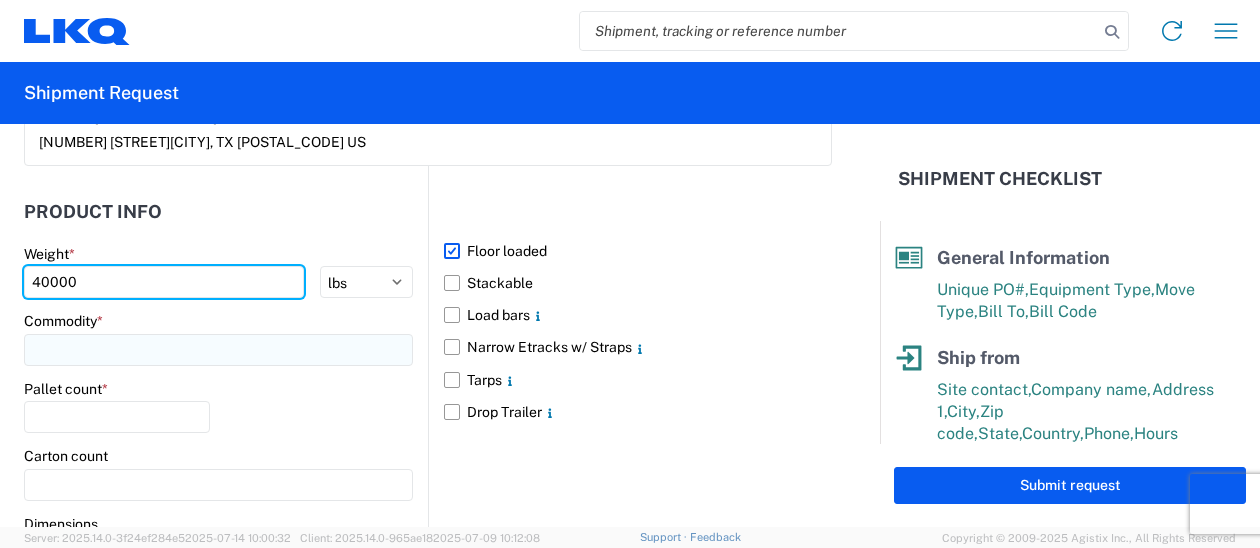 type on "40000" 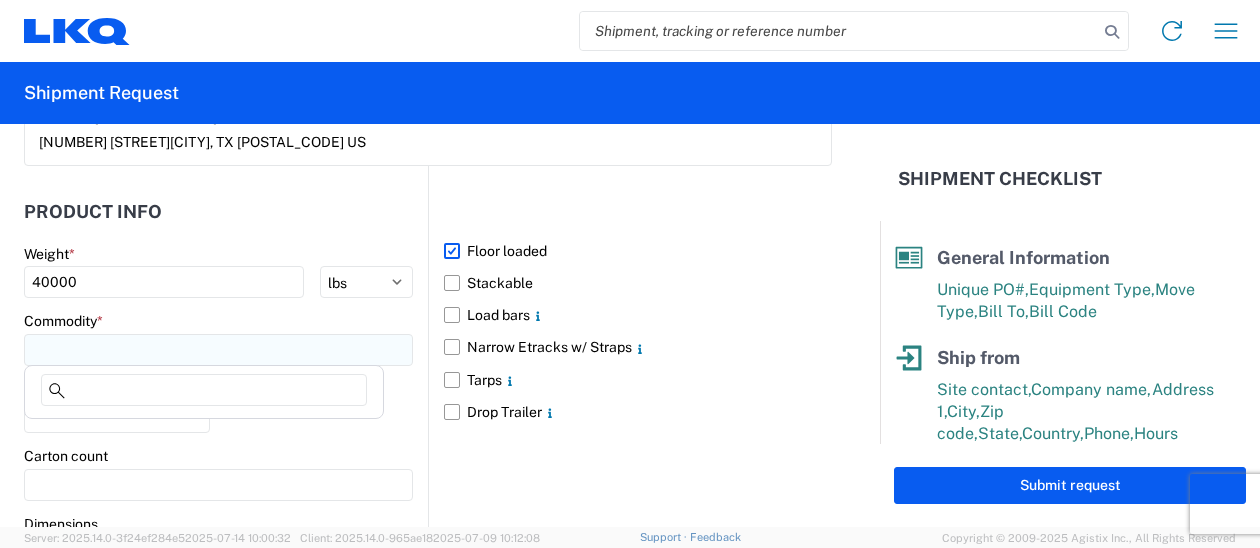 click 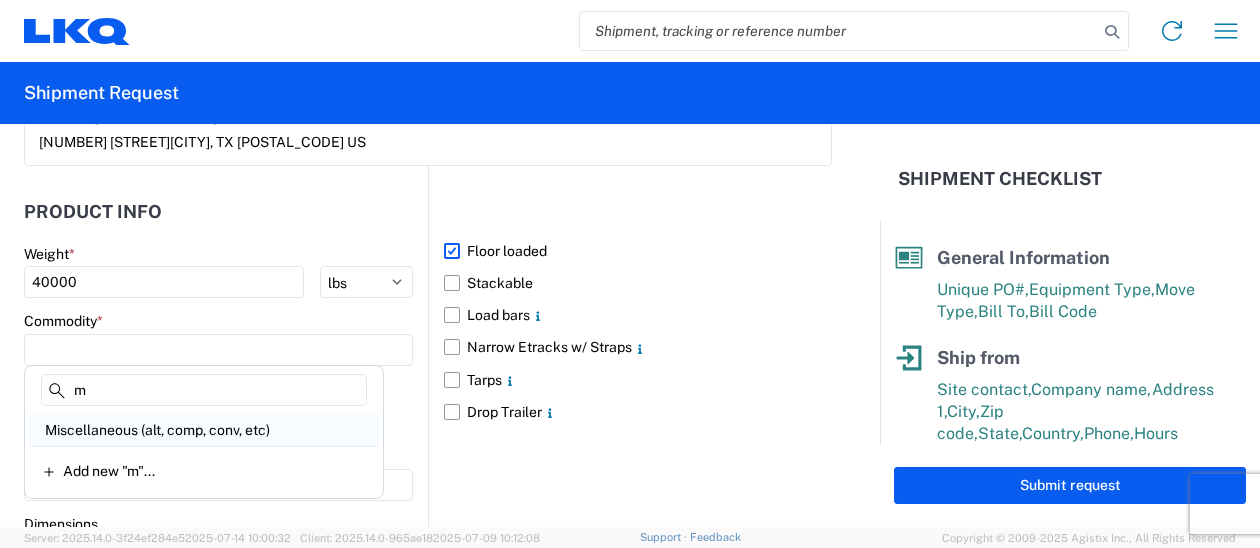 type on "m" 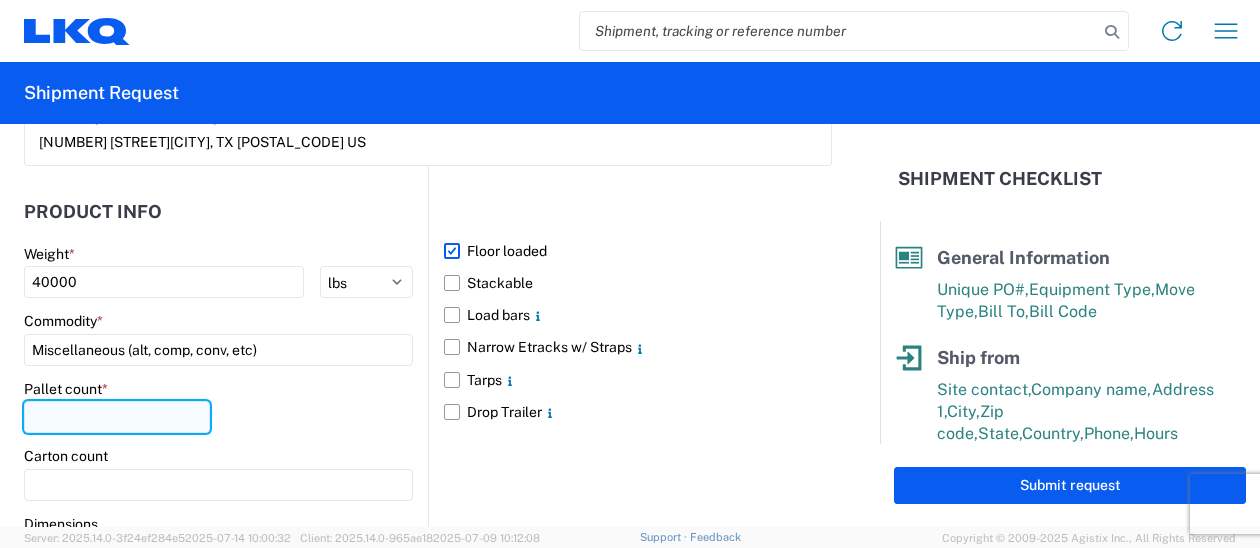 click 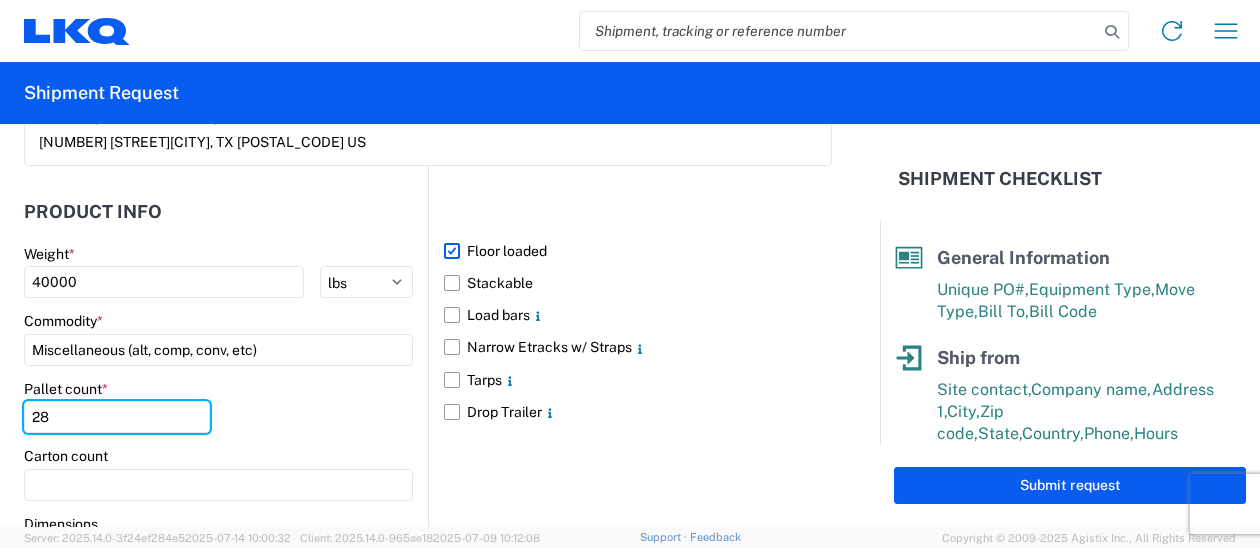type on "28" 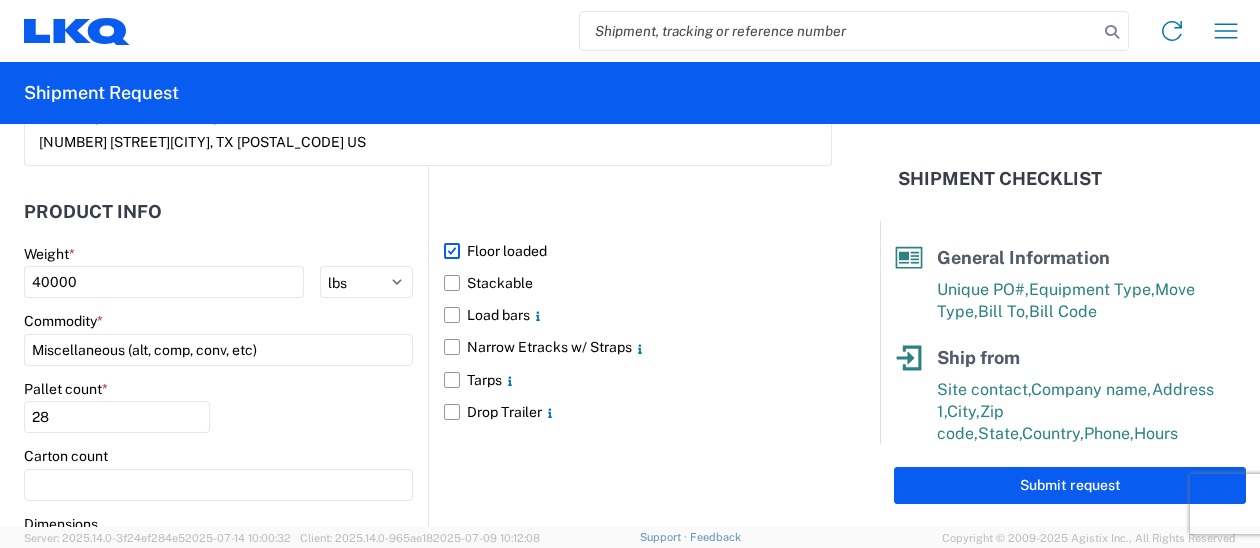 click on "Pallet count  * 28" 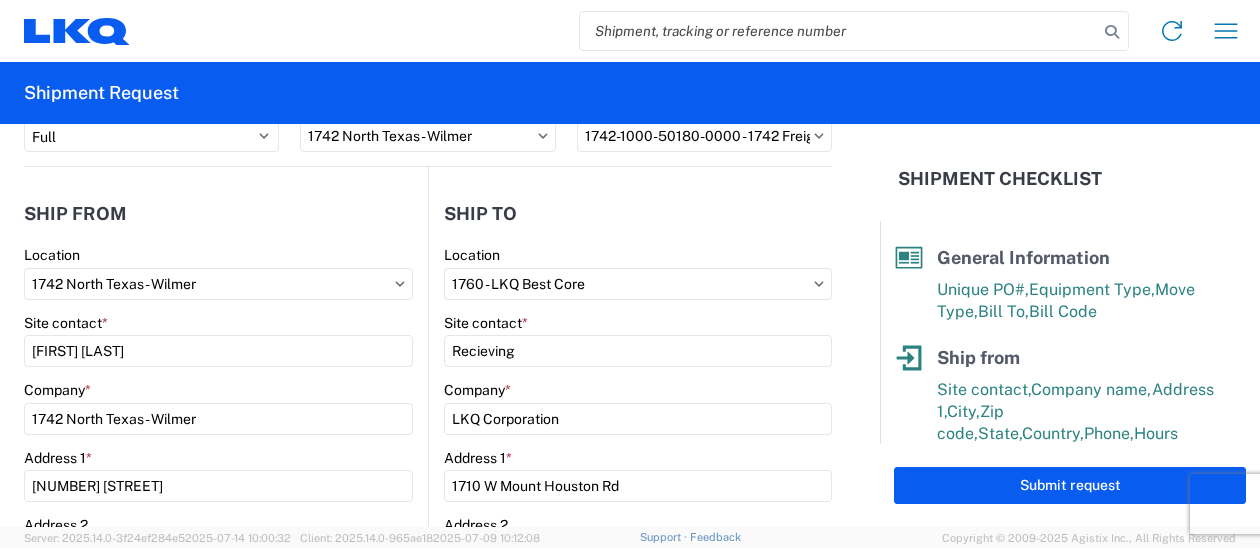 scroll, scrollTop: 600, scrollLeft: 0, axis: vertical 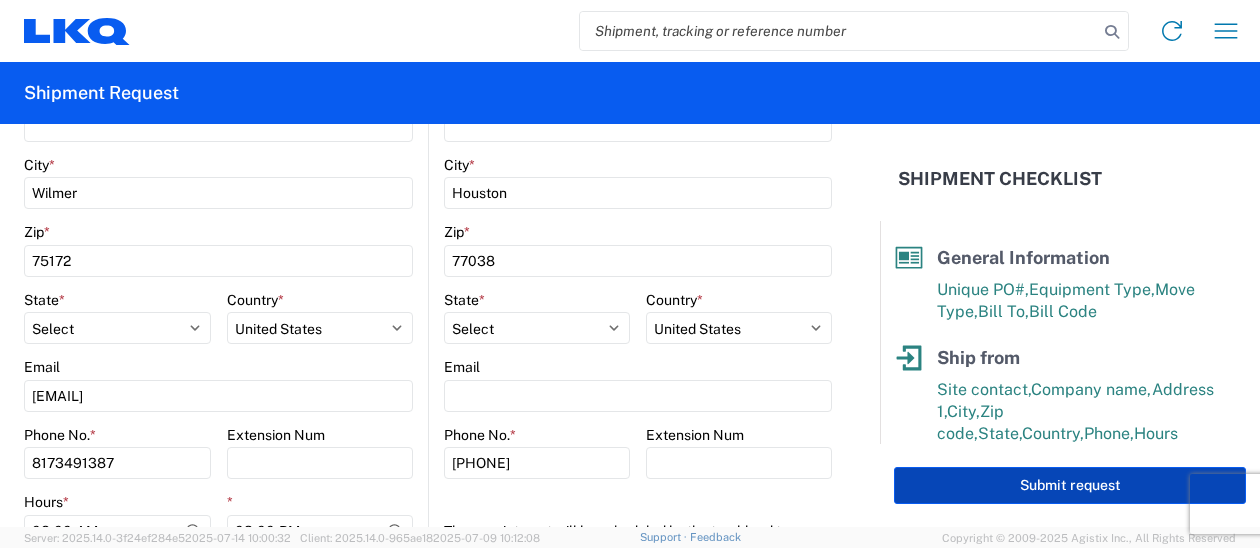 click on "Submit request" 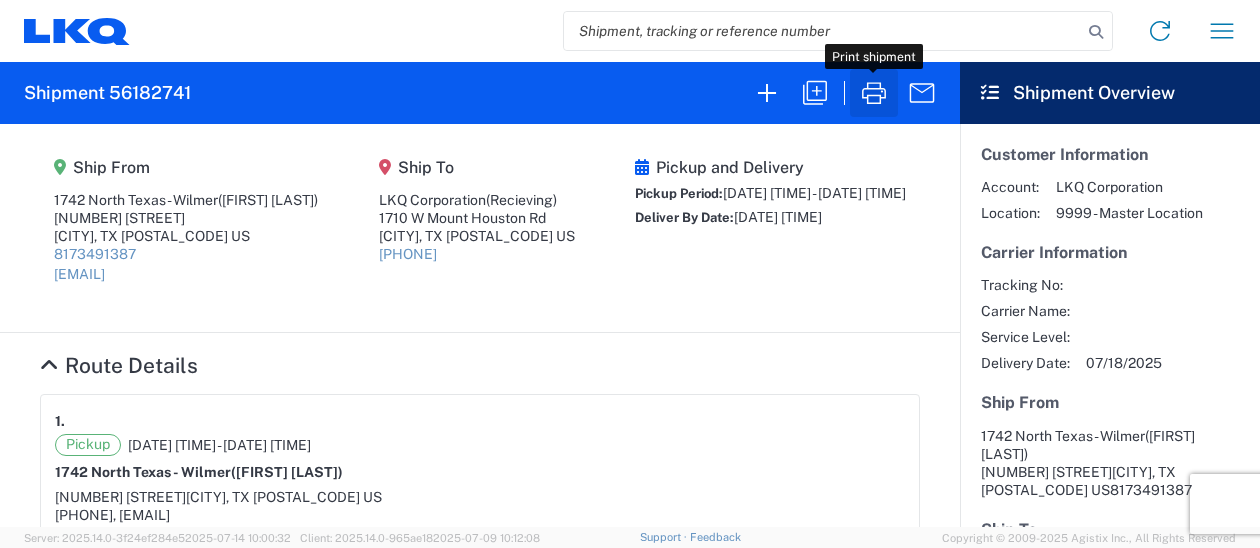 click 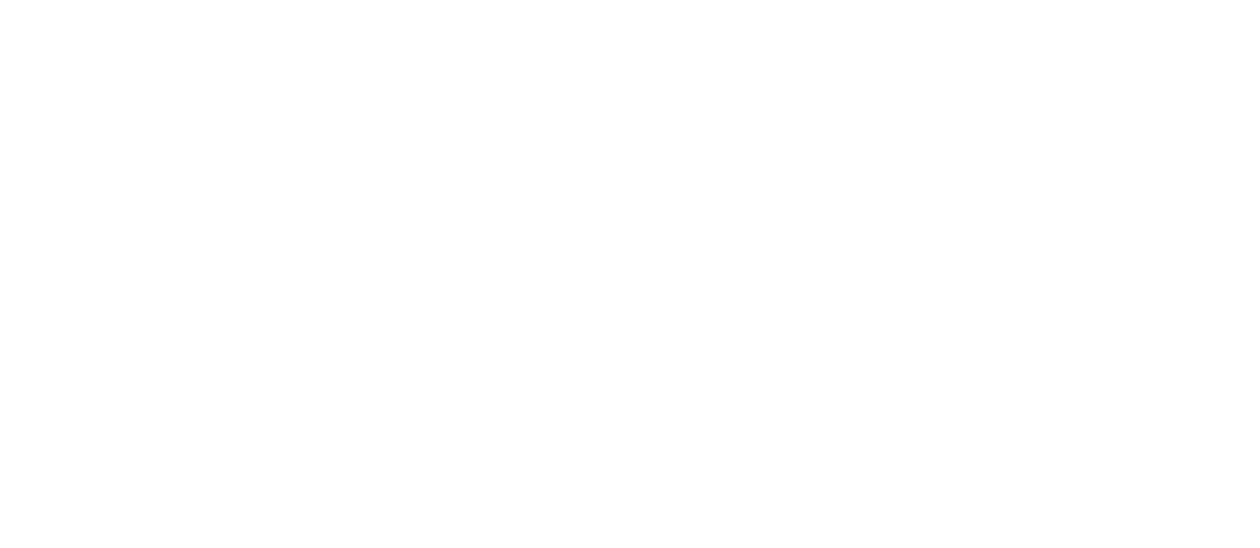 scroll, scrollTop: 0, scrollLeft: 0, axis: both 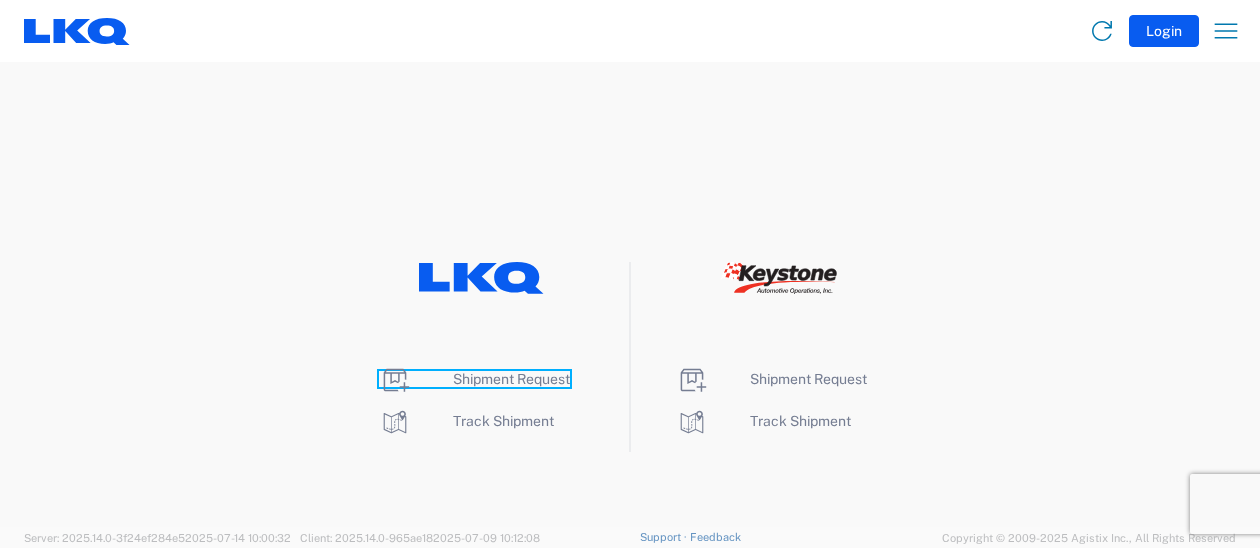 click on "Shipment Request" 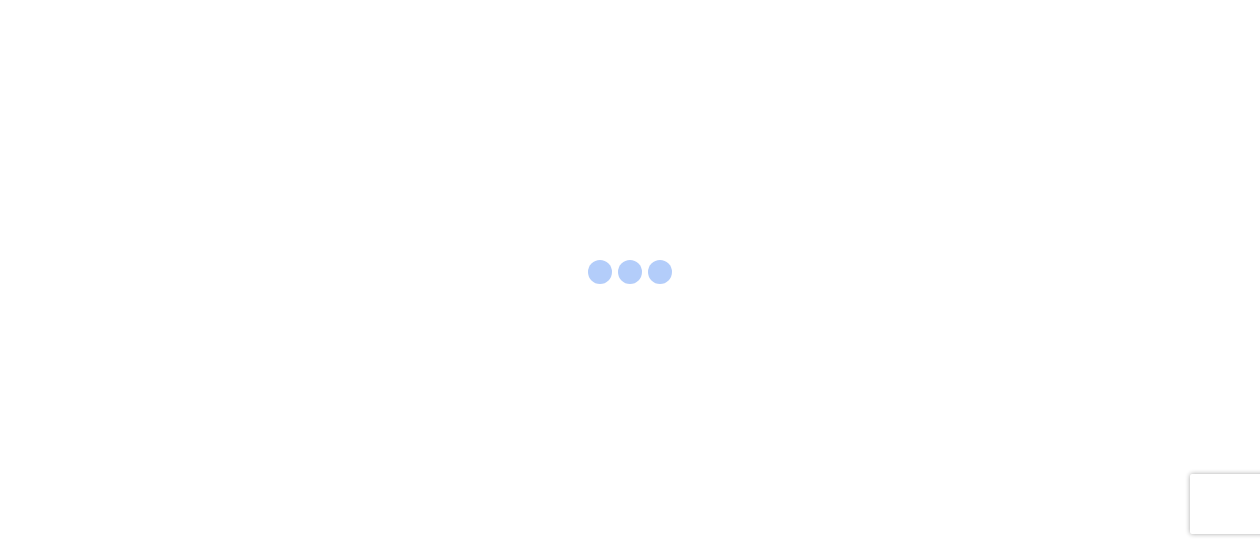 scroll, scrollTop: 0, scrollLeft: 0, axis: both 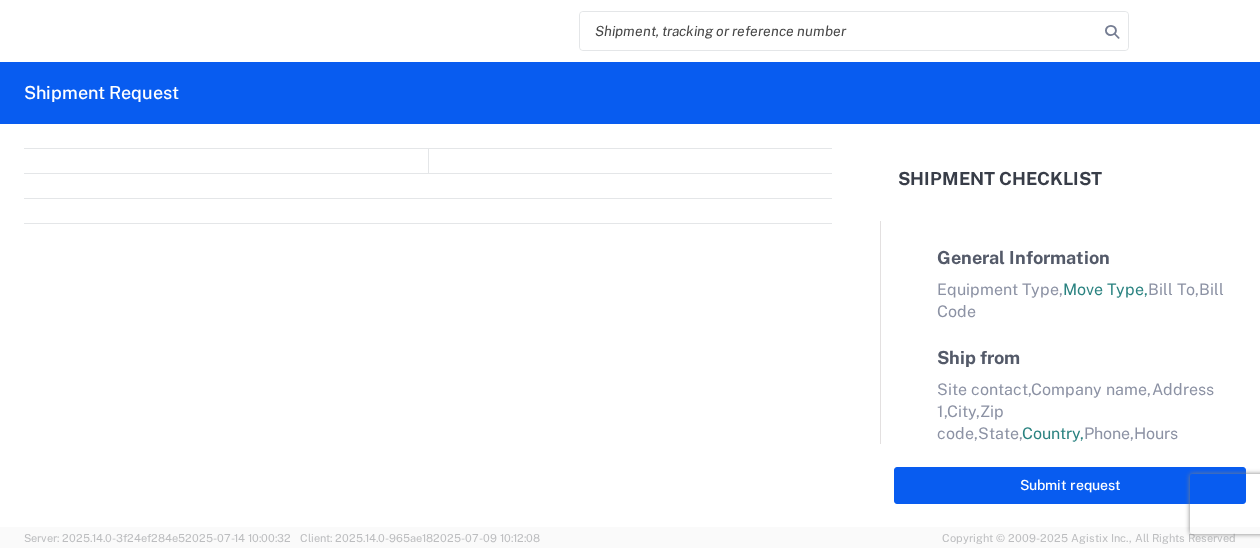 select on "FULL" 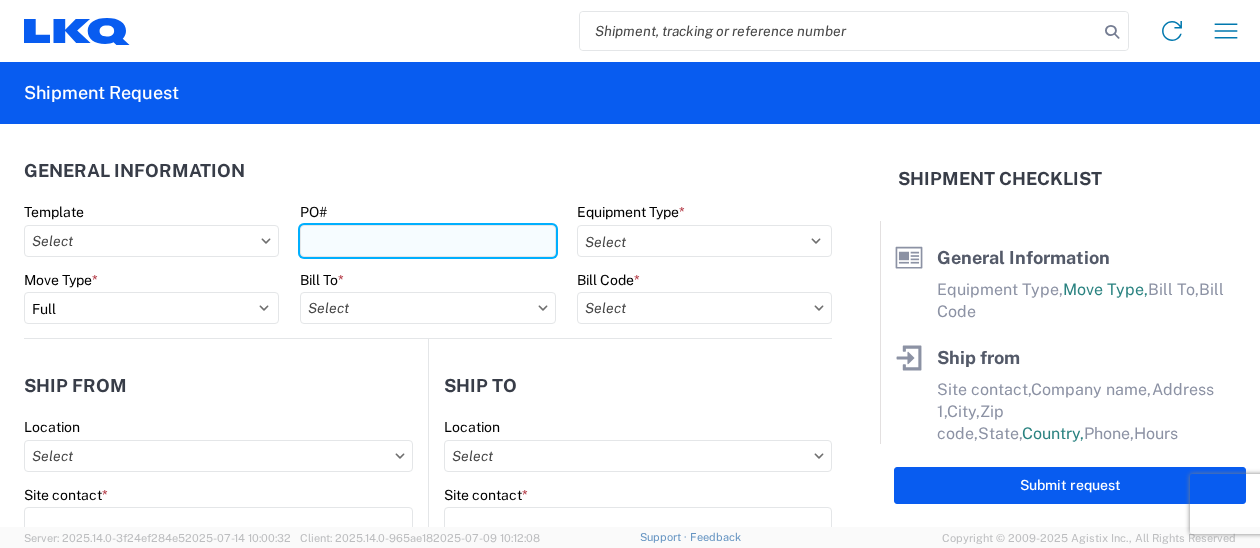 click on "PO#" at bounding box center (427, 241) 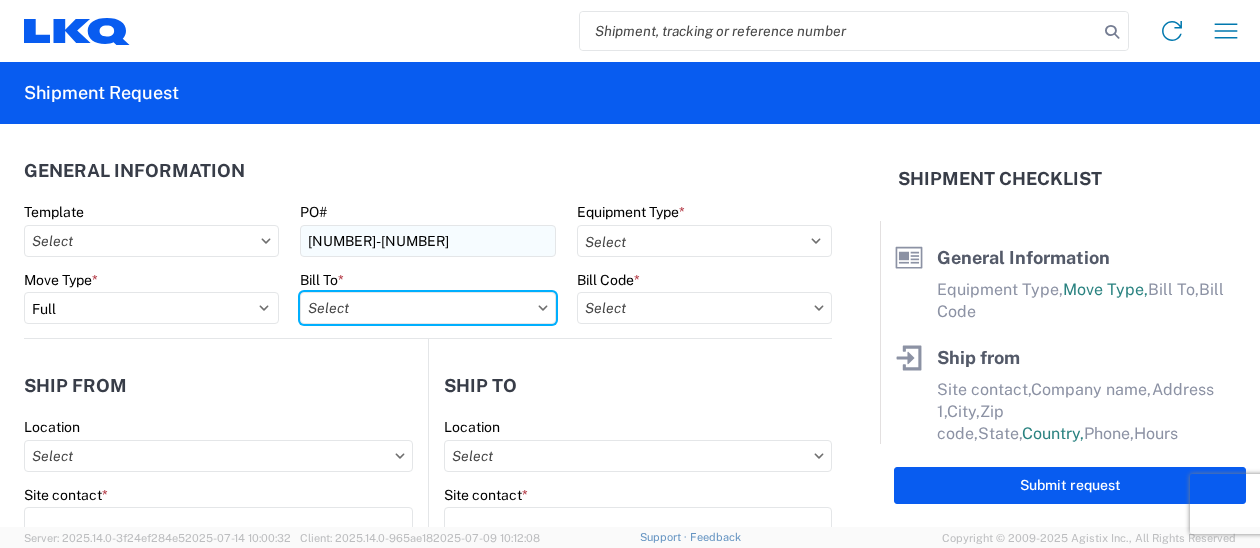 type on "1742 North Texas - Wilmer" 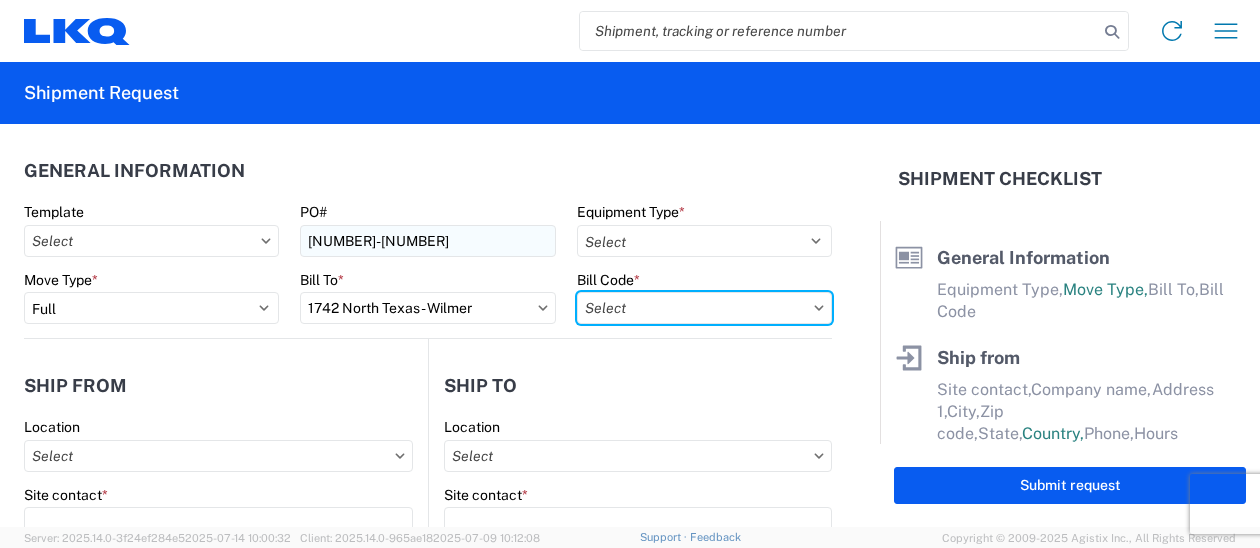 type on "1742-1000-50180-0000 - 1742 Freight In" 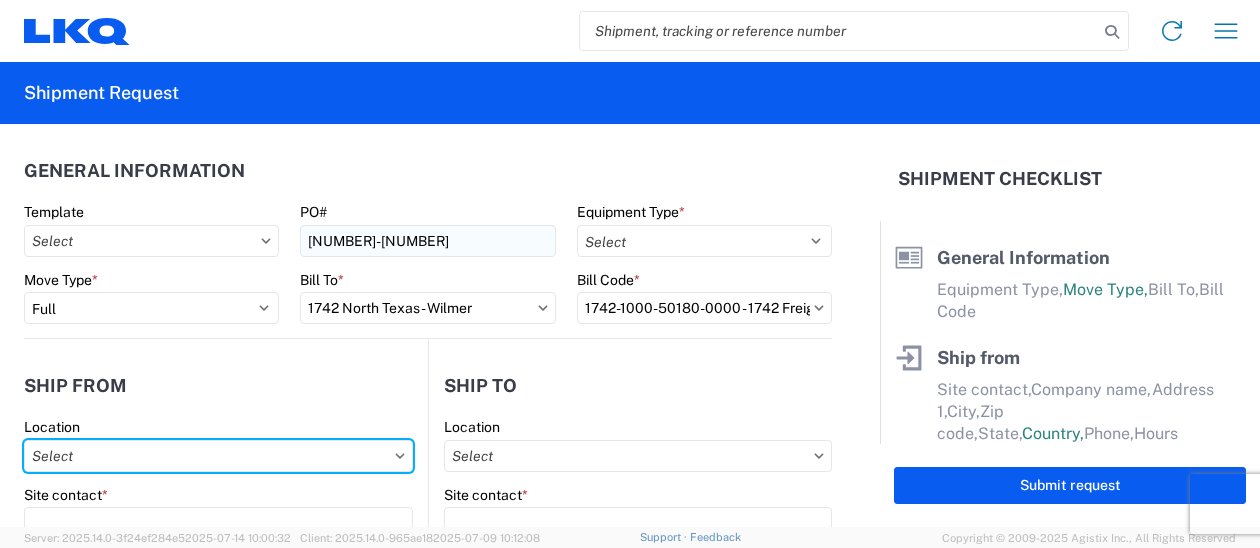 type on "1742 North Texas - Wilmer" 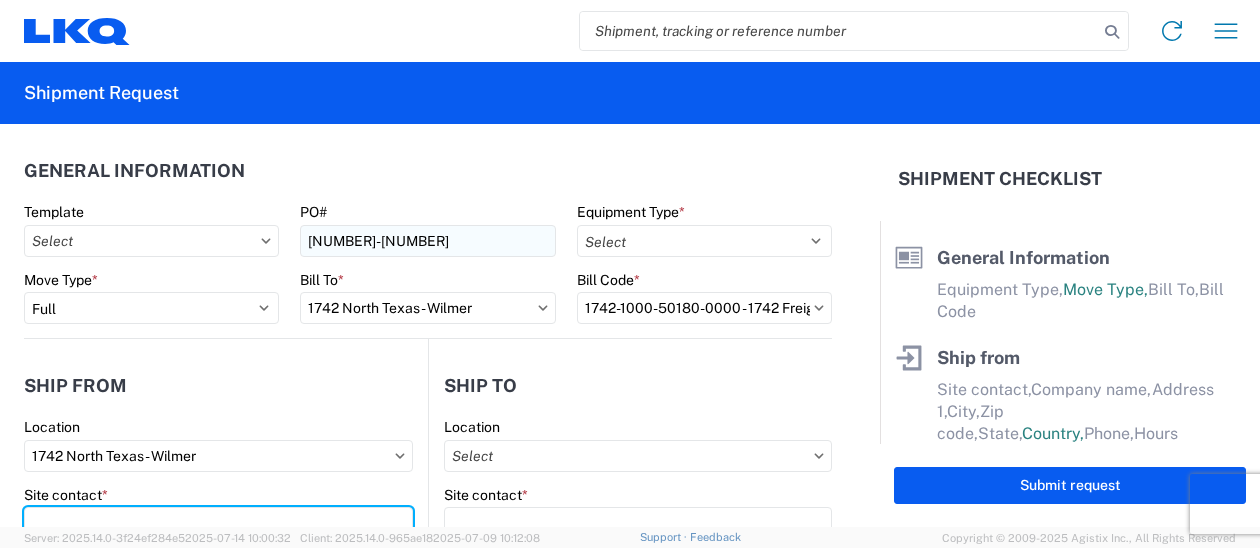 type on "[FIRST] [LAST]" 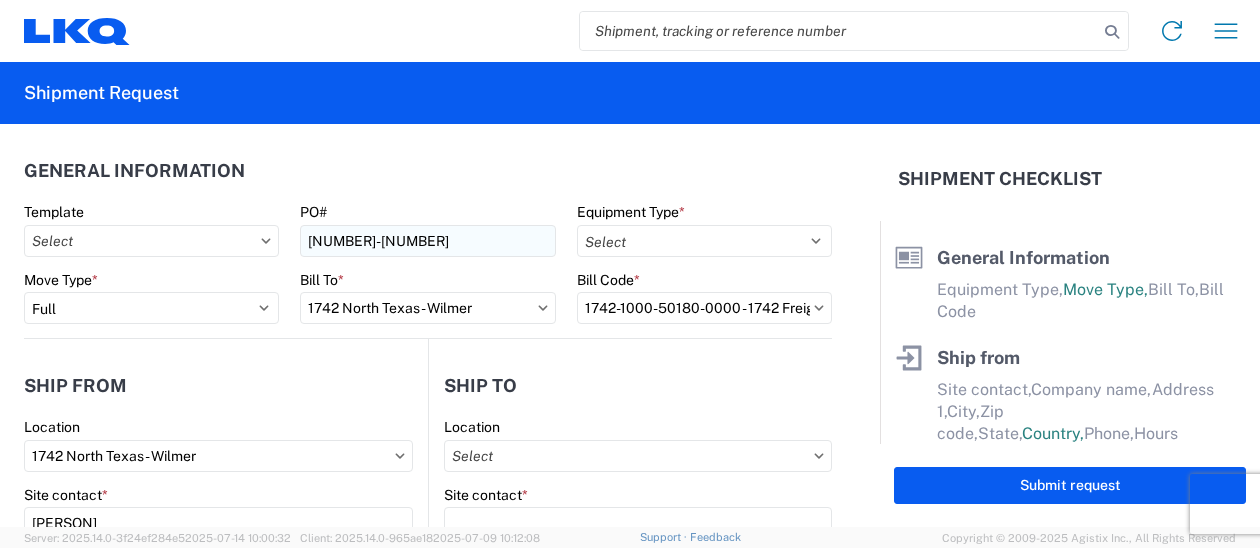 type on "1742 North Texas - Wilmer" 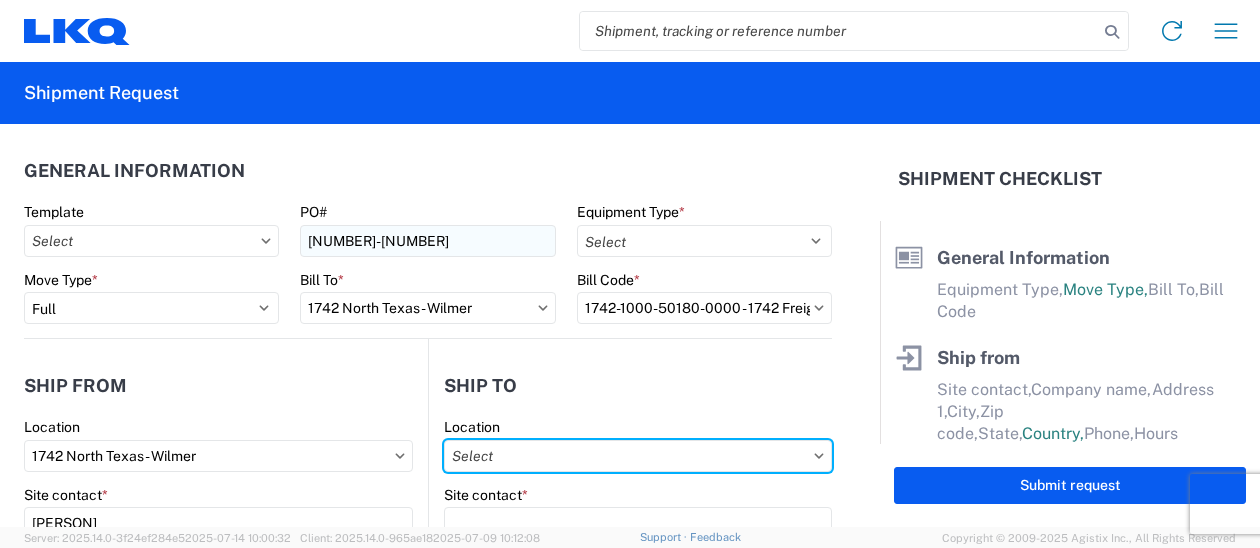 type on "1760 - LKQ Best Core" 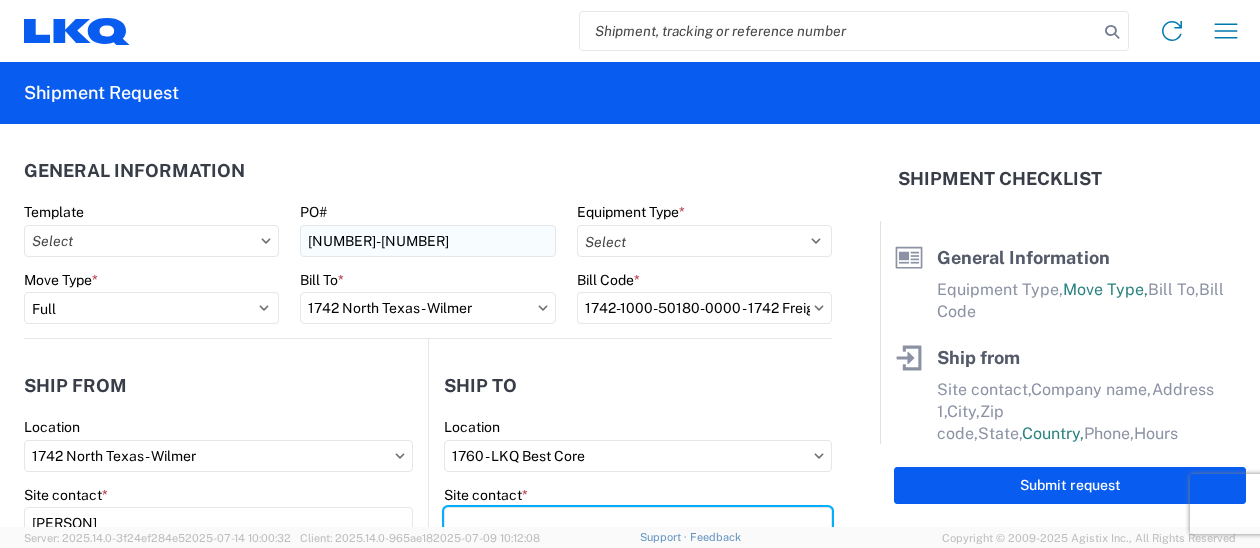 type on "Recieving" 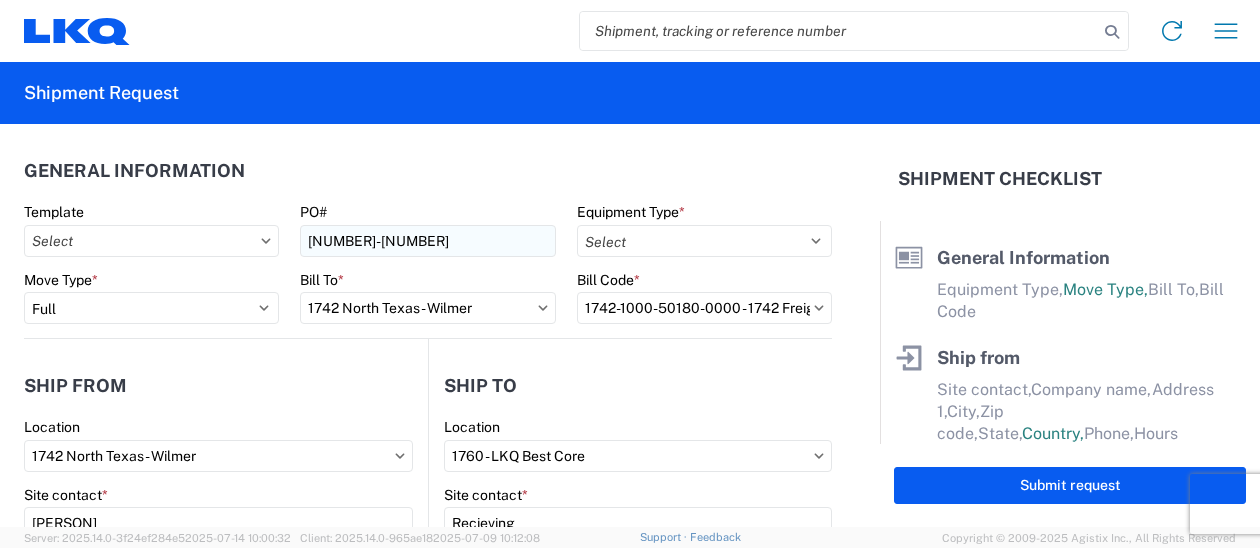 type on "LKQ Corporation" 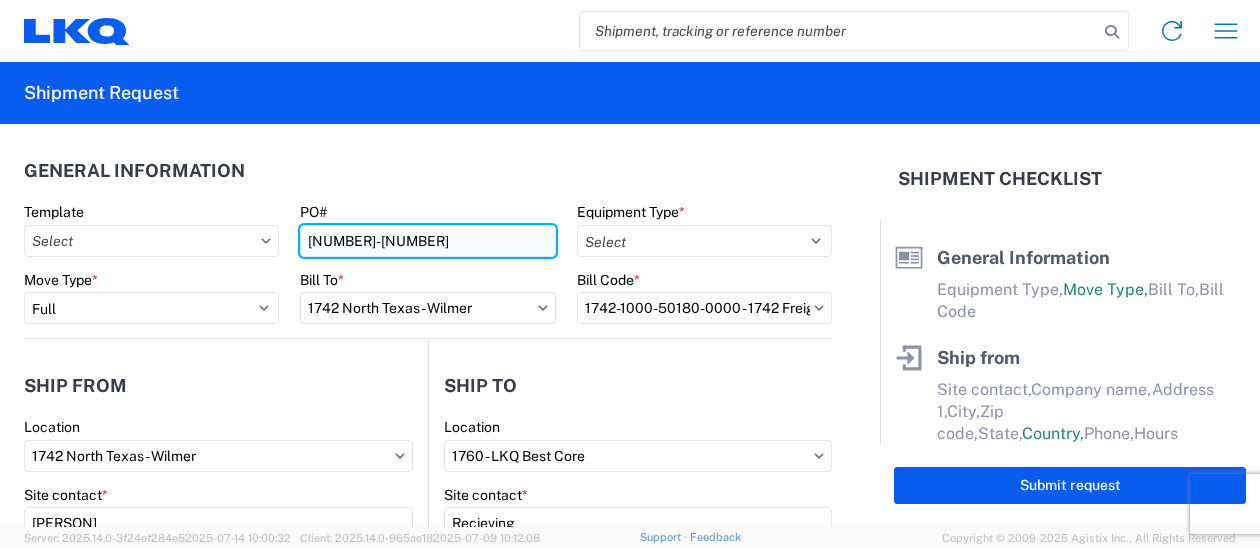 click on "1742-0000173" at bounding box center [427, 241] 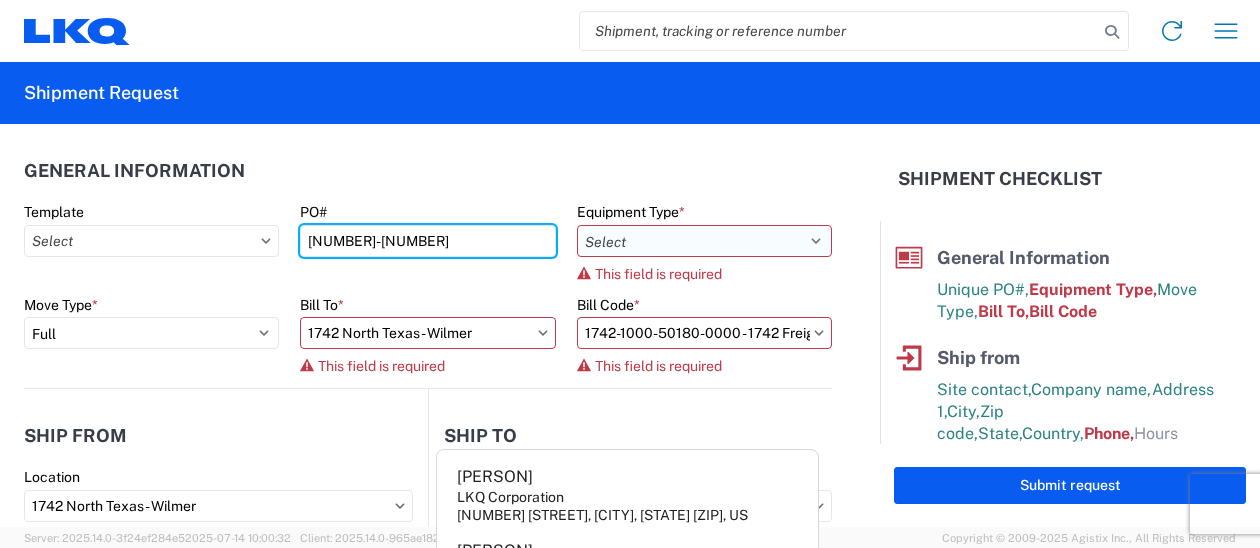 type on "1742-0000174" 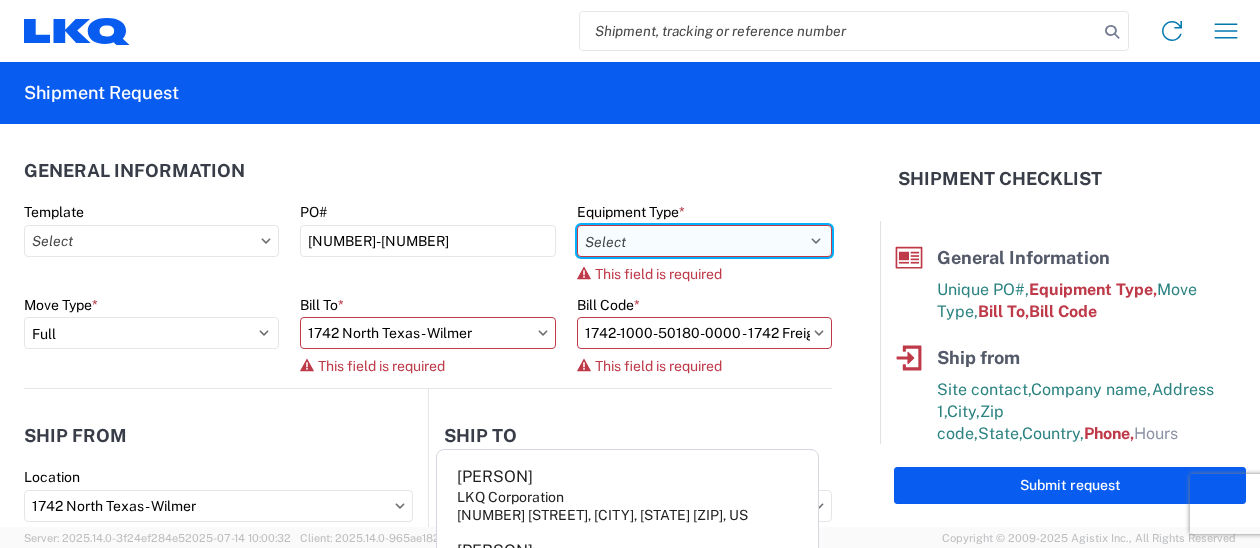 click on "Select 53’ Dry Van Flatbed Dropdeck (van) Lowboy (flatbed) Rail" at bounding box center (704, 241) 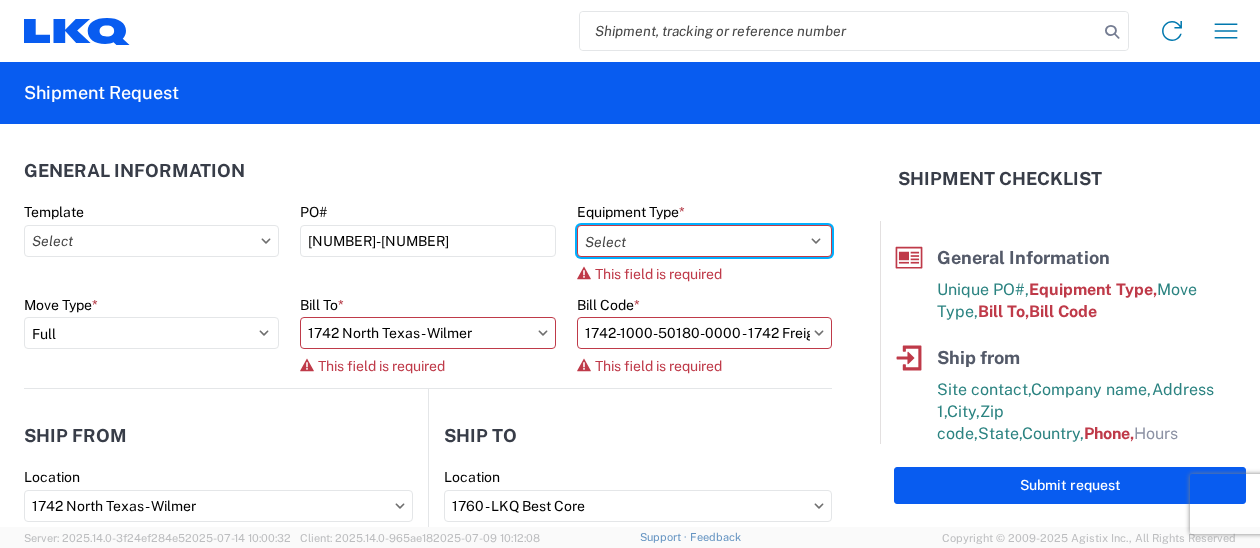 select on "STDV" 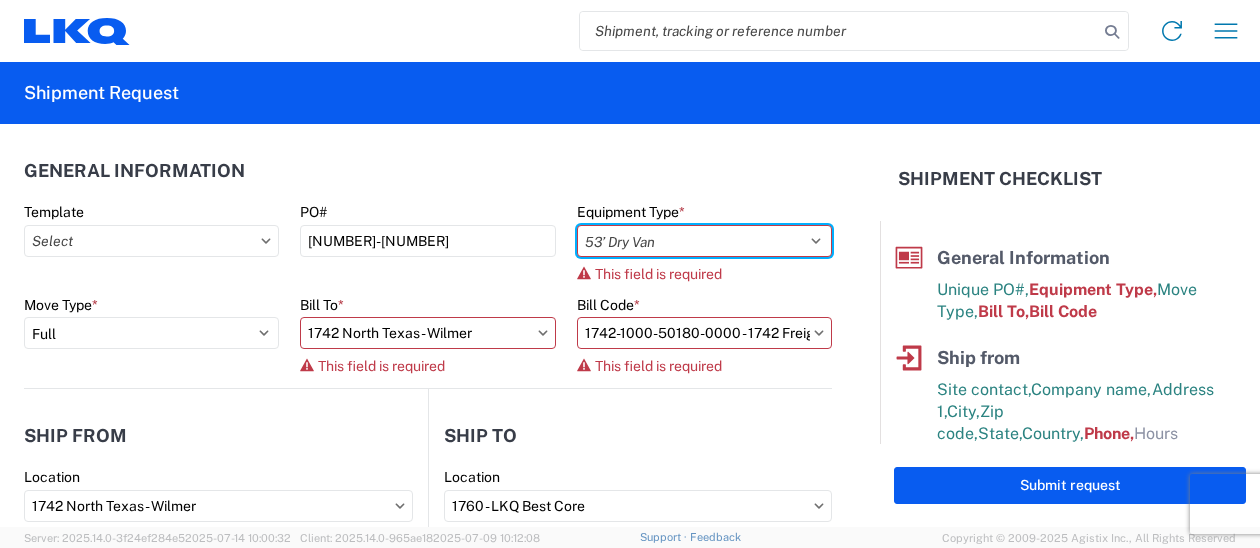 click on "Select 53’ Dry Van Flatbed Dropdeck (van) Lowboy (flatbed) Rail" at bounding box center [704, 241] 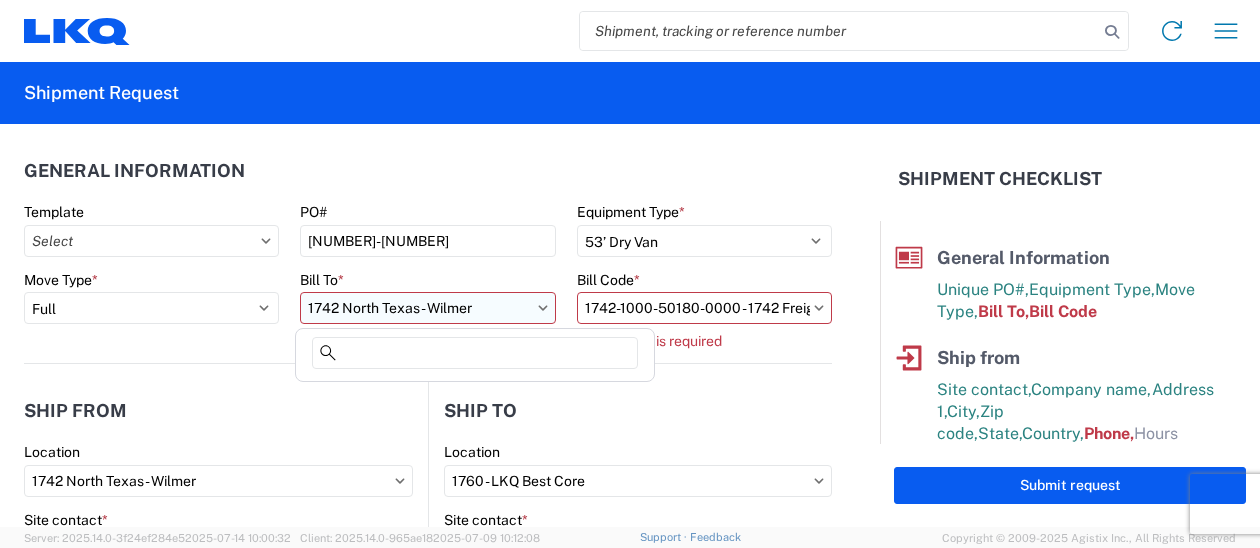 click on "1742 North Texas - Wilmer" at bounding box center (427, 308) 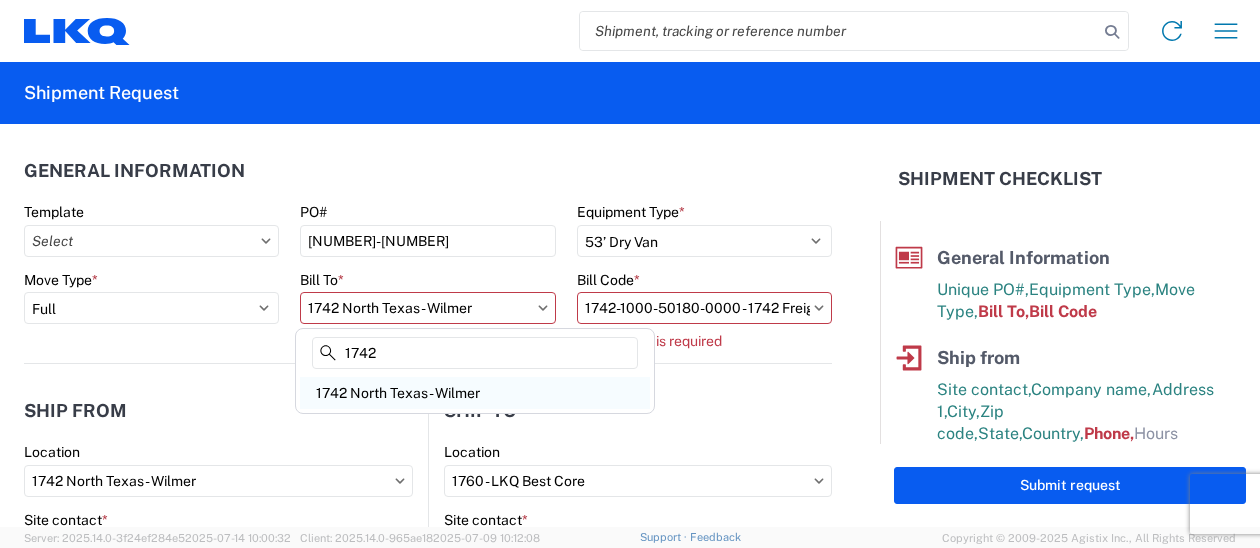 type on "1742" 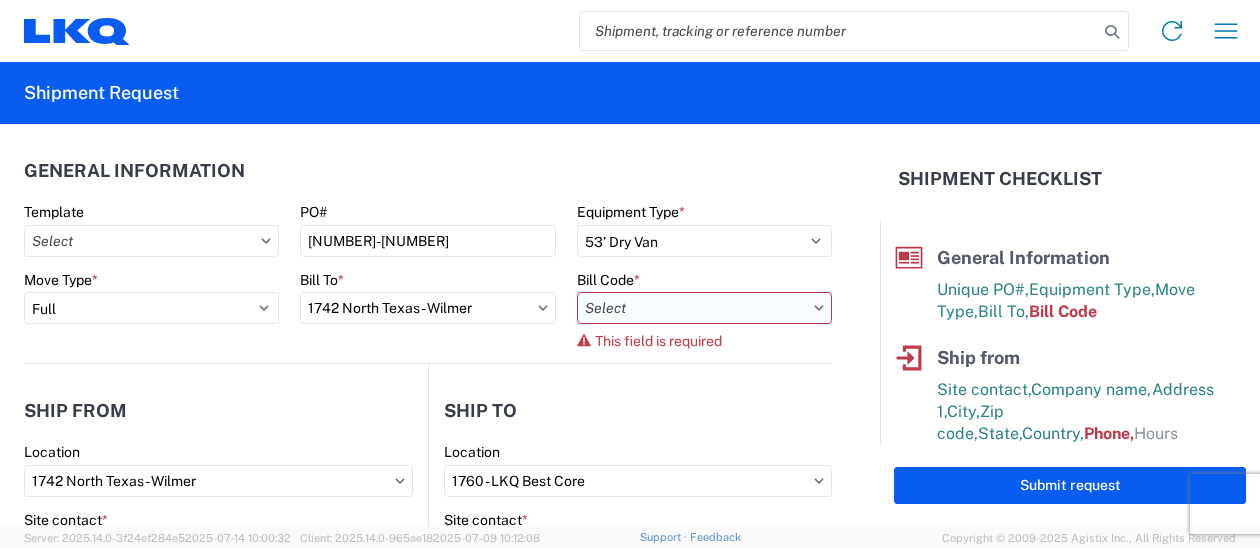 click on "Bill Code  *" at bounding box center [704, 308] 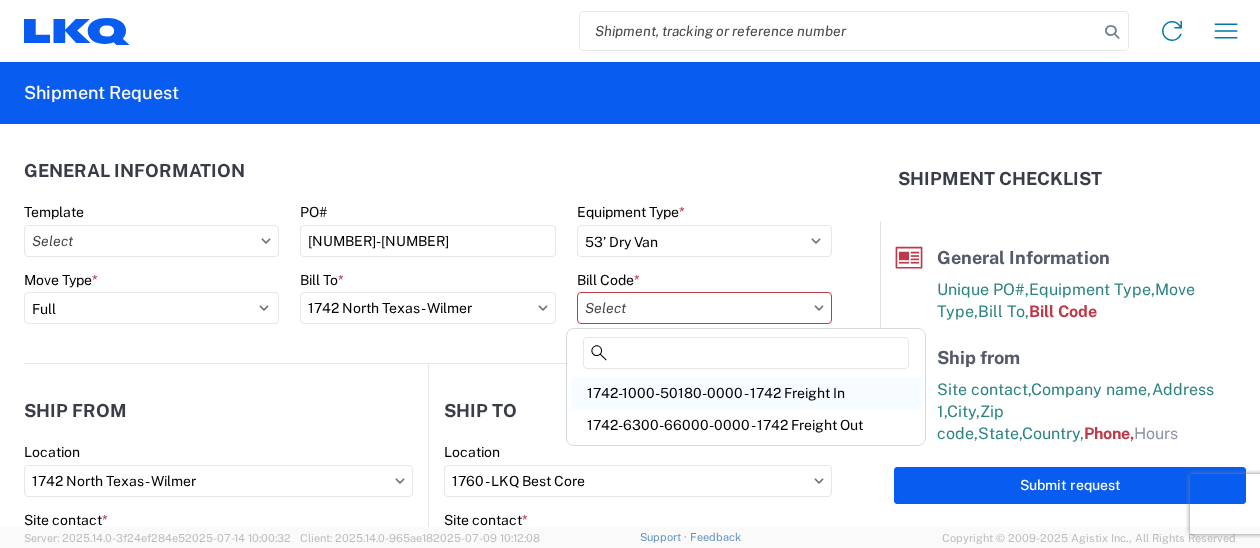click on "1742-1000-50180-0000 - 1742 Freight In" 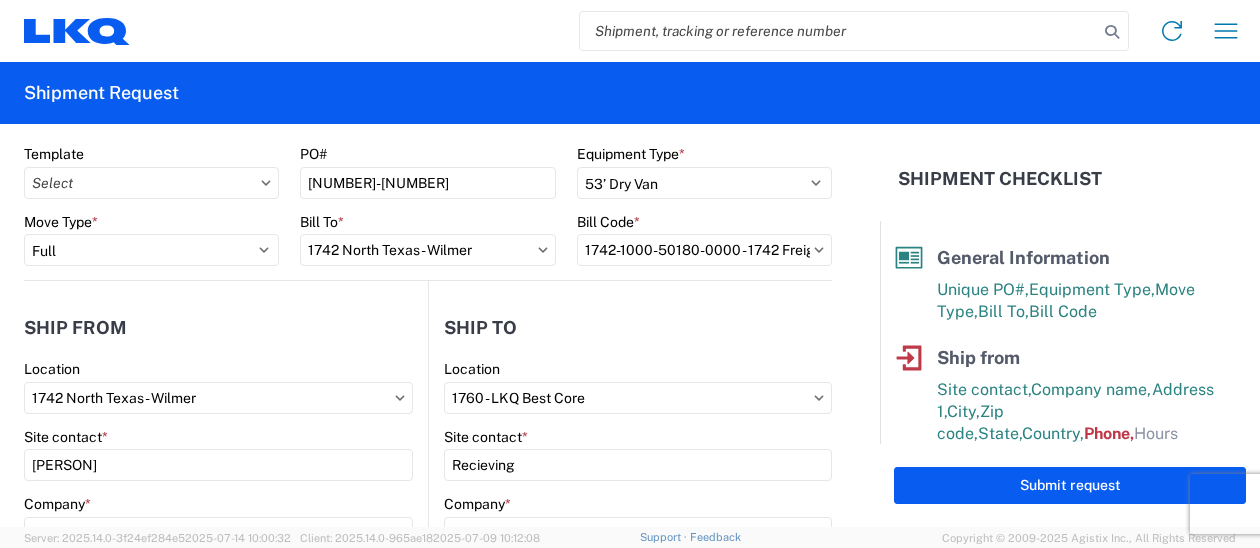 scroll, scrollTop: 100, scrollLeft: 0, axis: vertical 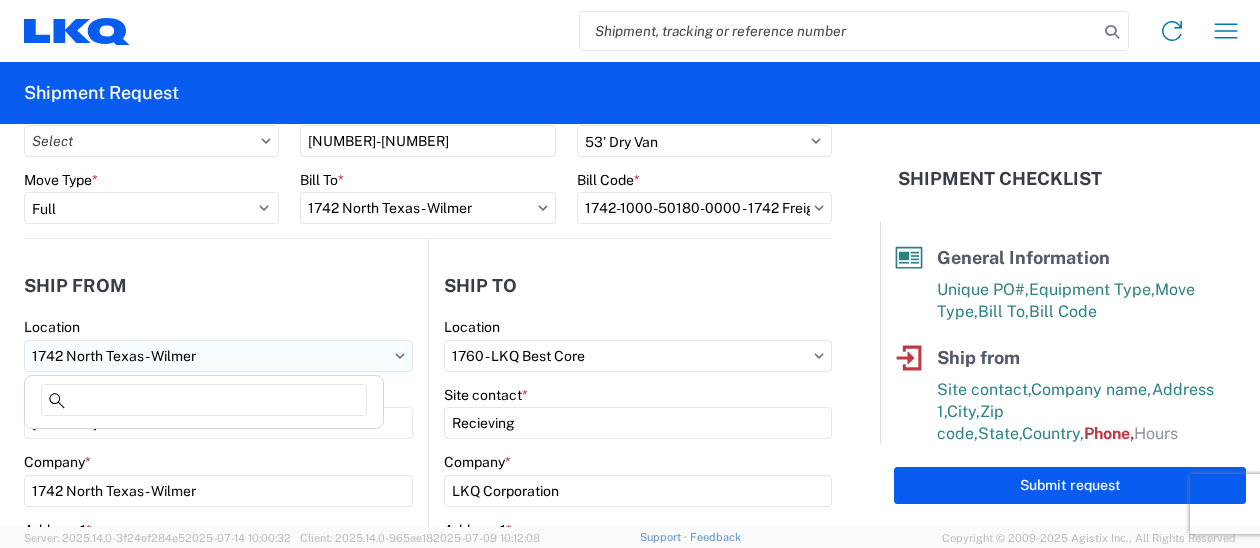 click on "1742 North Texas - Wilmer" at bounding box center [218, 356] 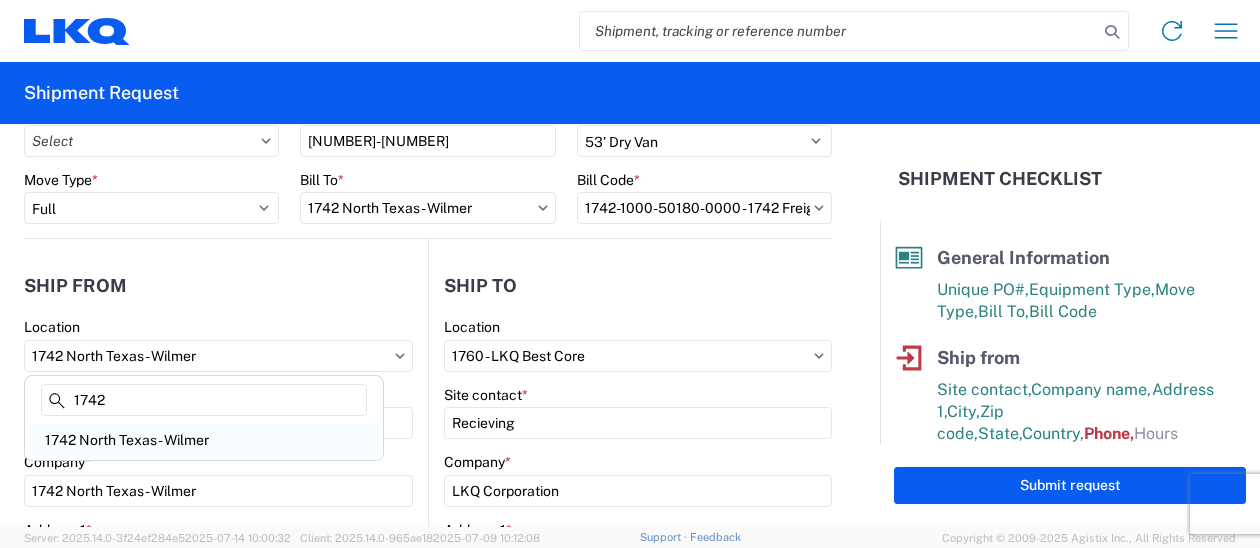 type on "1742" 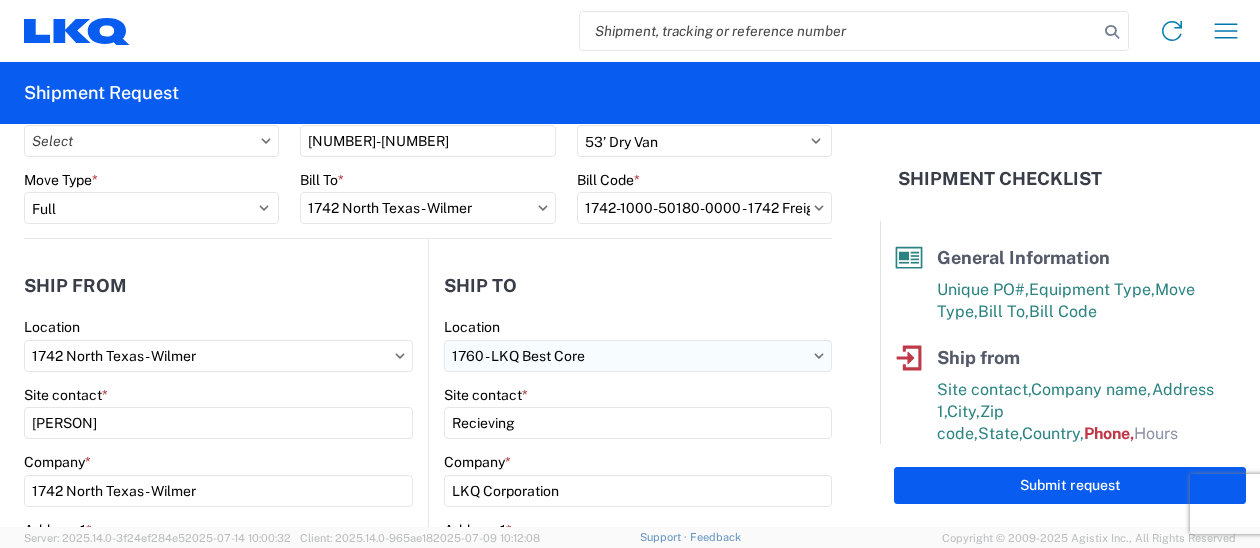 type 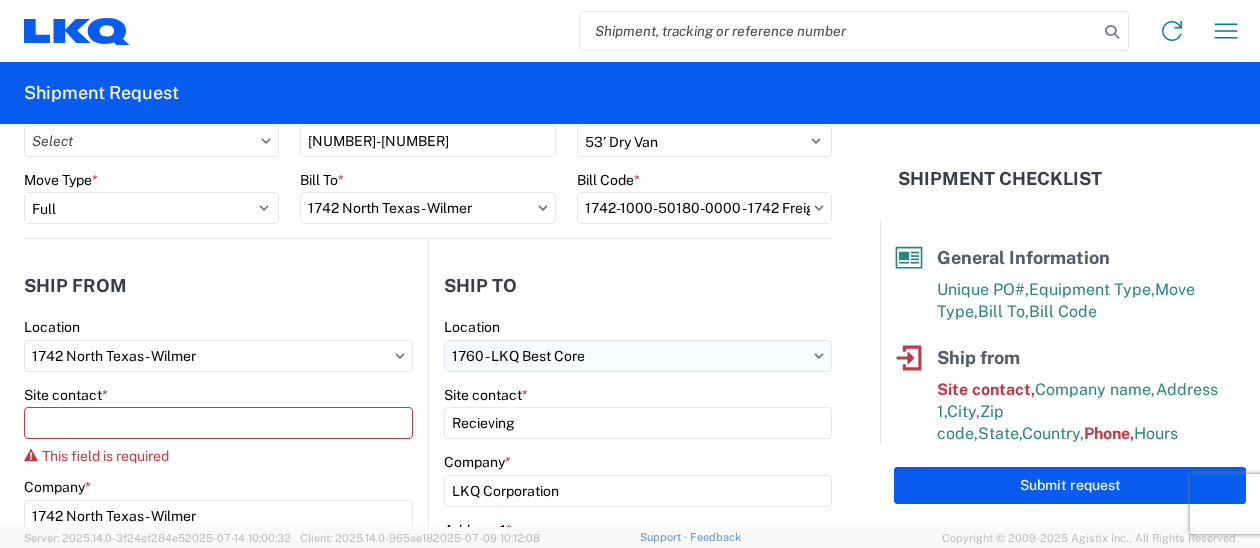 click on "1760 - LKQ Best Core" at bounding box center (638, 356) 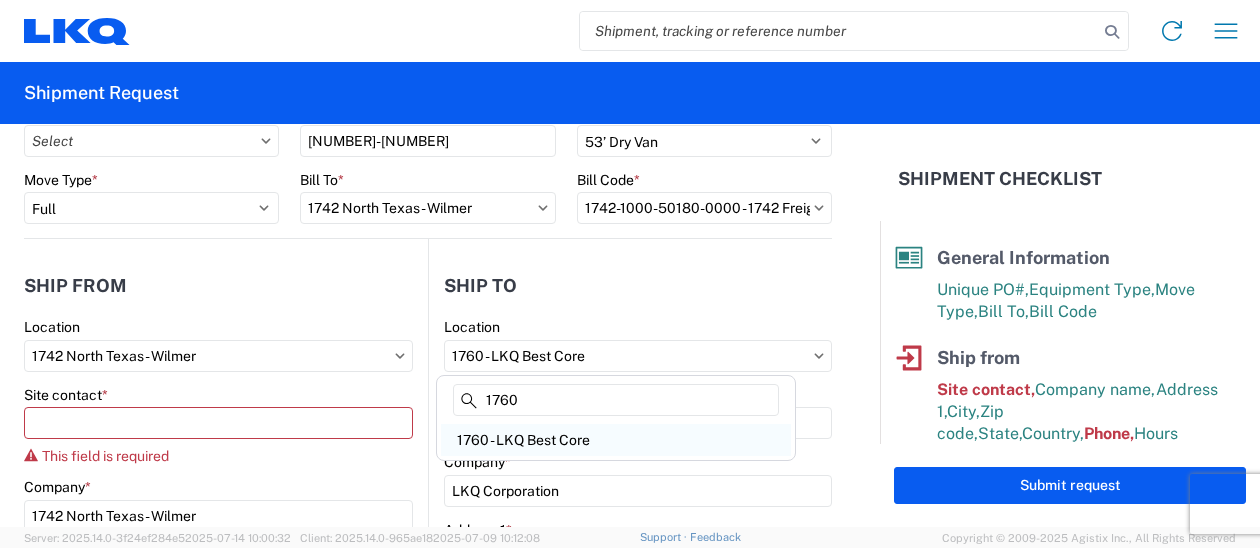 type on "1760" 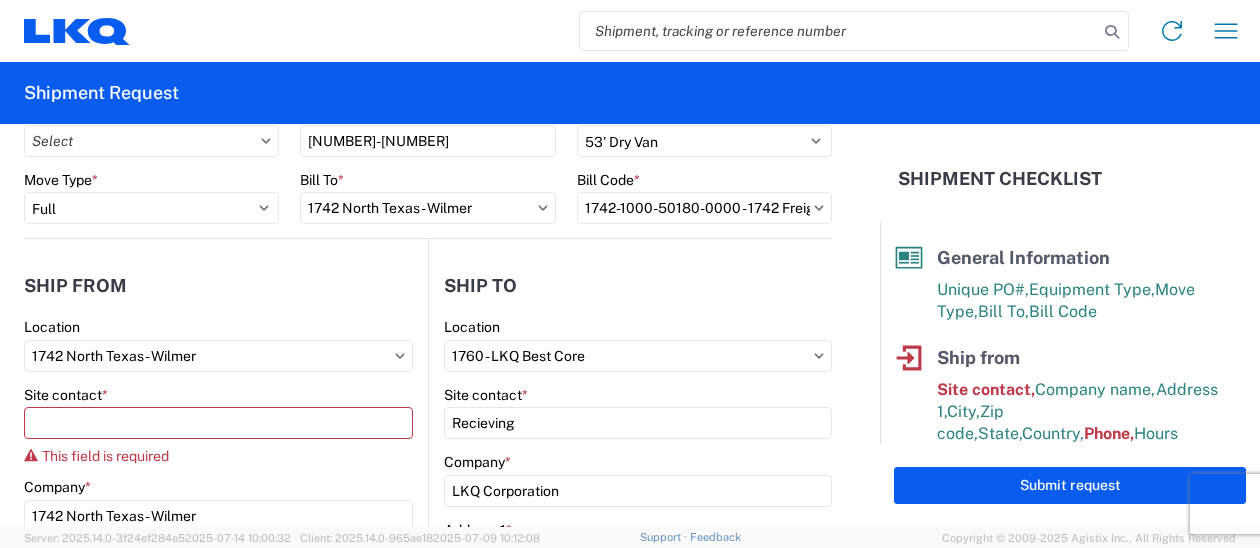 type 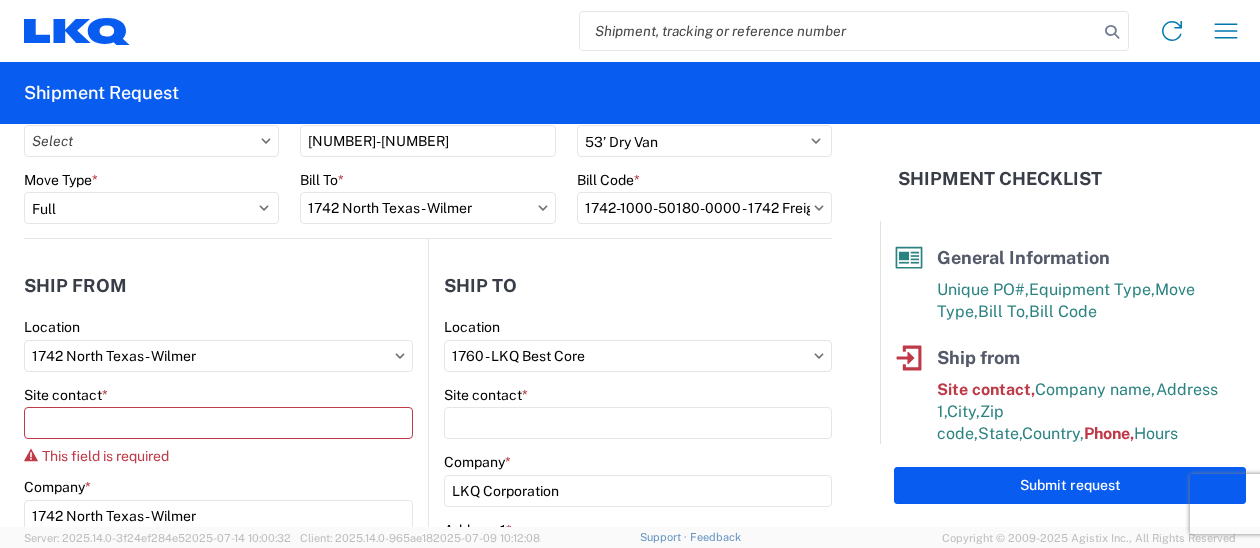 select on "US" 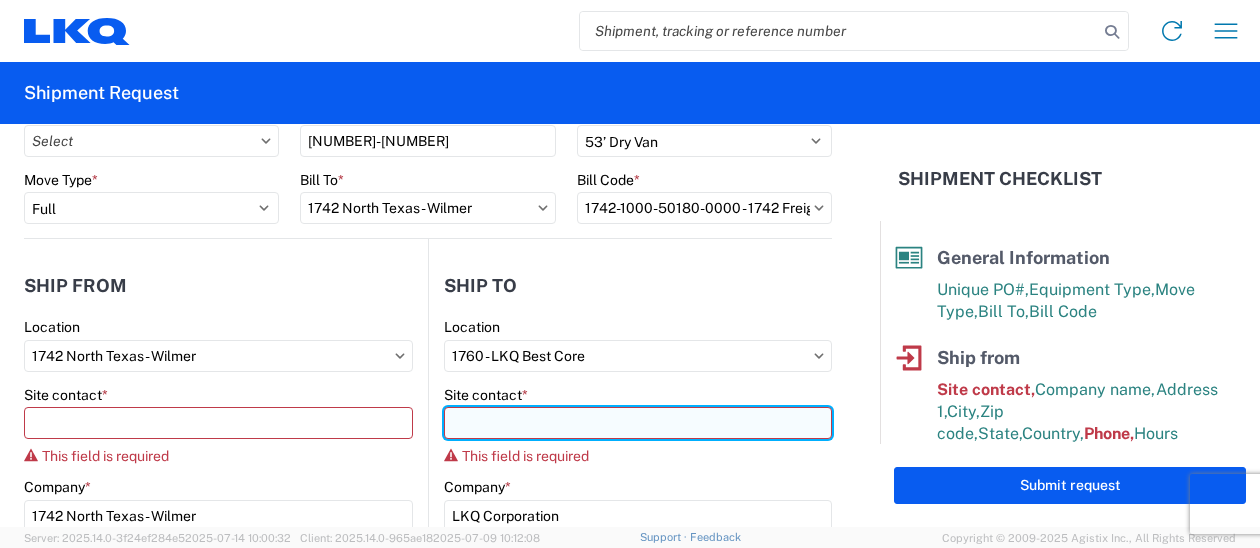 click on "Site contact  *" at bounding box center (218, 423) 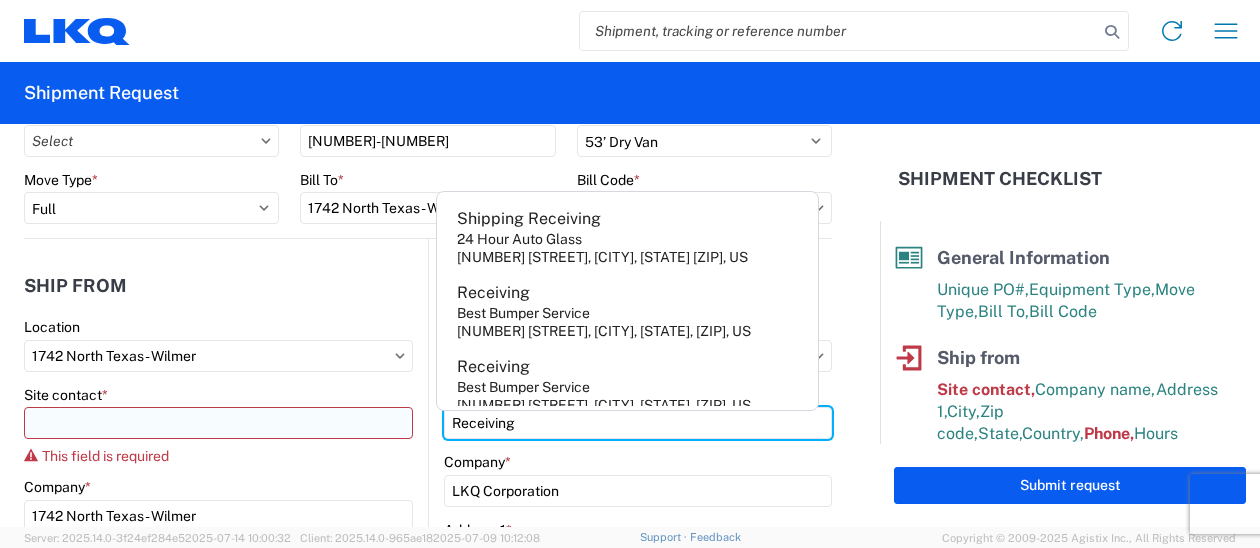 type on "Receiving" 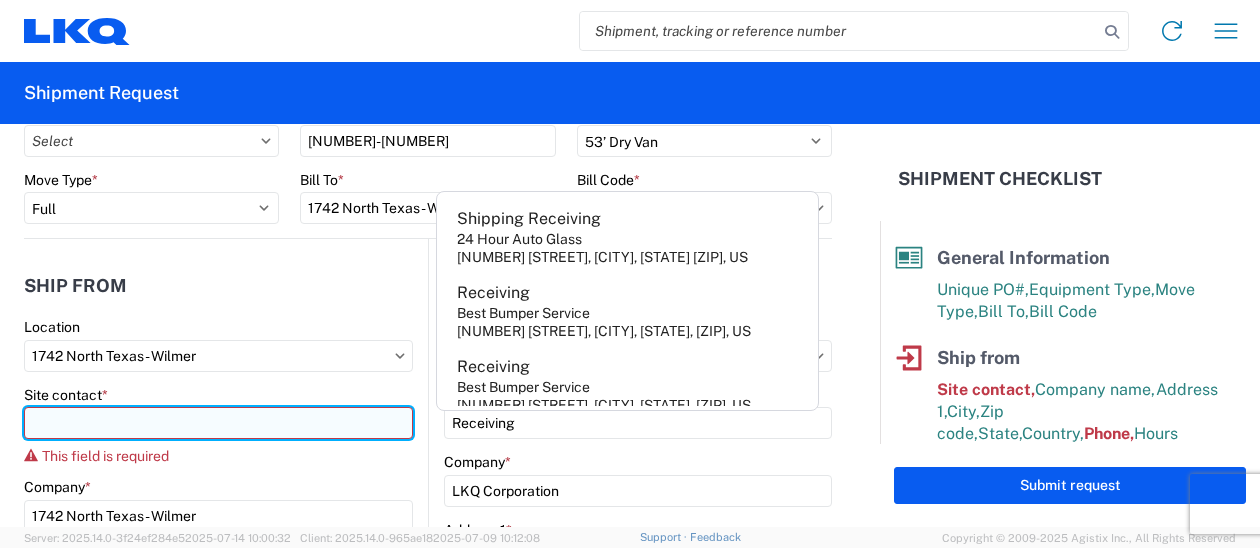 click on "Site contact  *" at bounding box center [218, 423] 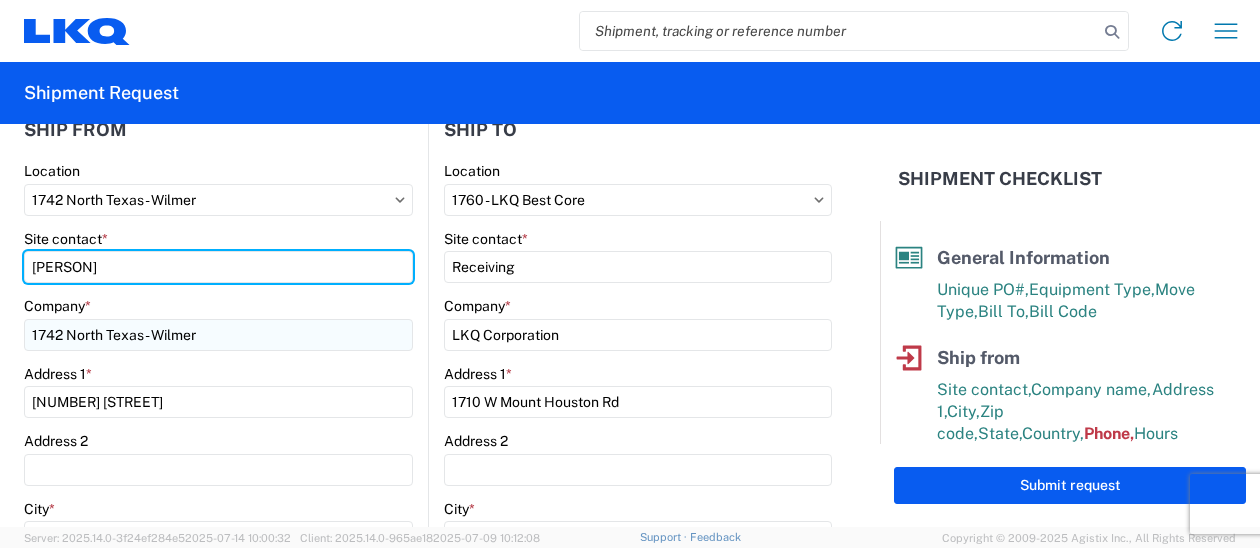 scroll, scrollTop: 300, scrollLeft: 0, axis: vertical 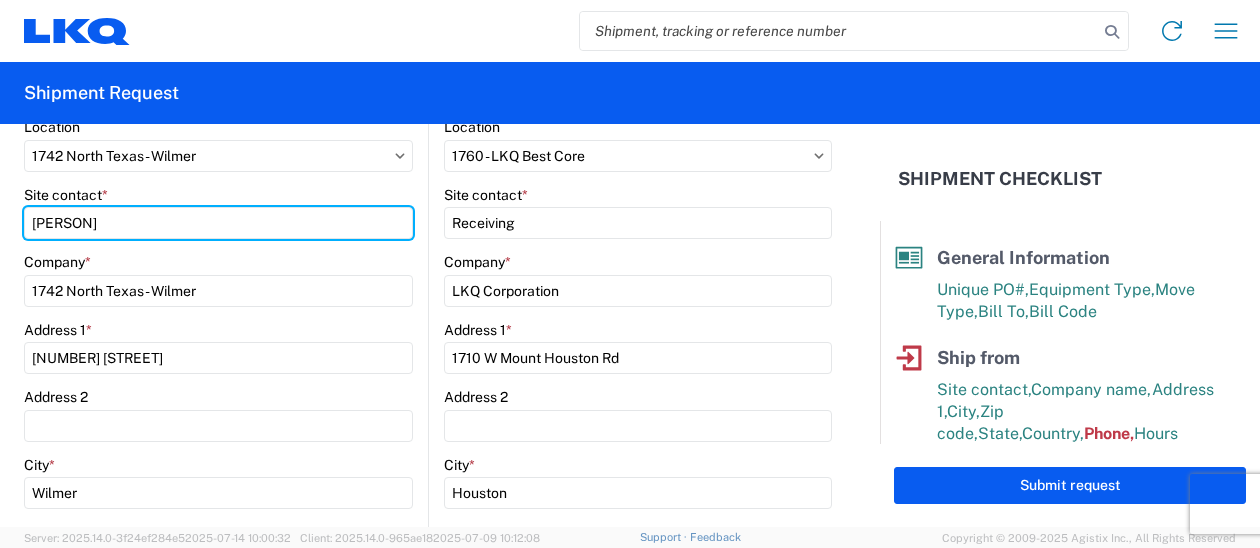 type on "[FIRST] [LAST]" 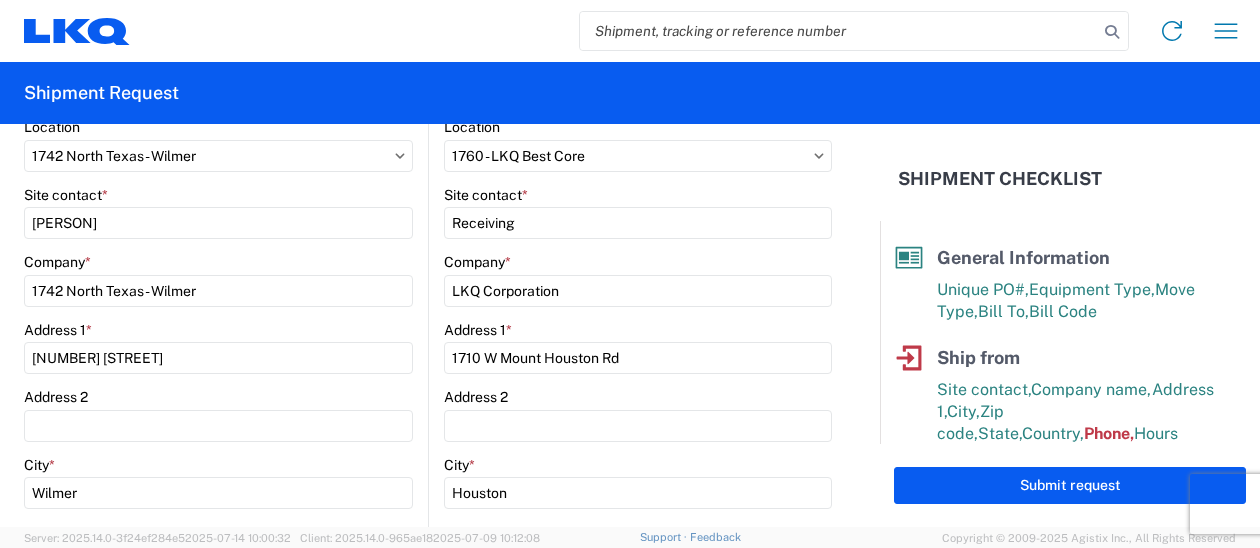 click on "Address 2" 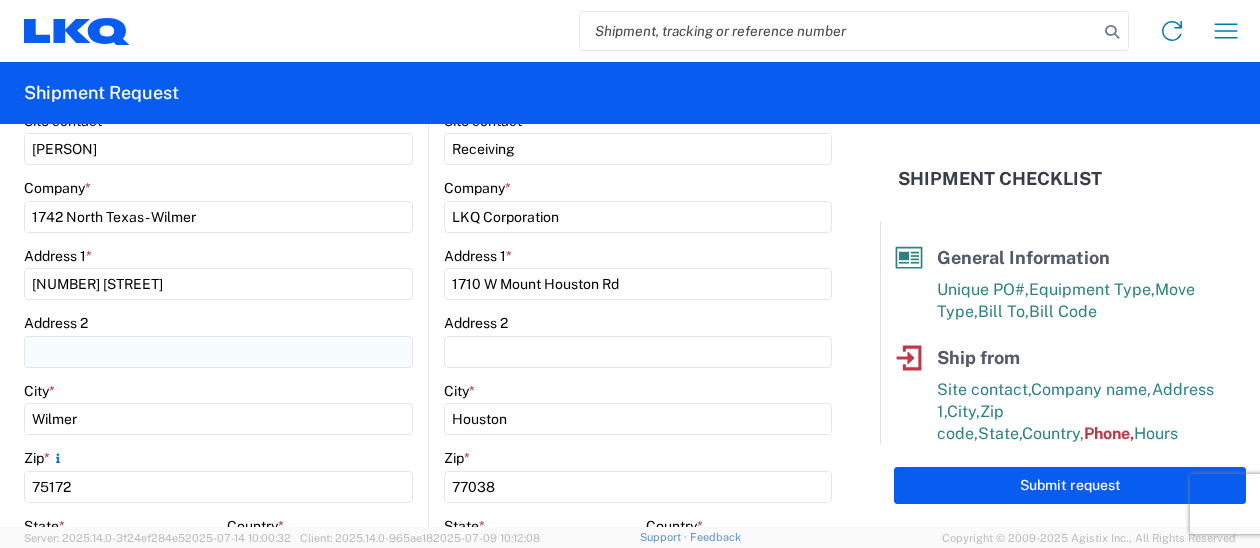 scroll, scrollTop: 600, scrollLeft: 0, axis: vertical 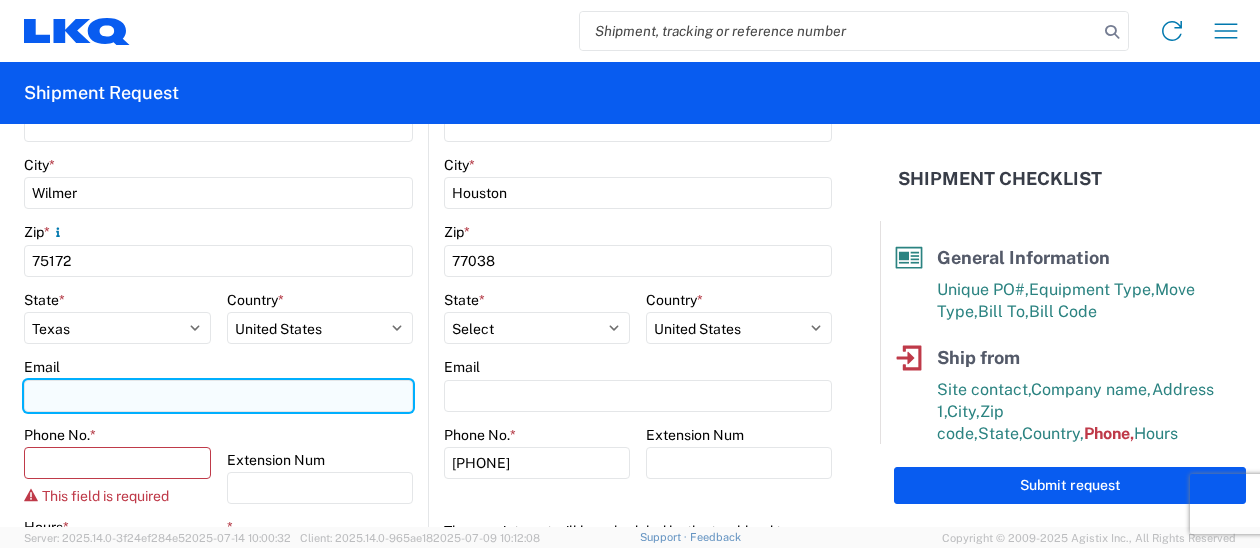 click on "Email" at bounding box center (218, 396) 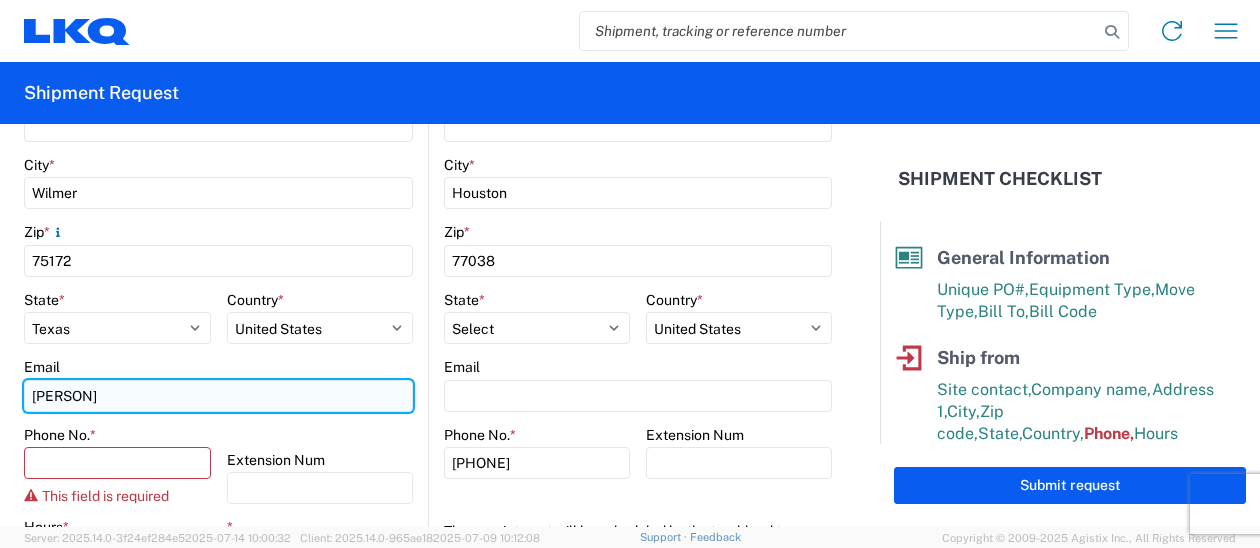 type on "[EMAIL]" 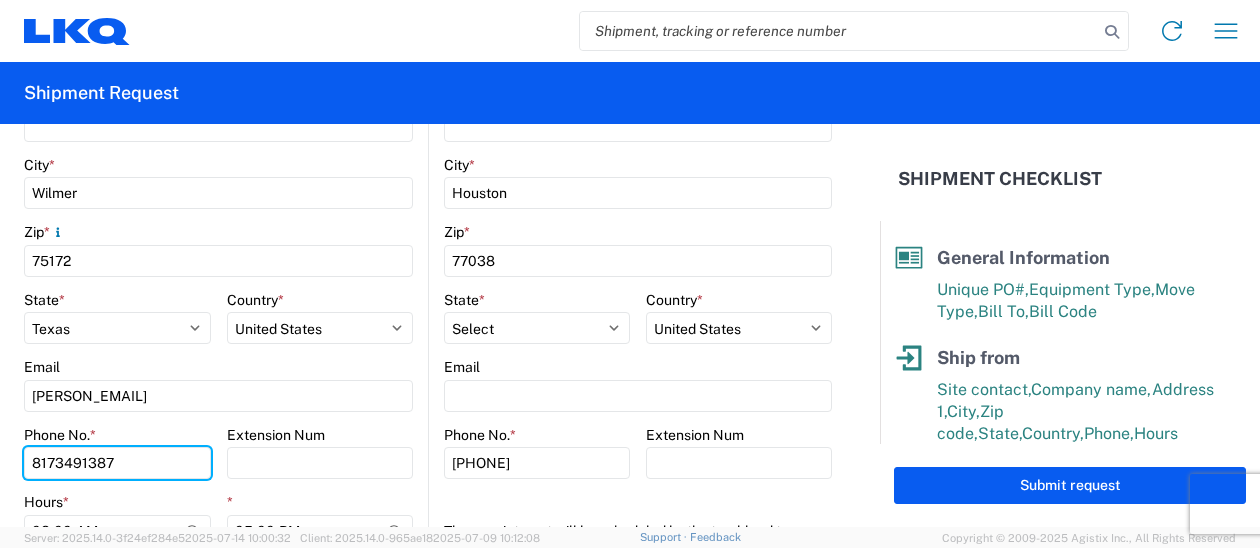 type on "8173491387" 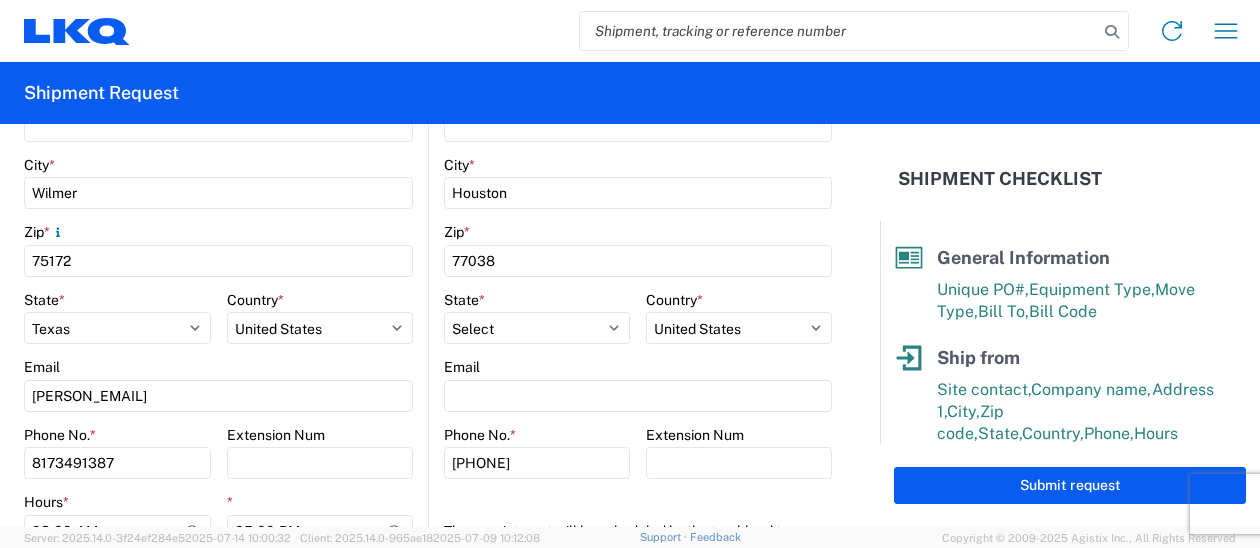 click on "Hours  *" 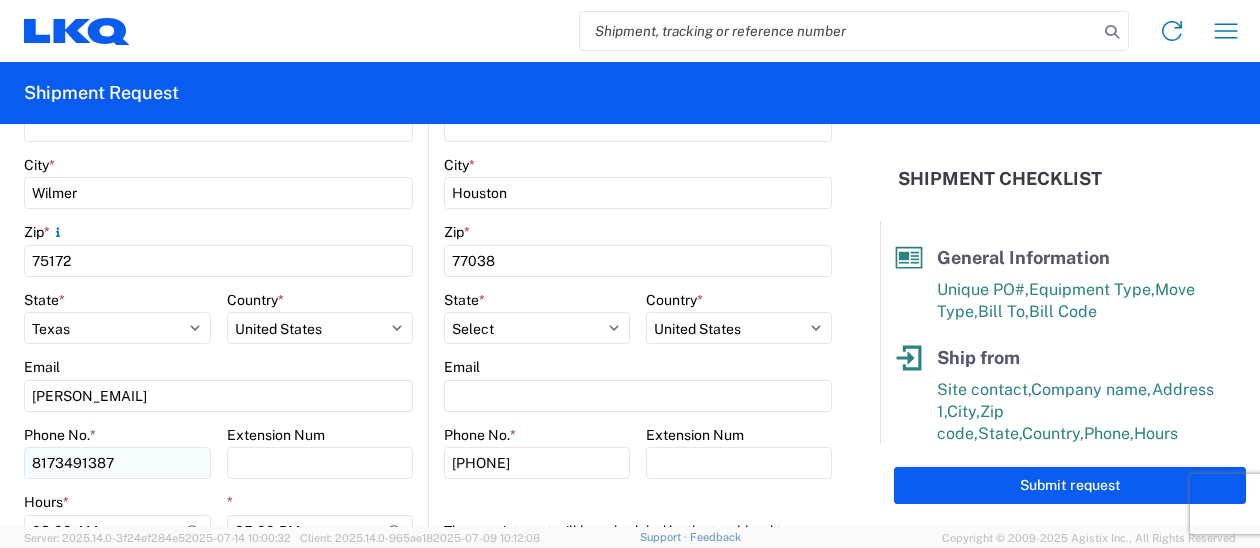 scroll, scrollTop: 700, scrollLeft: 0, axis: vertical 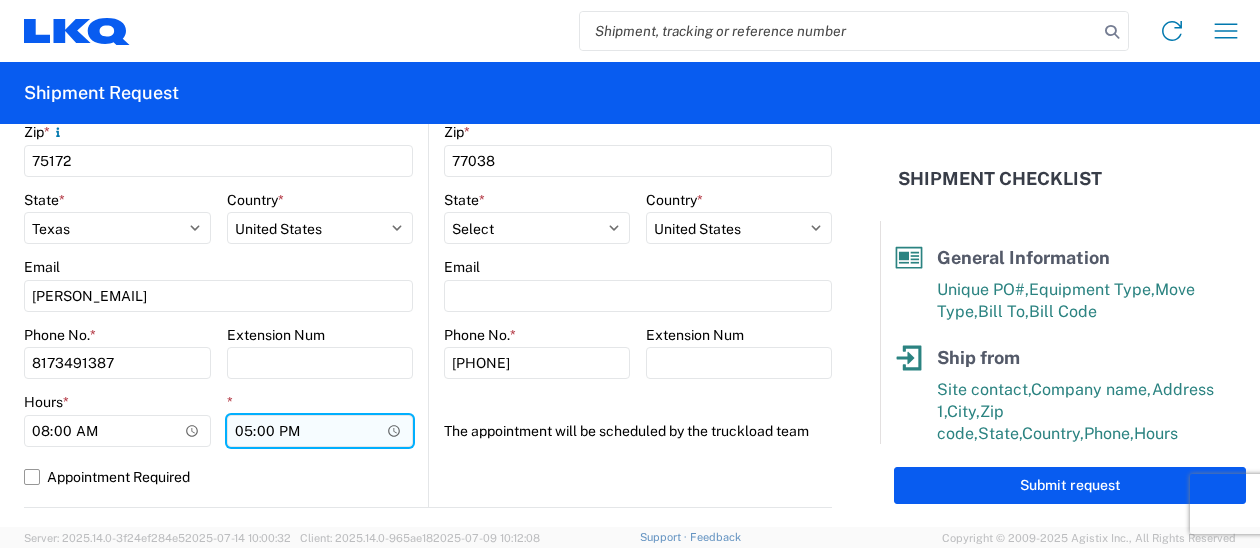 click on "17:00" at bounding box center (320, 431) 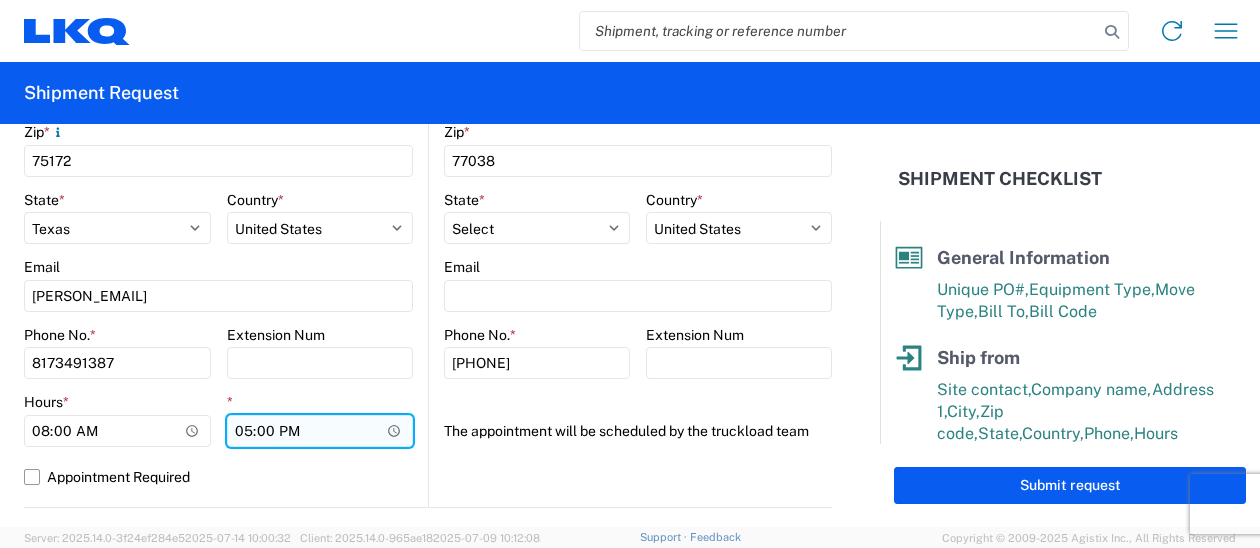 type on "15:00" 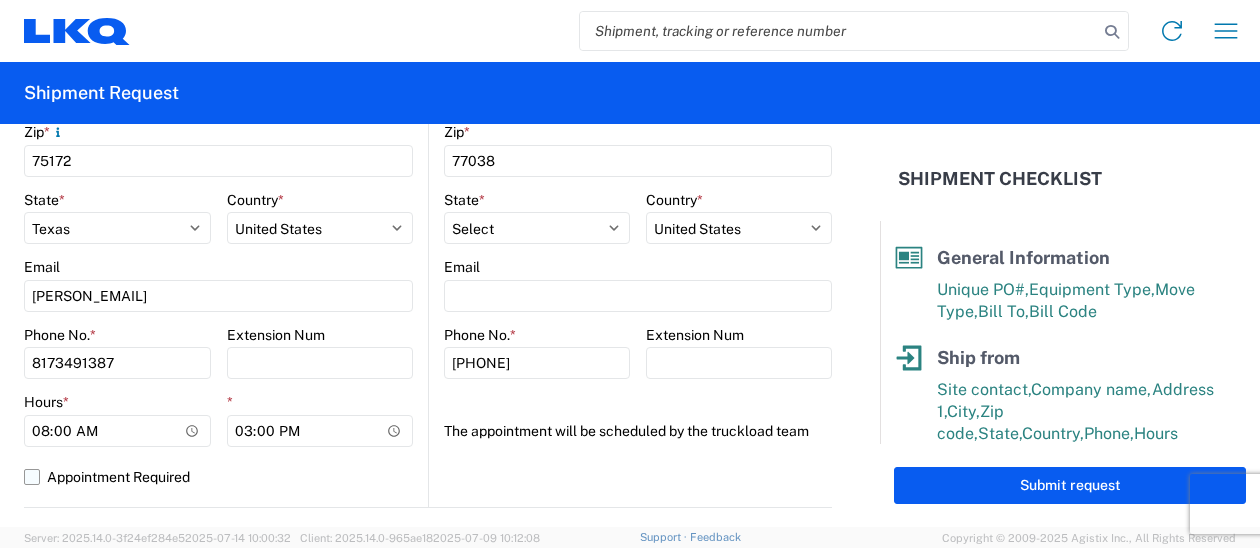 click on "Appointment Required" 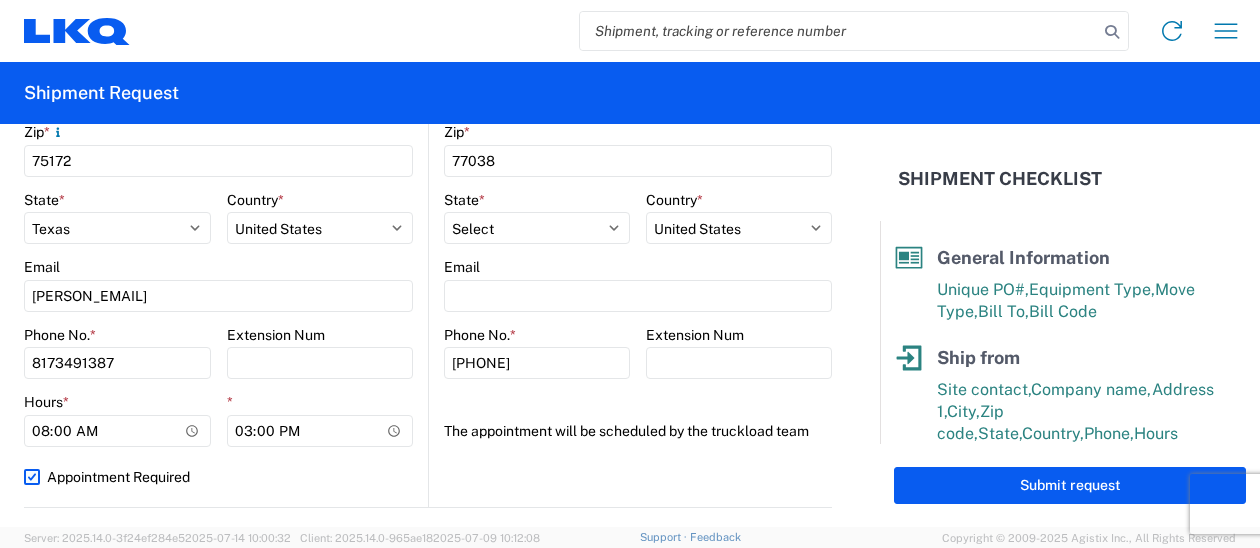 select on "TX" 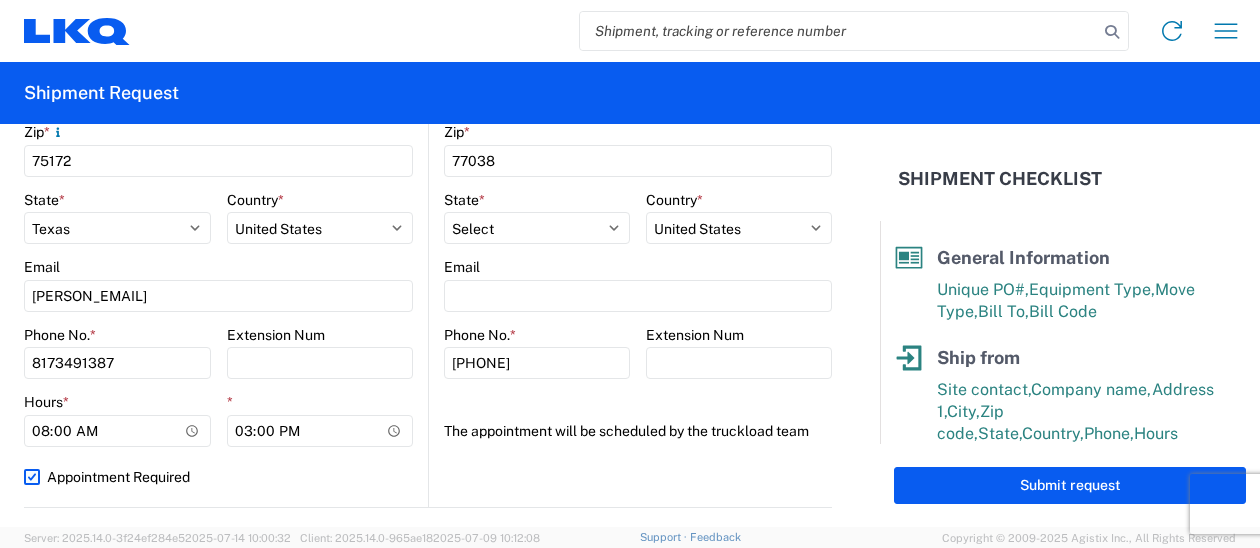 select on "US" 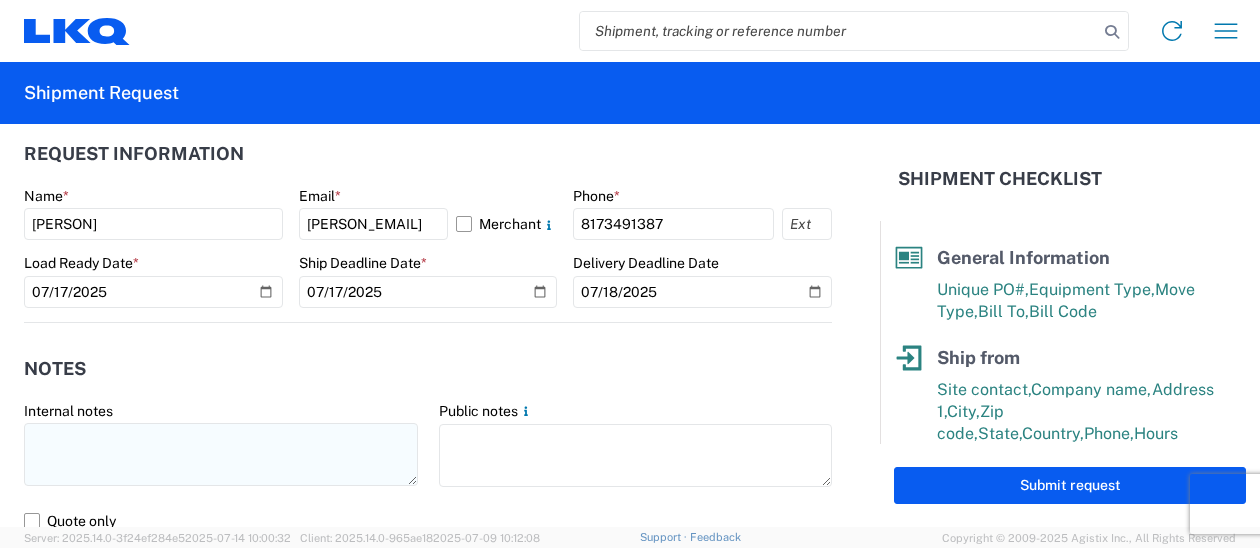 scroll, scrollTop: 1000, scrollLeft: 0, axis: vertical 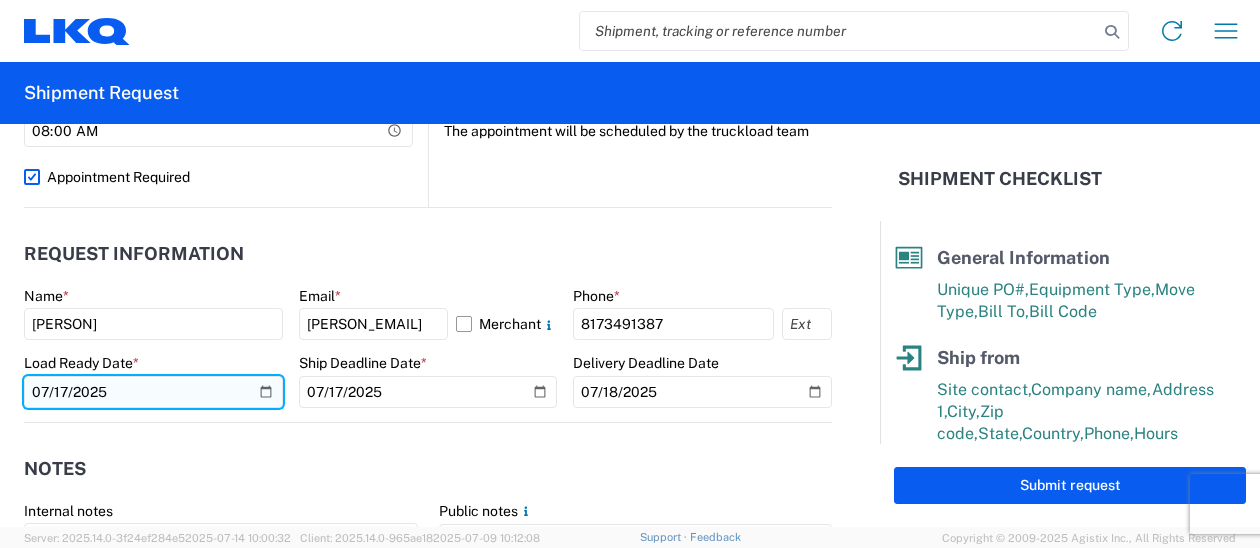 click on "2025-07-17" 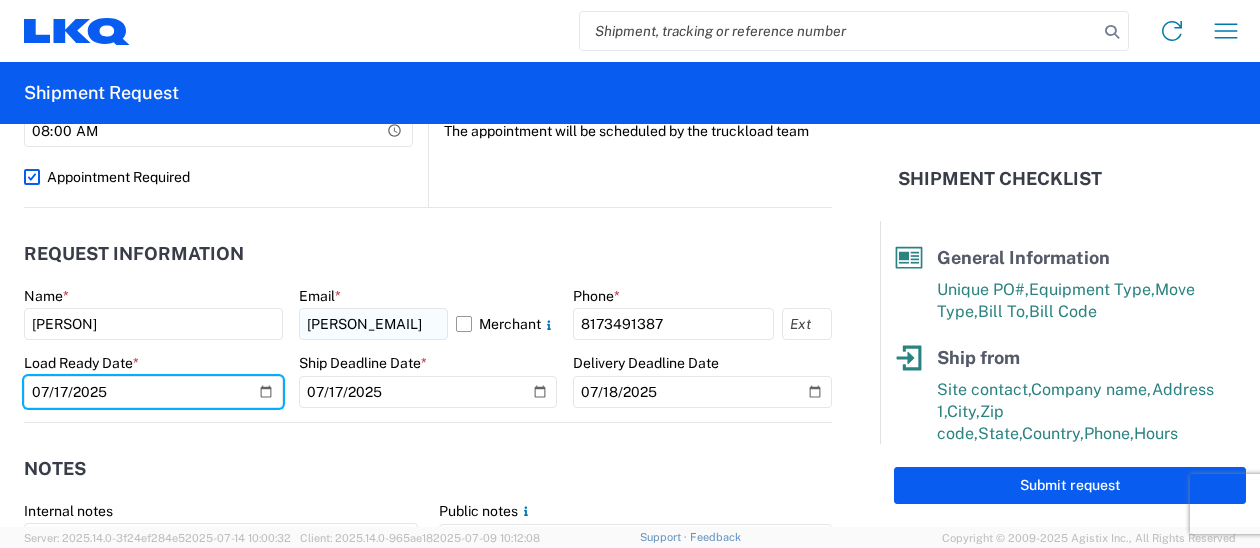 type on "2025-07-18" 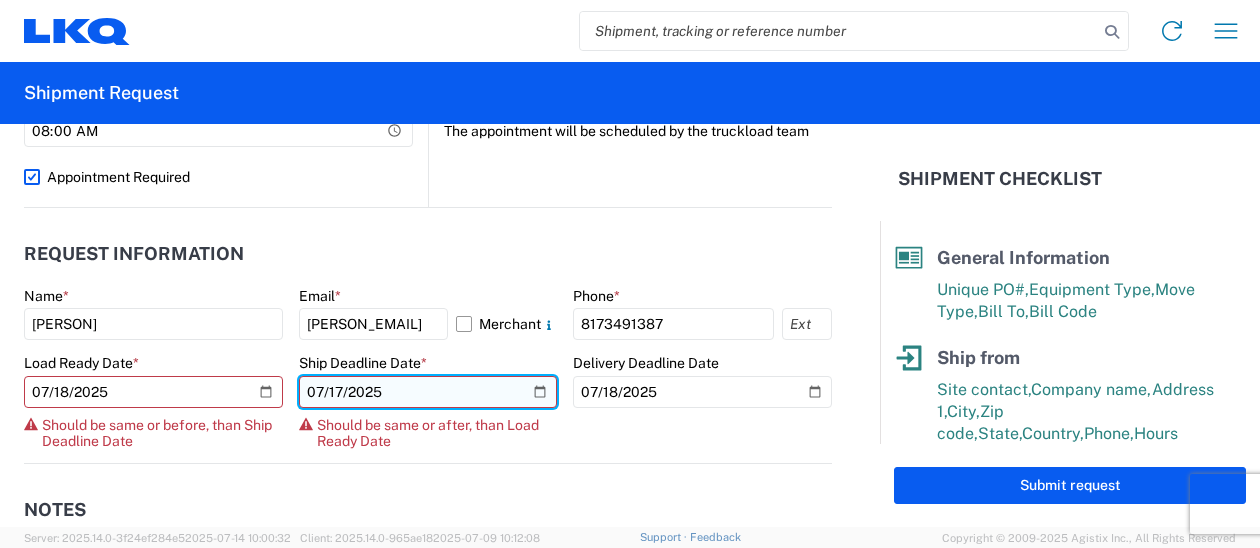 click on "2025-07-17" 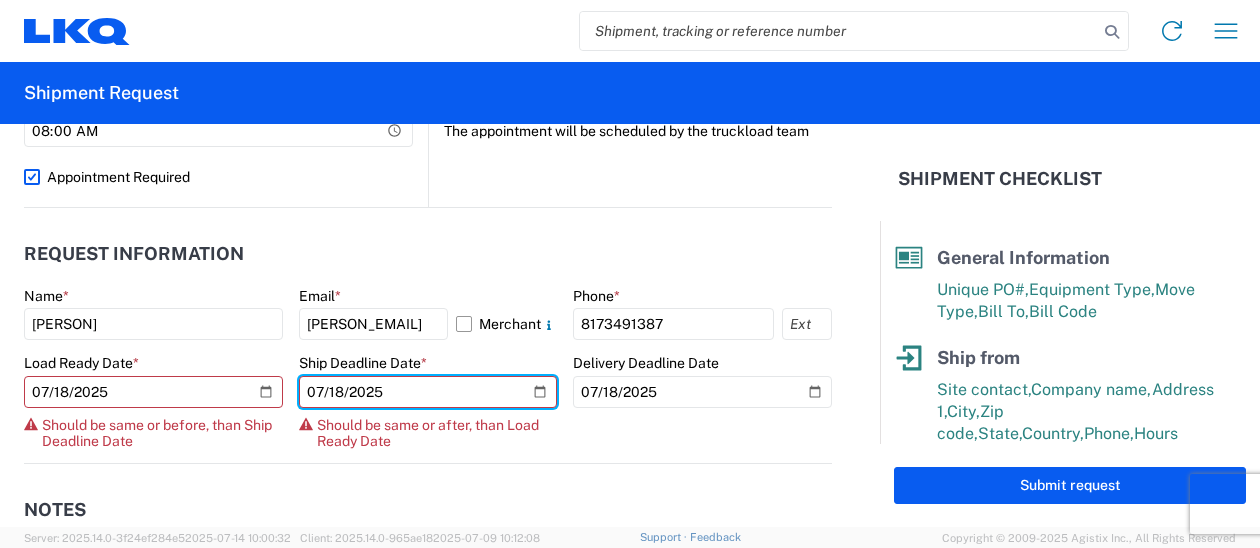type on "2025-07-18" 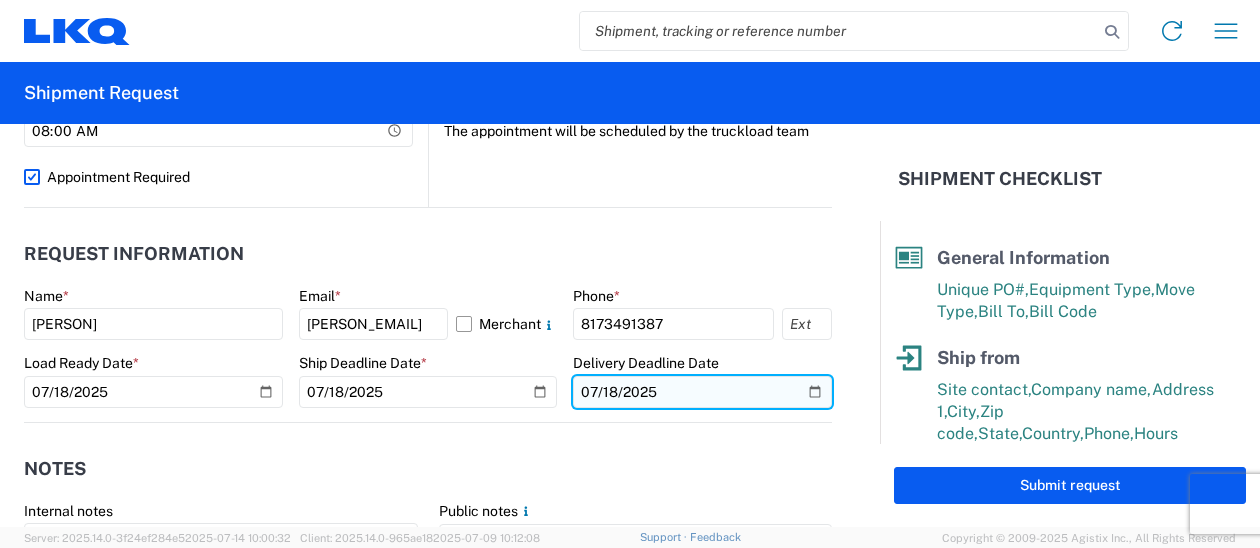 click on "2025-07-18" 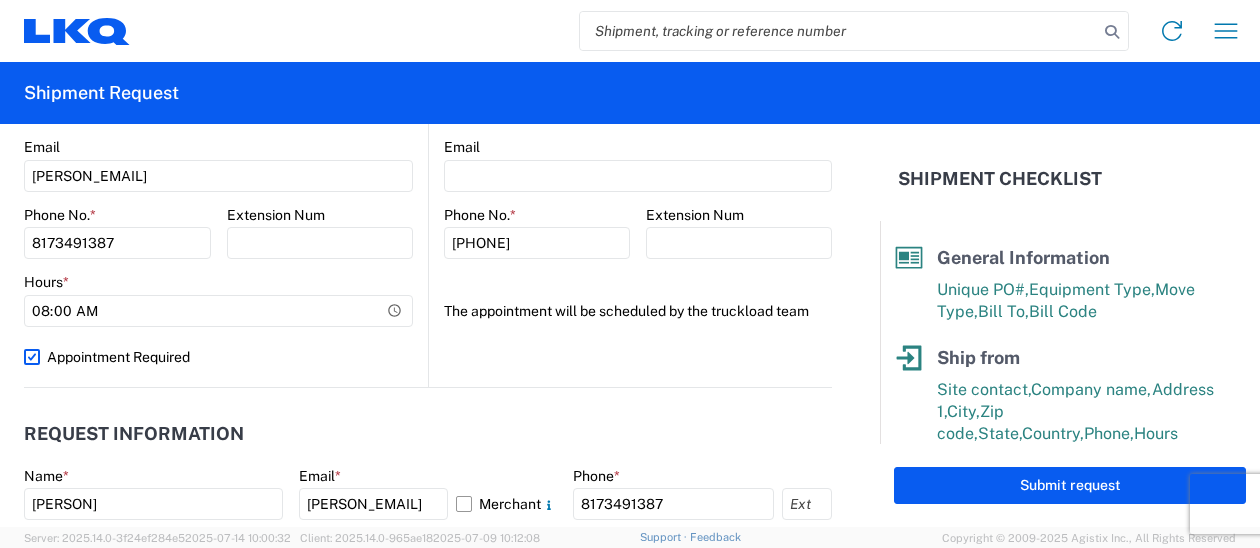 scroll, scrollTop: 800, scrollLeft: 0, axis: vertical 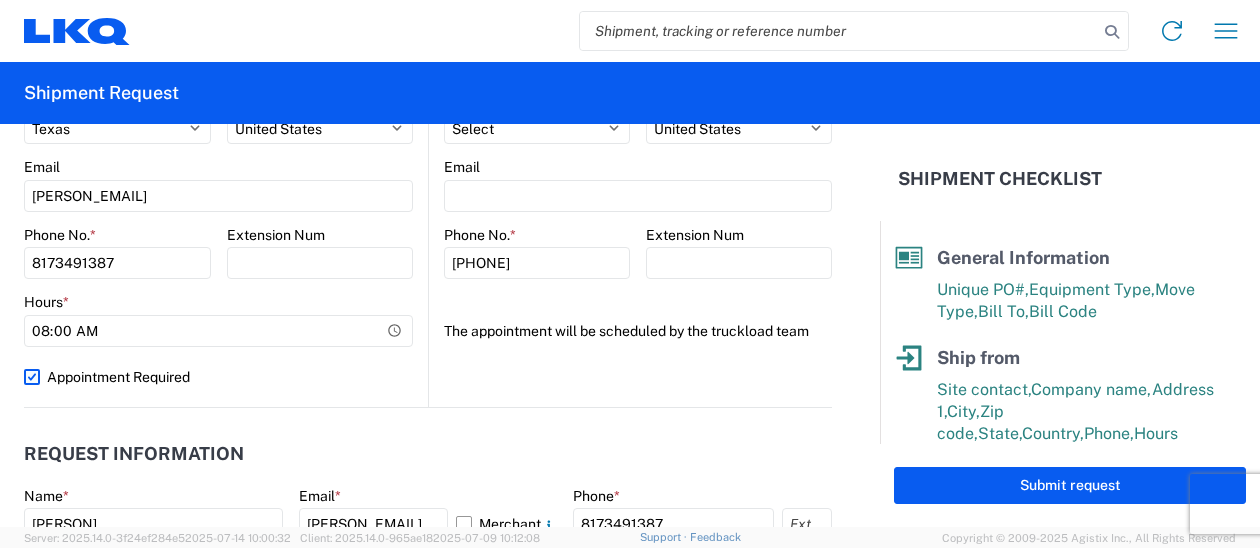 click on "Appointment Required" 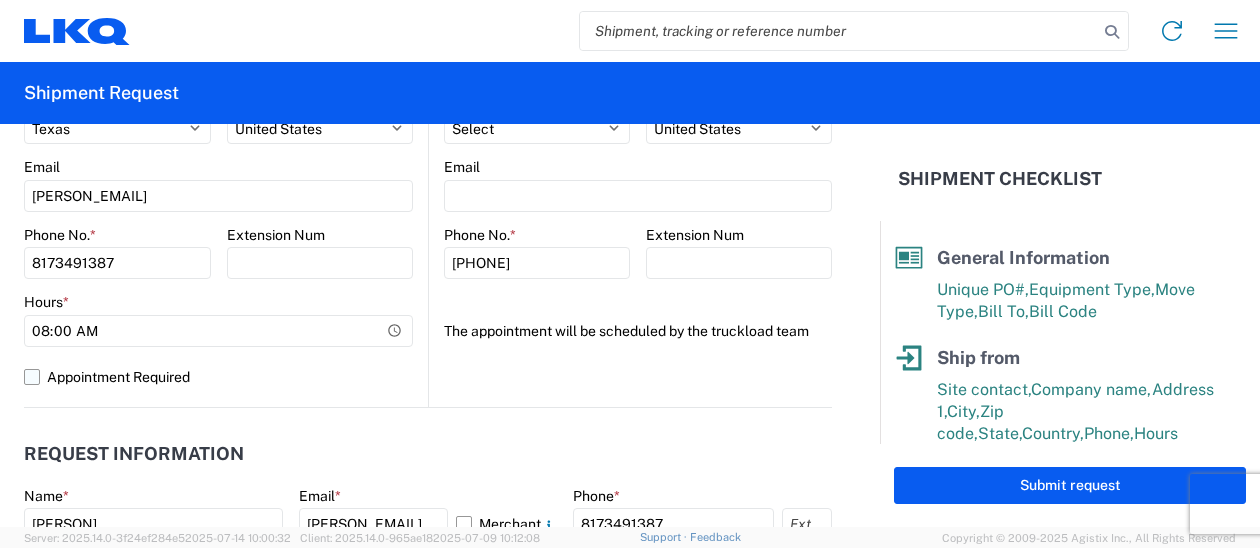 select on "US" 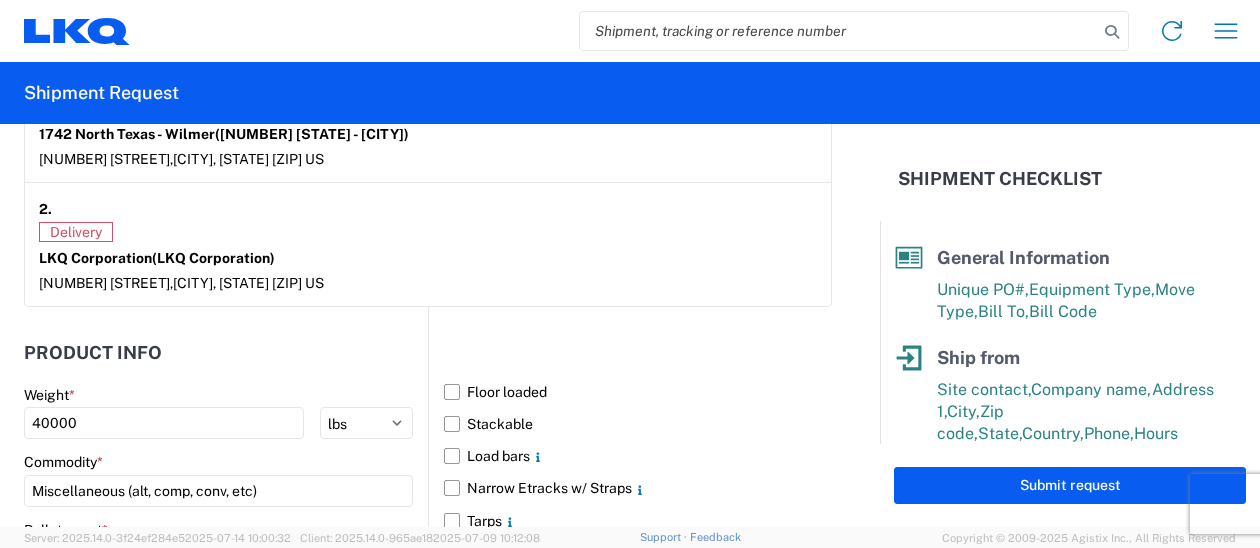 scroll, scrollTop: 1700, scrollLeft: 0, axis: vertical 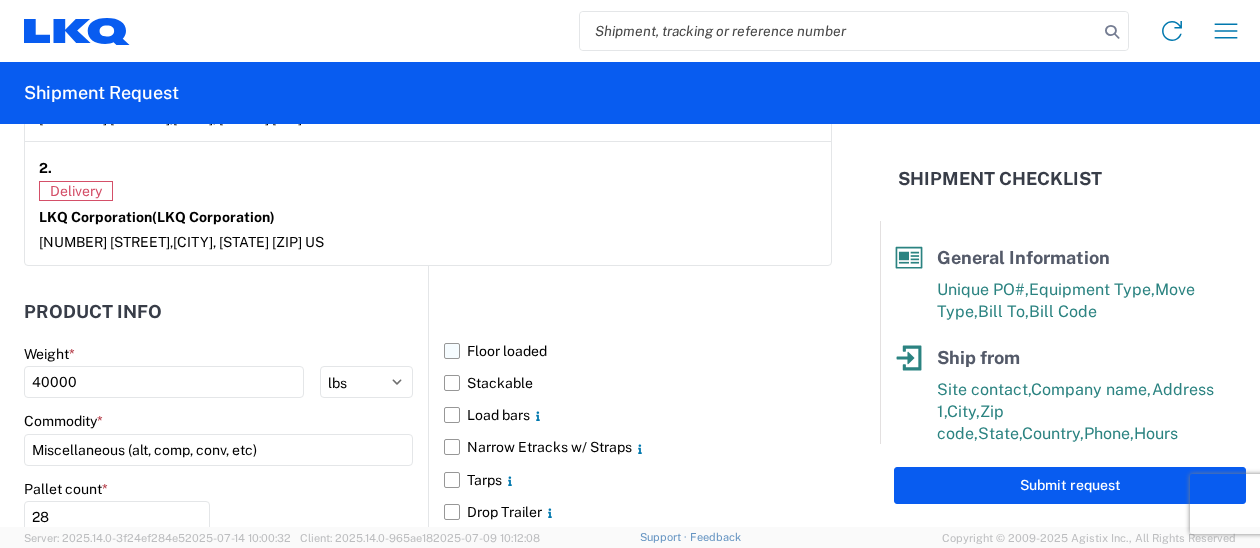 click on "Floor loaded" 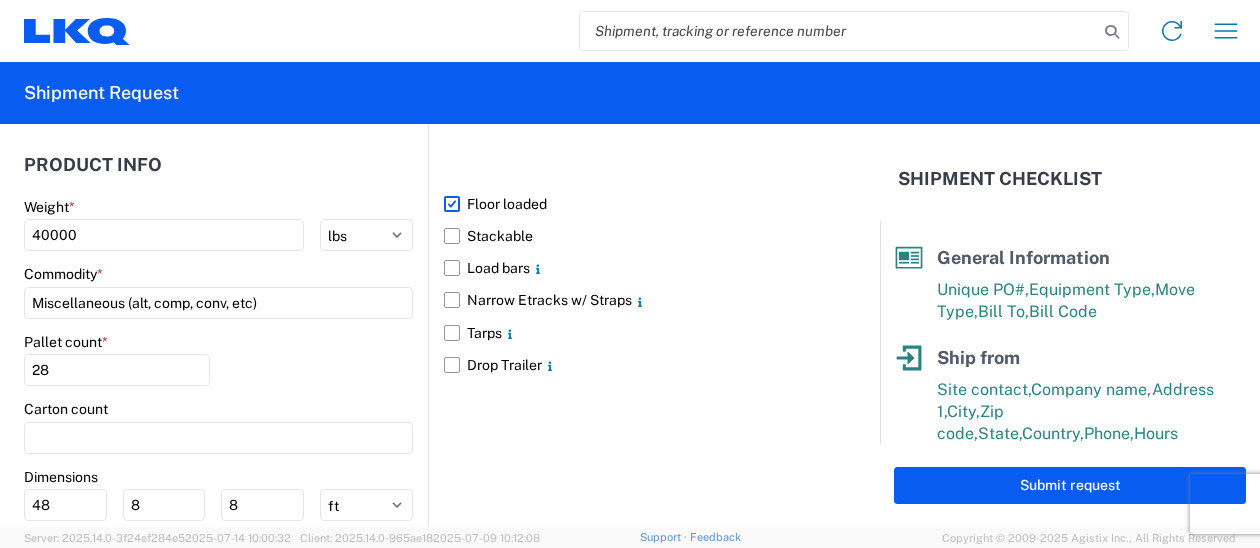 scroll, scrollTop: 1989, scrollLeft: 0, axis: vertical 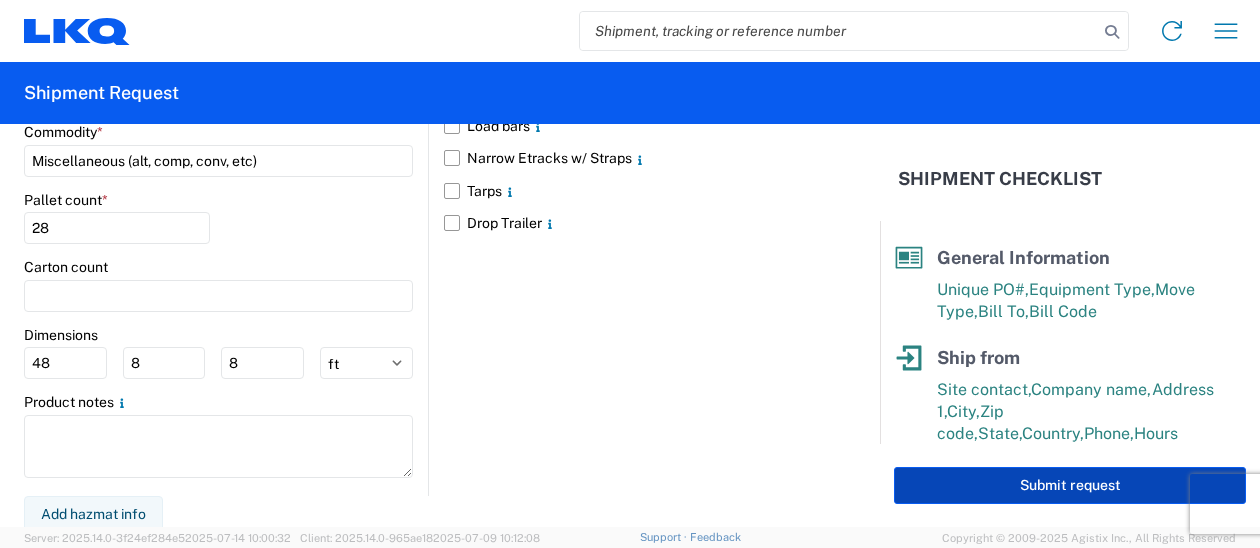 click on "Submit request" 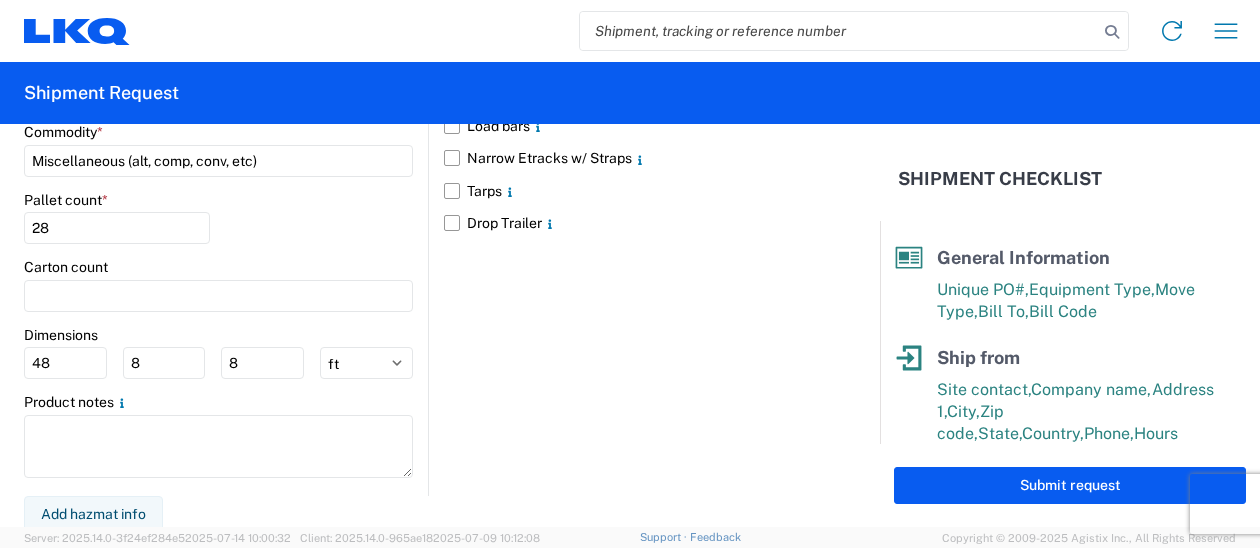 select on "US" 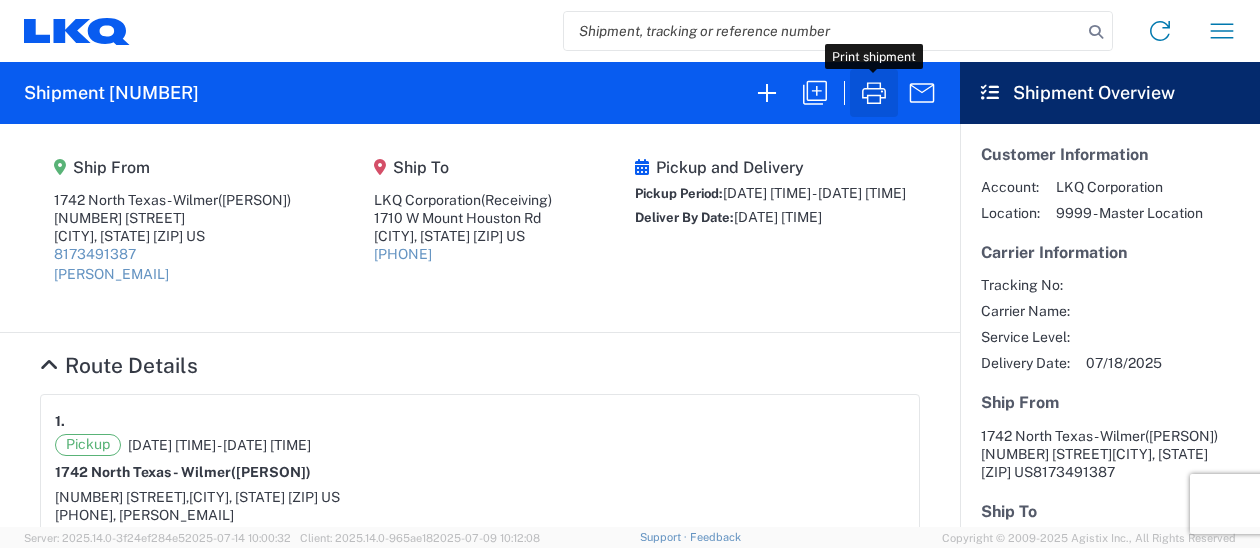 click 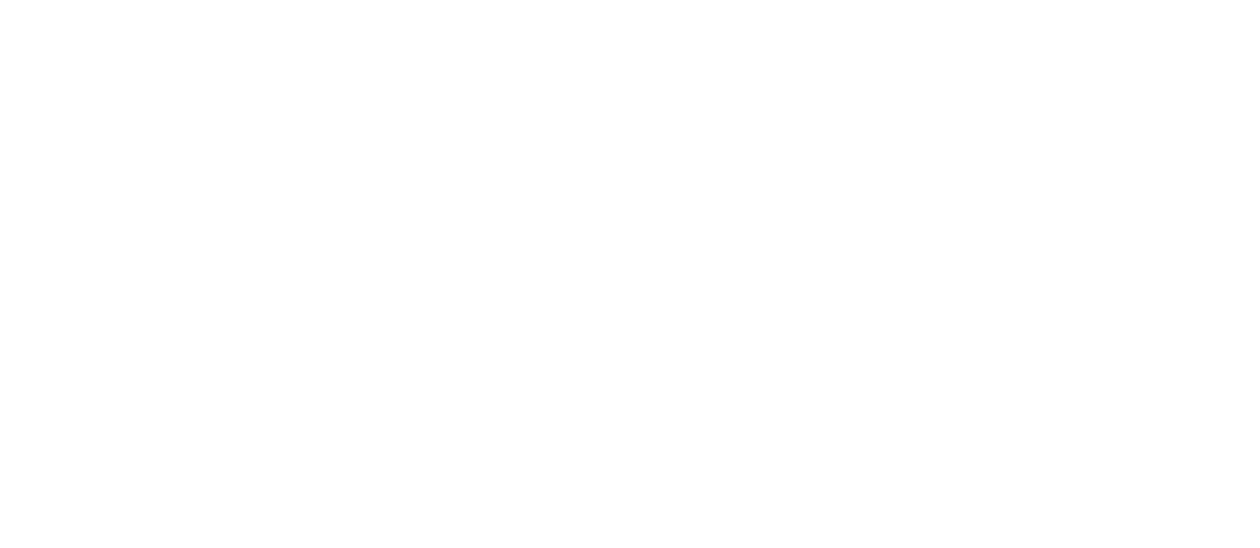 scroll, scrollTop: 0, scrollLeft: 0, axis: both 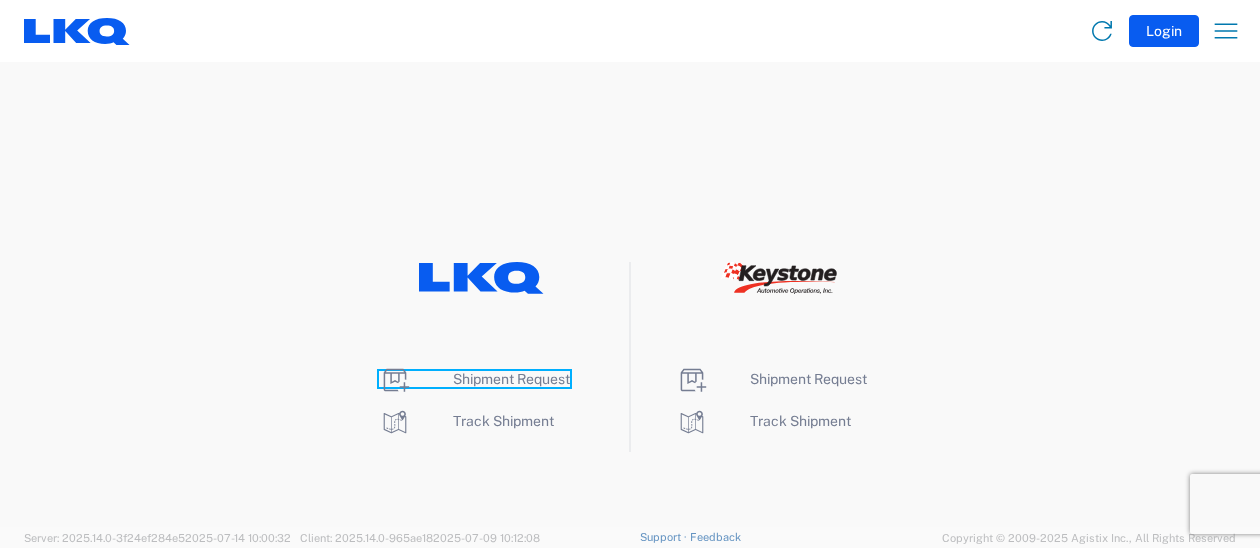 click on "Shipment Request" 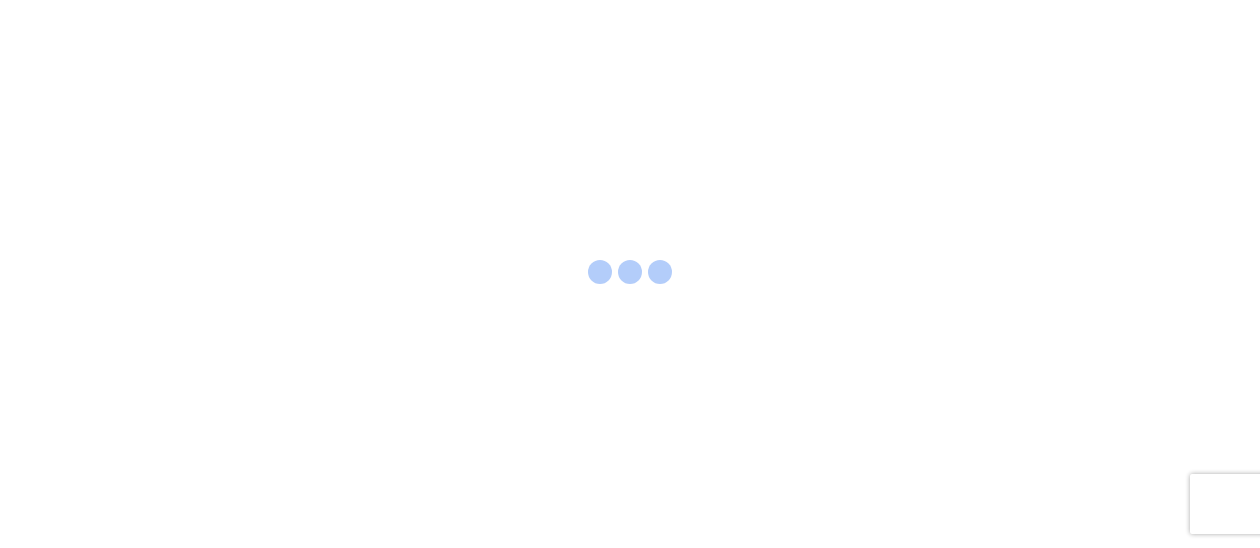 scroll, scrollTop: 0, scrollLeft: 0, axis: both 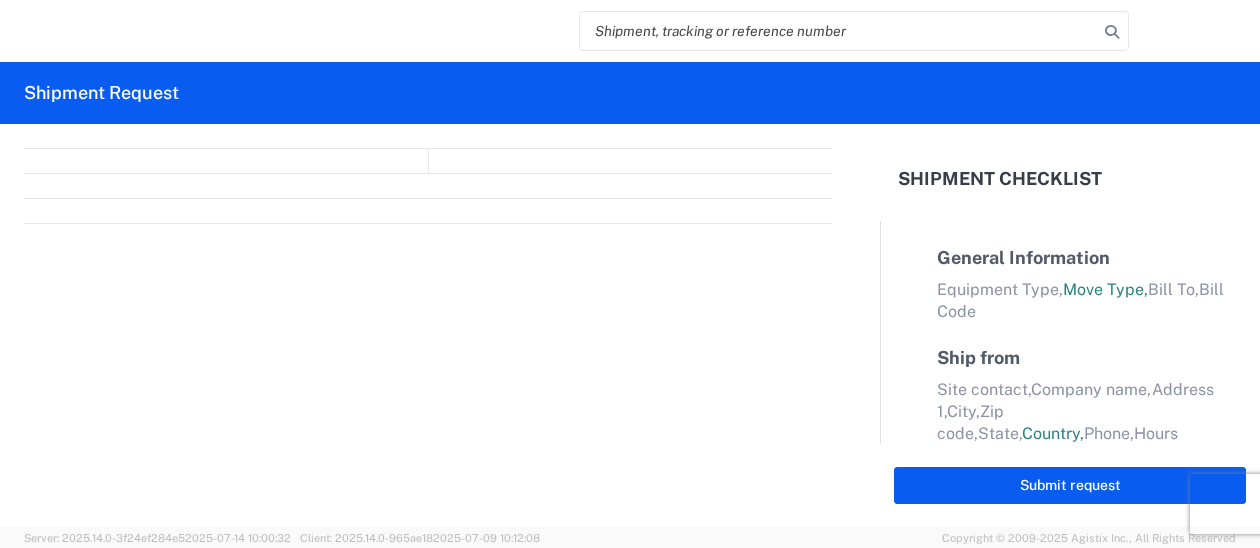 select on "FULL" 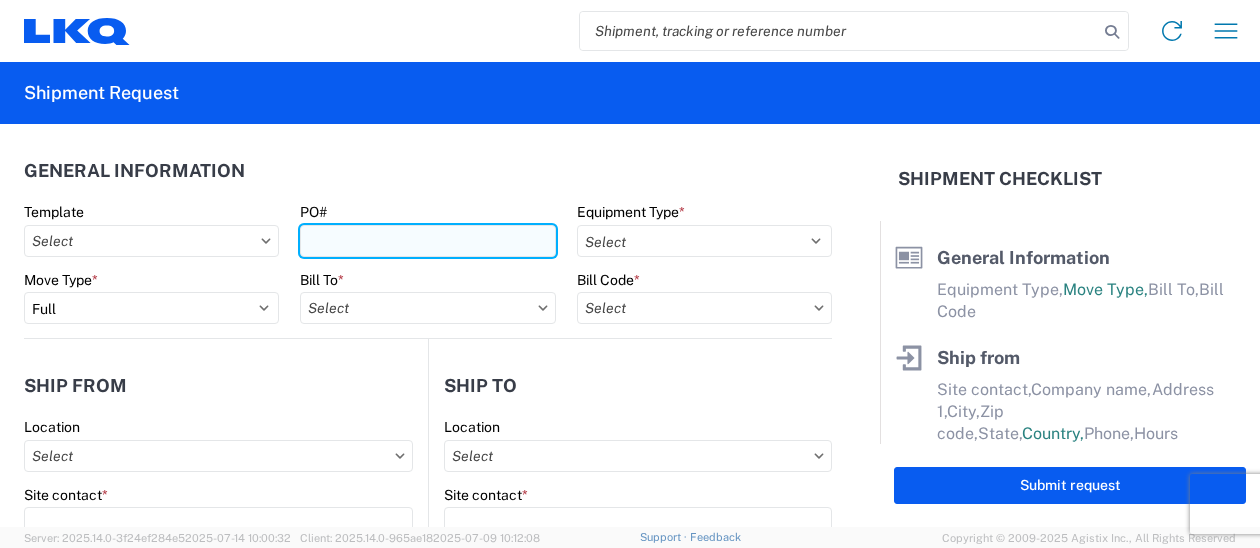 click on "PO#" at bounding box center [427, 241] 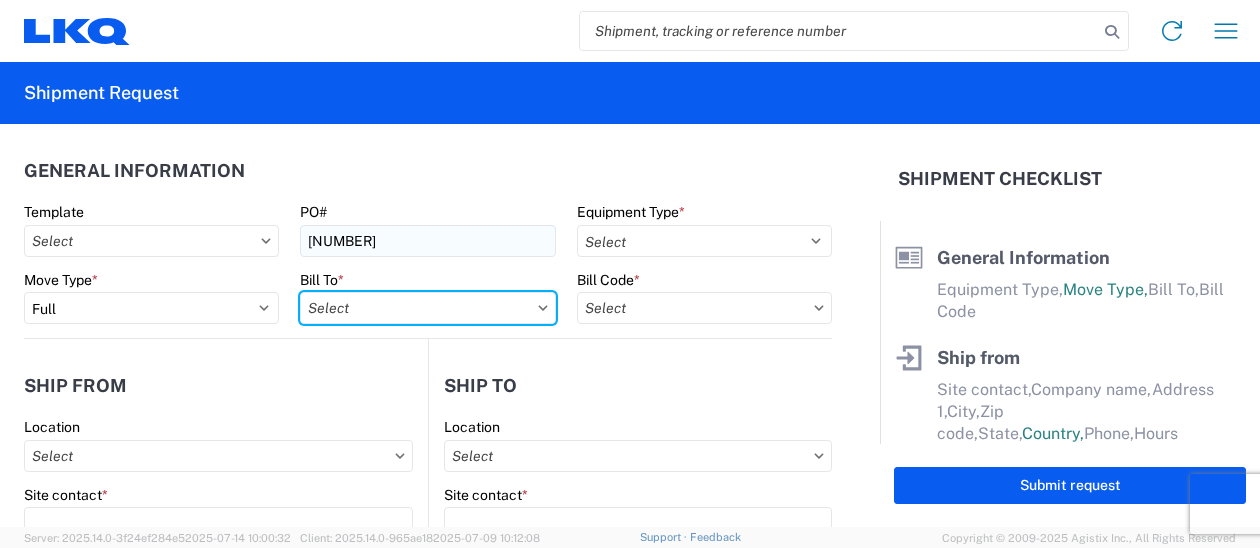 type on "1742 North Texas - Wilmer" 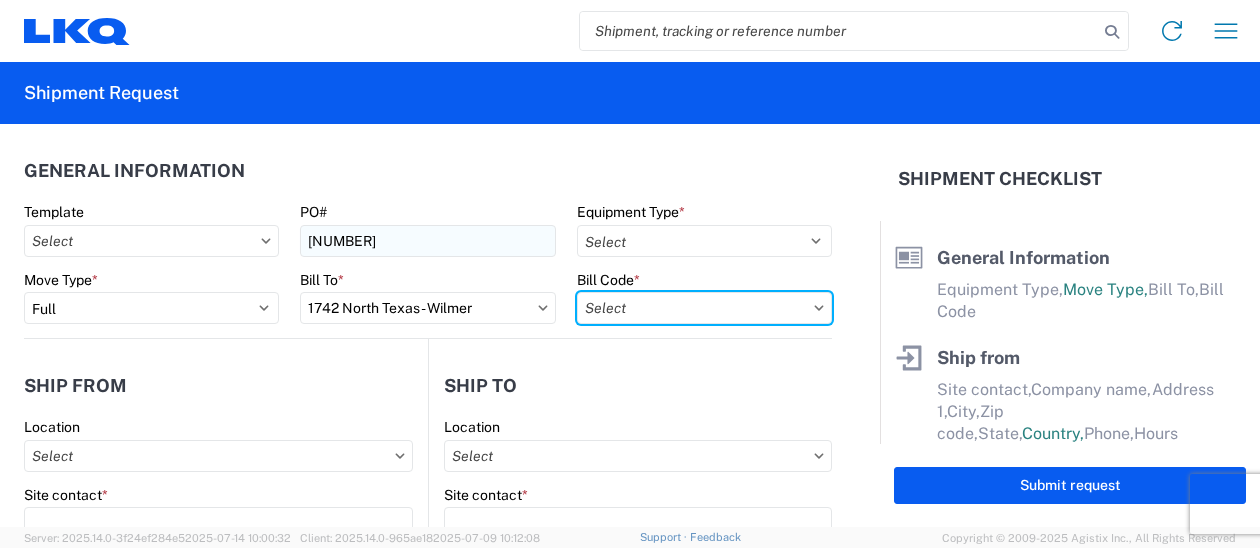 type on "1742-1000-50180-0000 - 1742 Freight In" 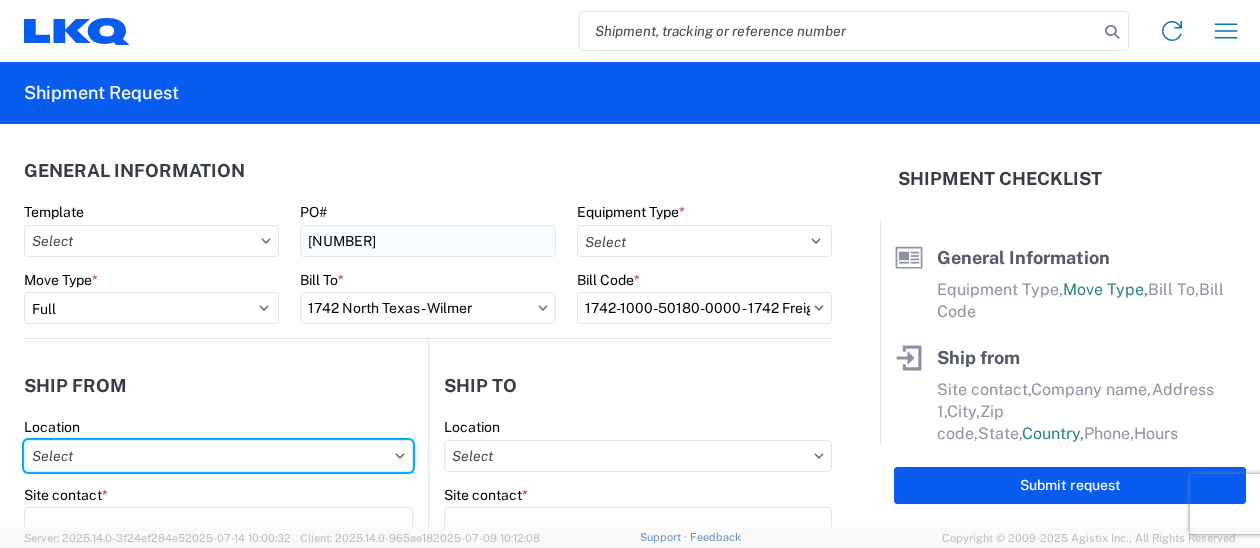 type on "1742 North Texas - Wilmer" 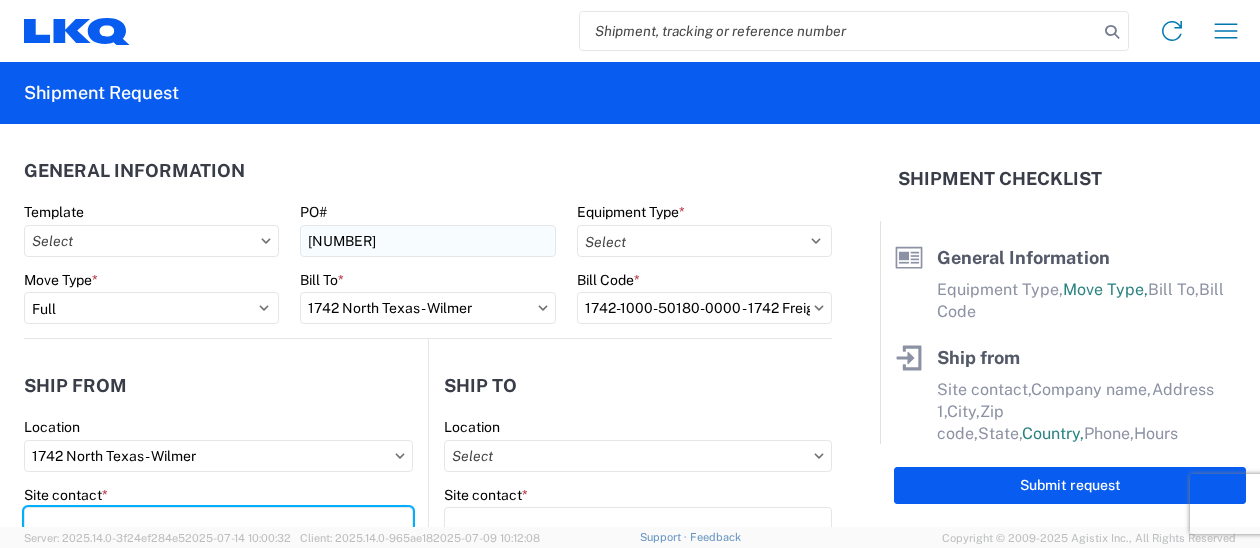 type on "[FIRST] [LAST]" 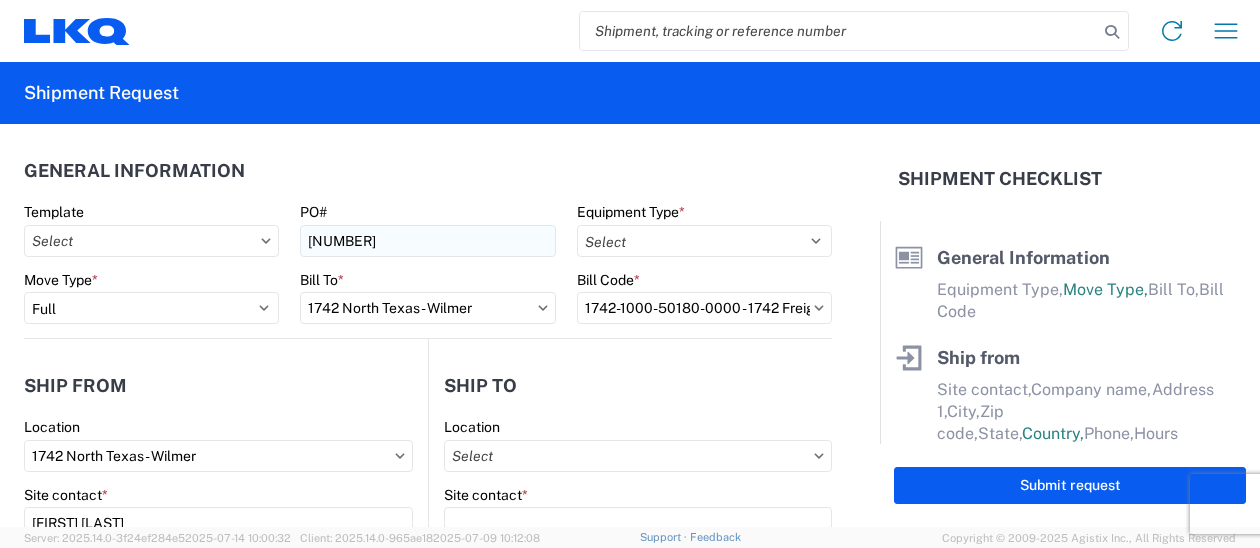 type on "1742 North Texas - Wilmer" 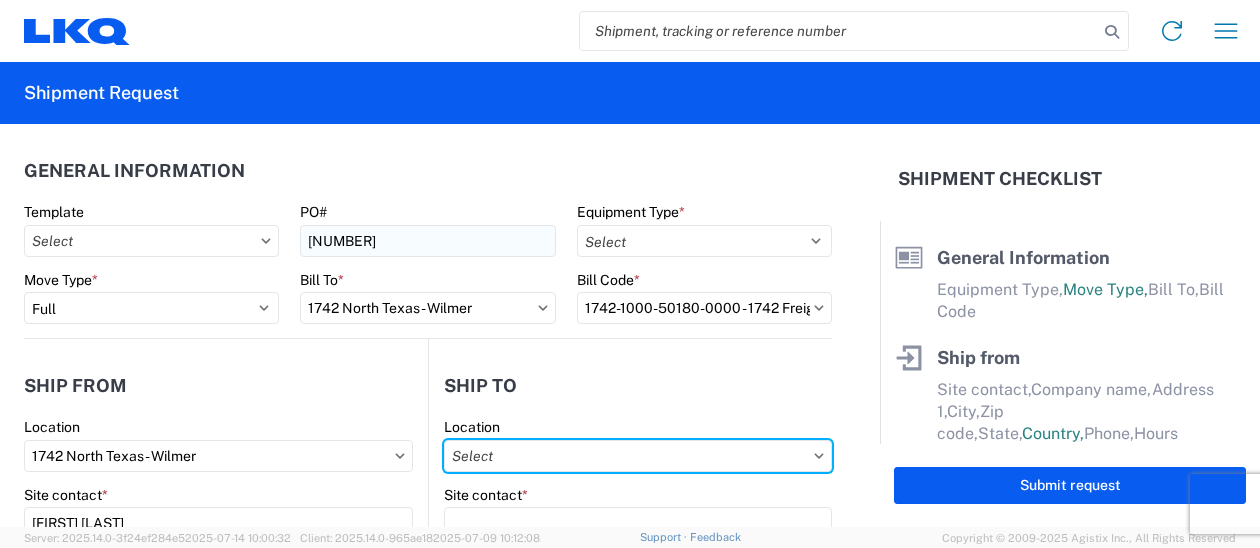 type on "1760 - LKQ Best Core" 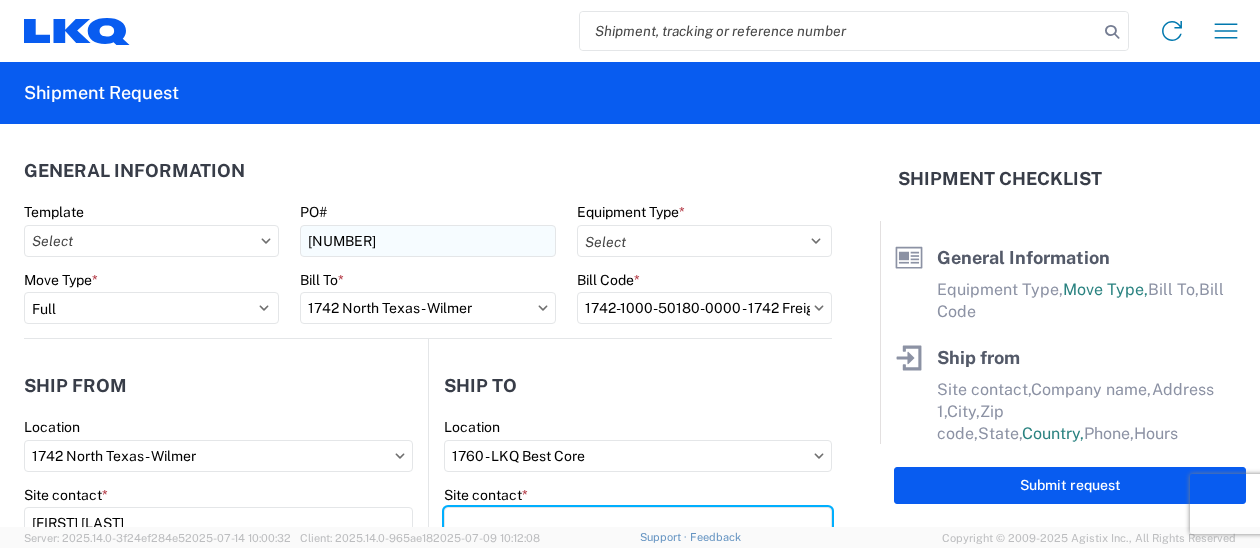 type on "Receiving" 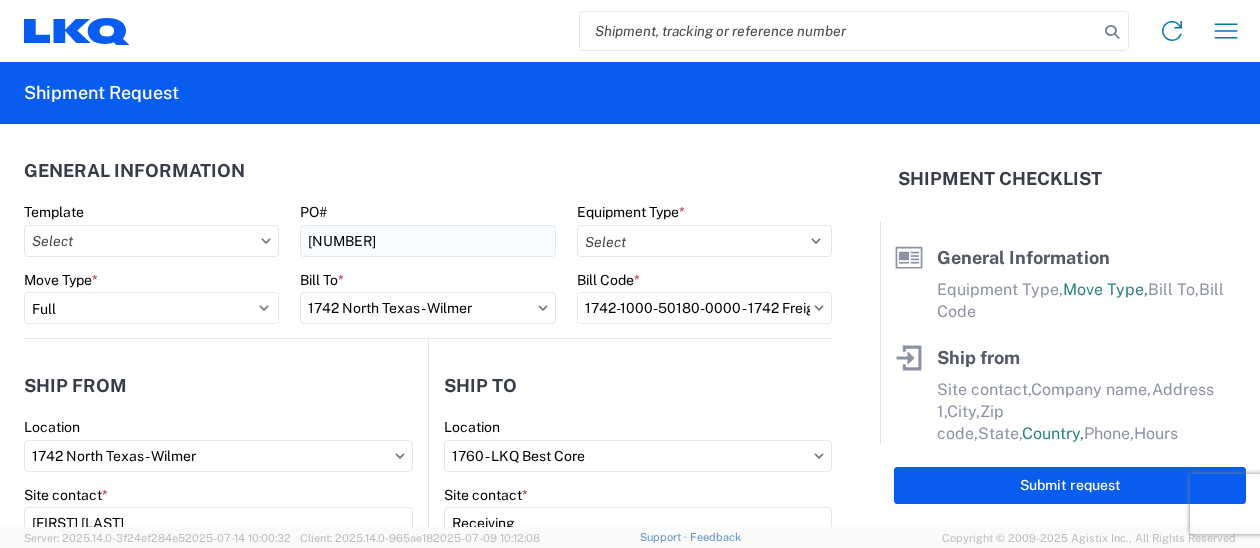 type on "LKQ Corporation" 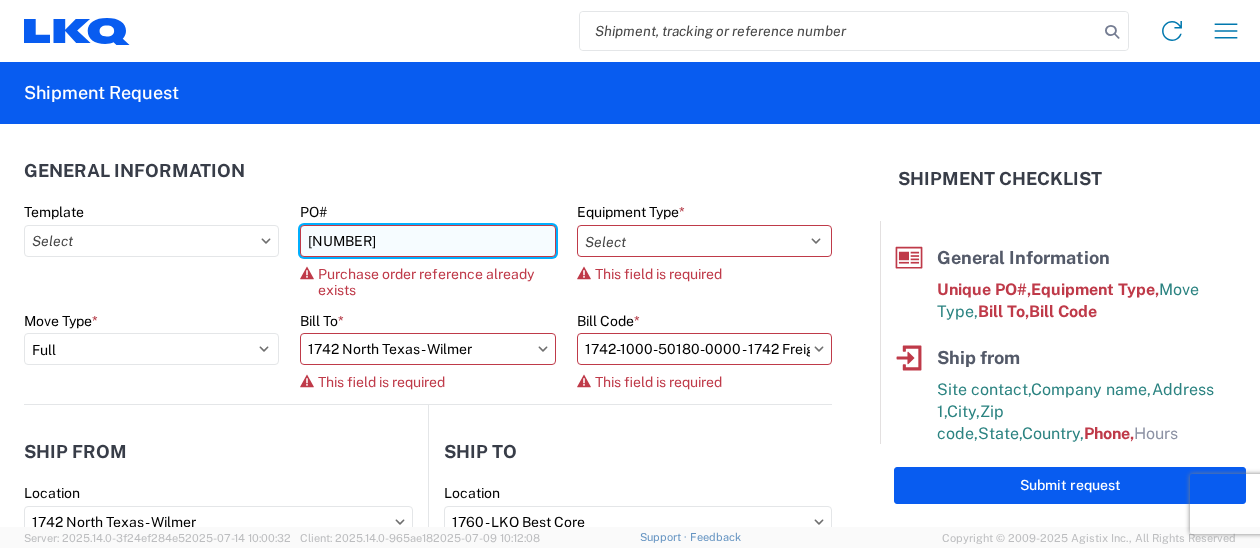 click on "[NUMBER]" at bounding box center [427, 241] 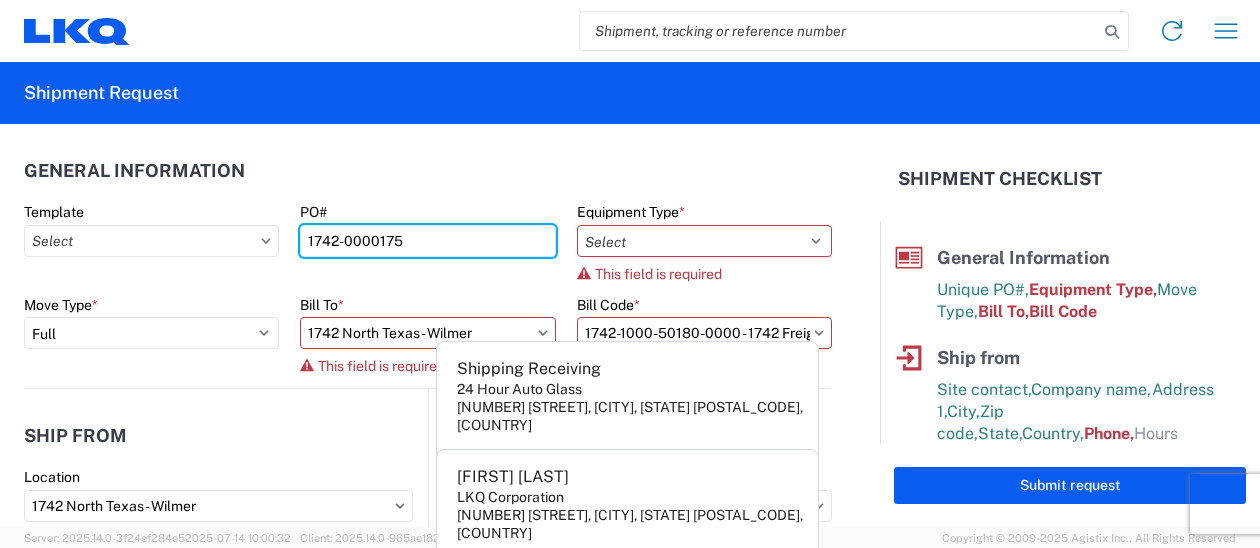 type on "1742-0000175" 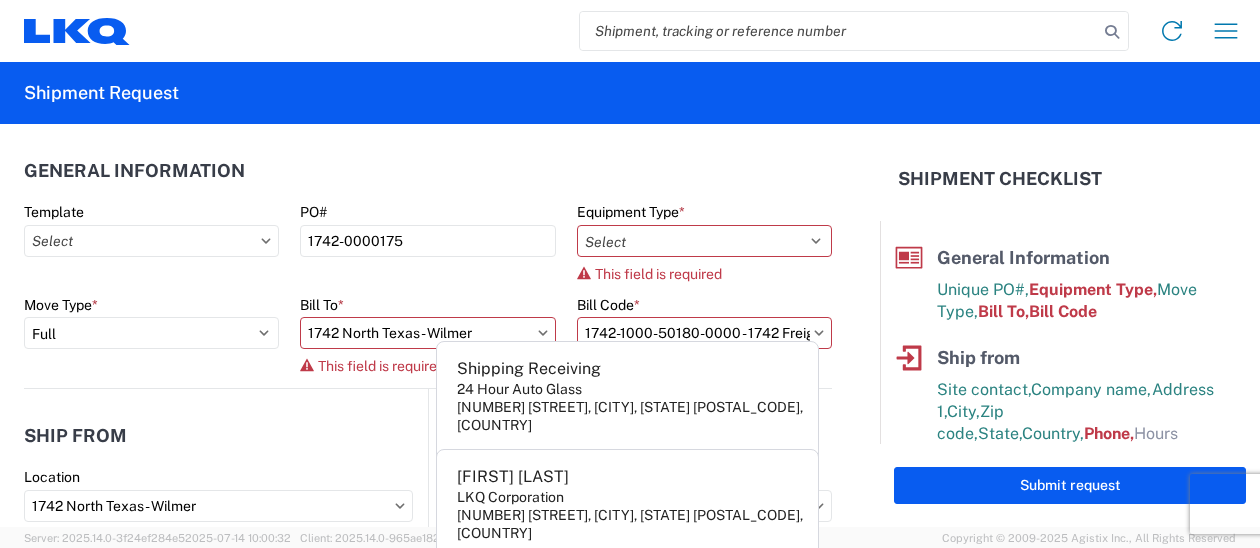 drag, startPoint x: 655, startPoint y: 169, endPoint x: 676, endPoint y: 200, distance: 37.44329 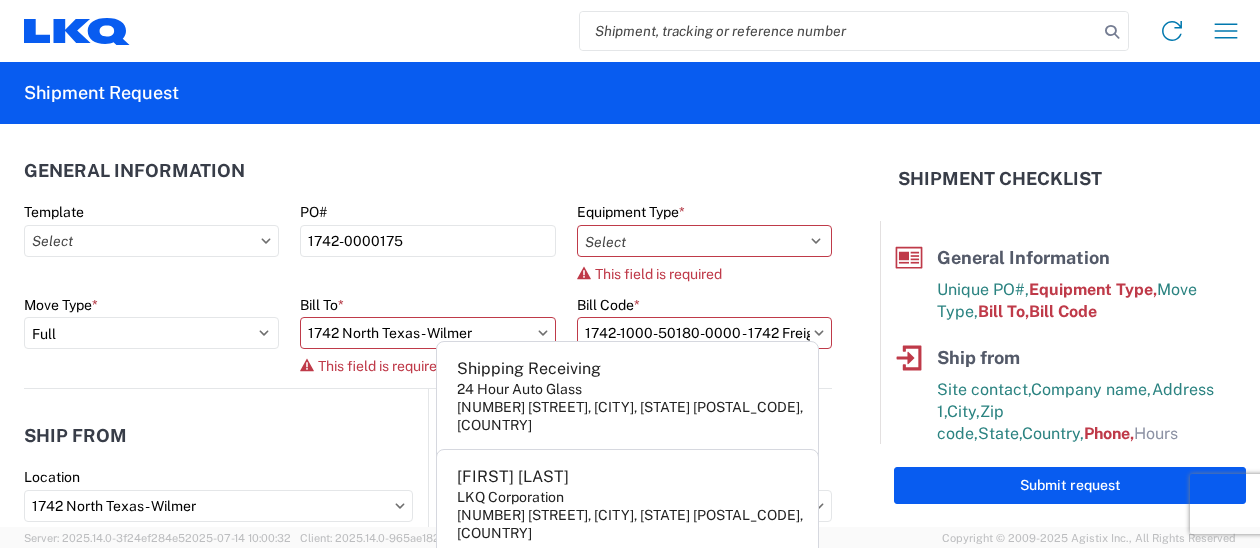 click on "General Information" 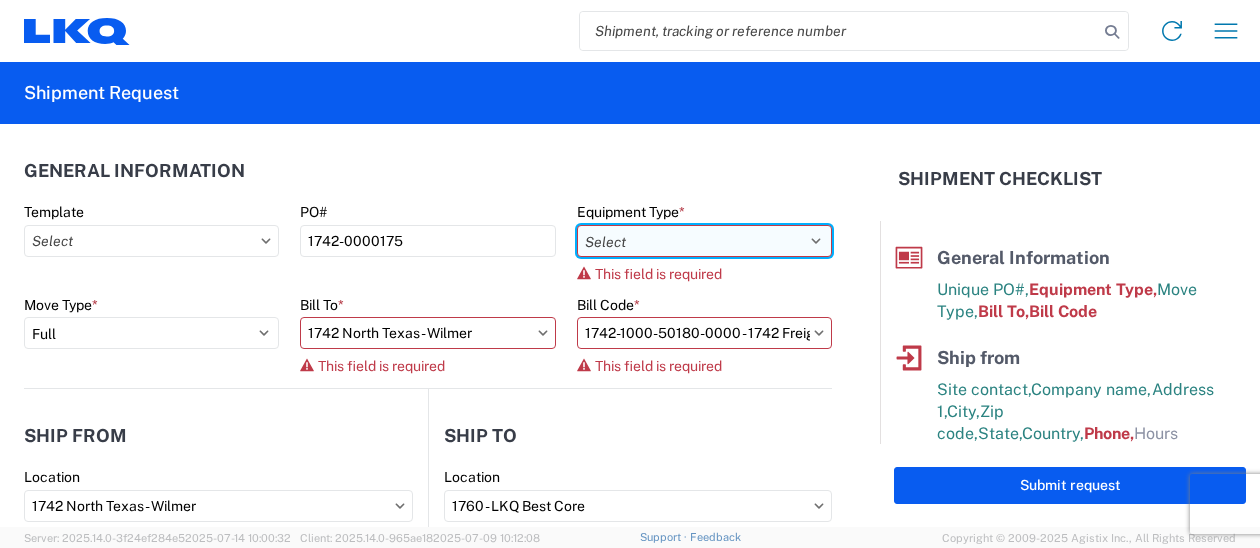 click on "Select 53’ Dry Van Flatbed Dropdeck (van) Lowboy (flatbed) Rail" at bounding box center [704, 241] 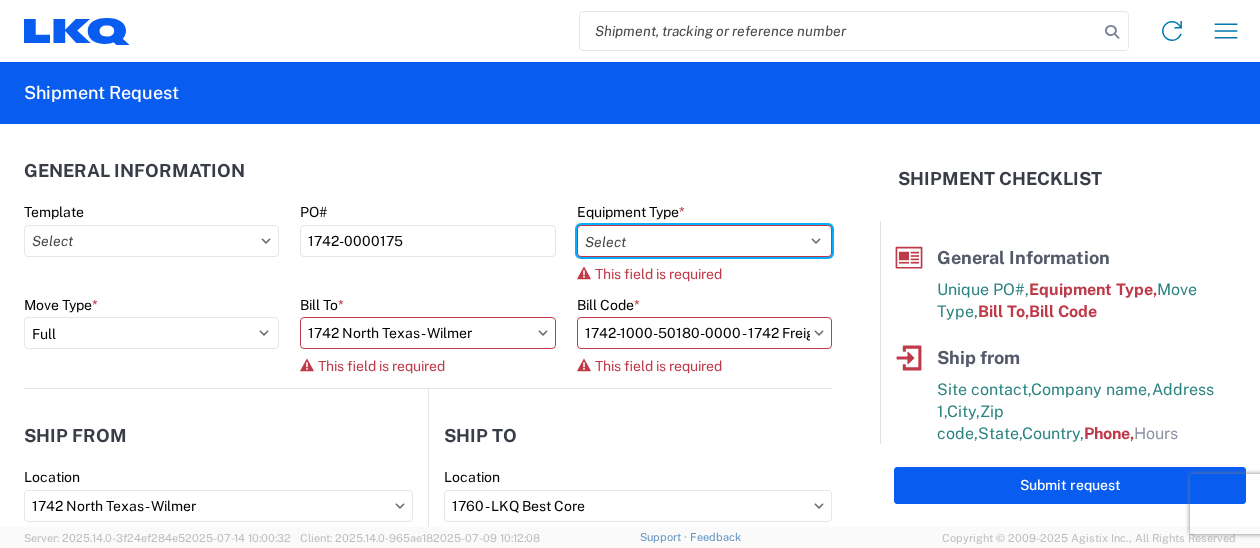 select on "STDV" 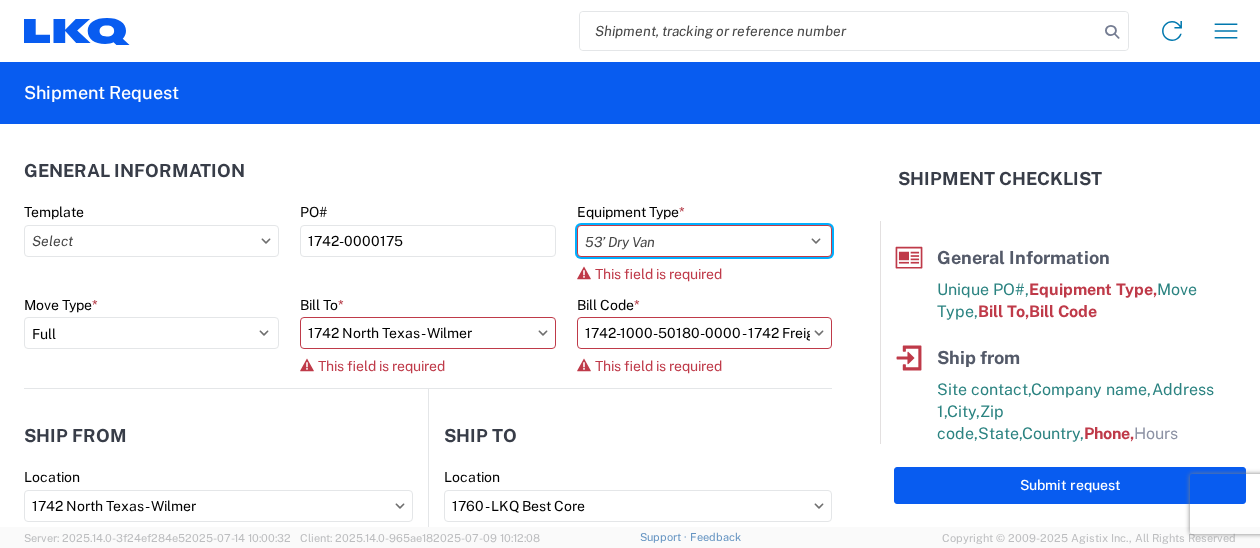 click on "Select 53’ Dry Van Flatbed Dropdeck (van) Lowboy (flatbed) Rail" at bounding box center (704, 241) 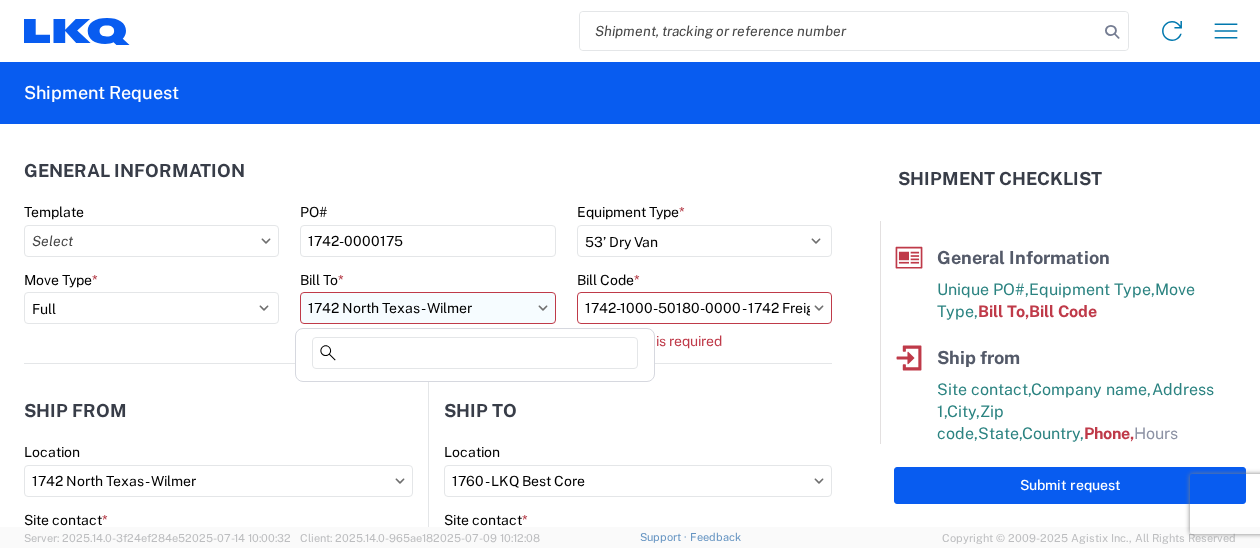 click on "1742 North Texas - Wilmer" at bounding box center (427, 308) 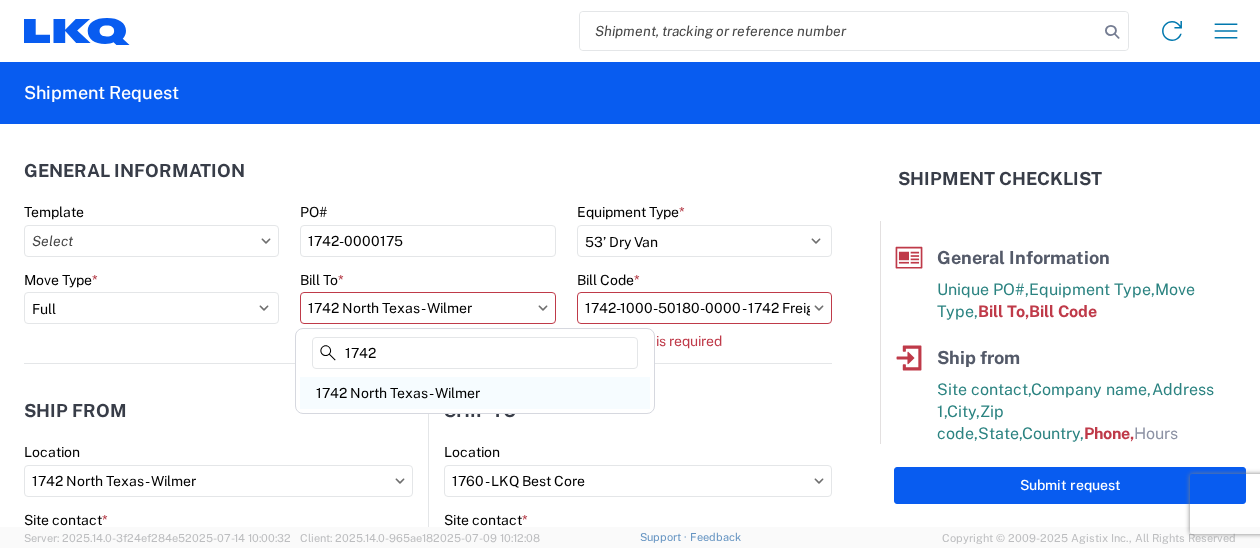 type on "1742" 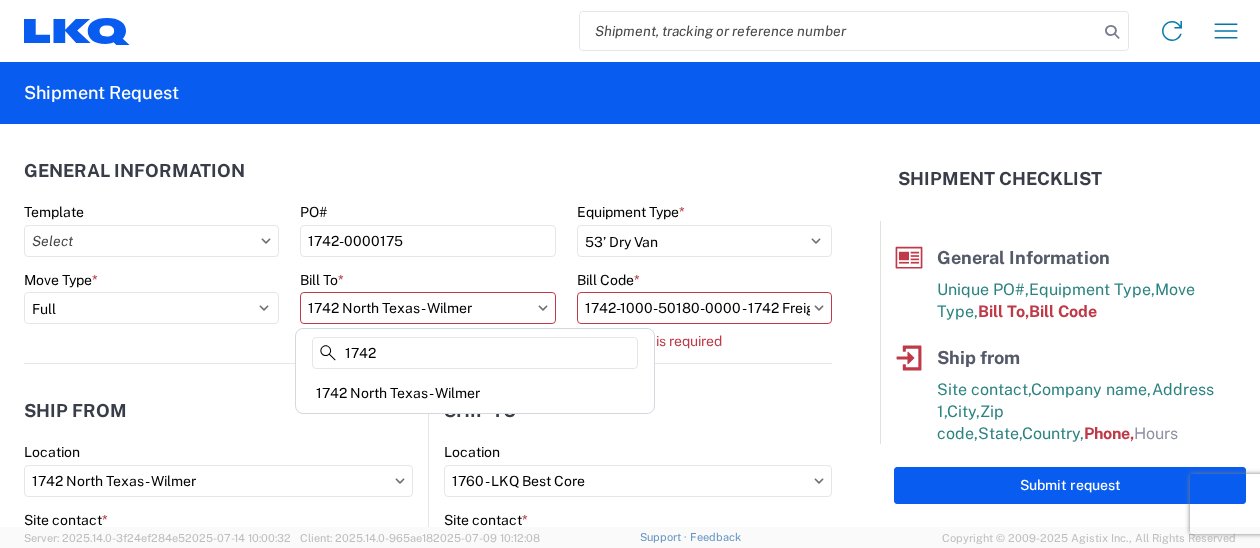 click on "1742 North Texas - Wilmer" 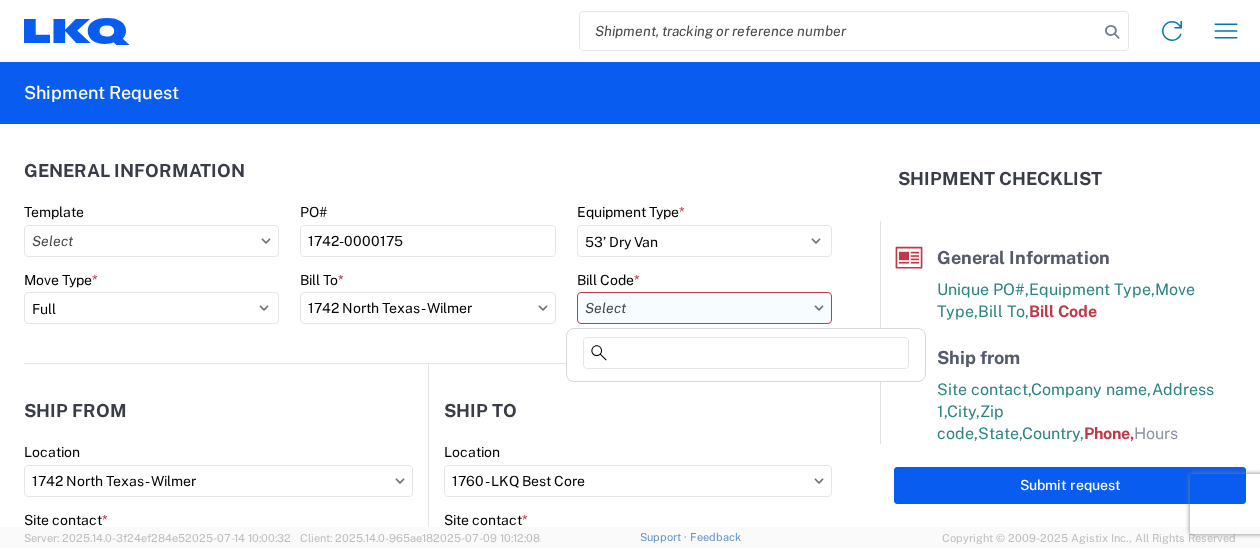 click on "Bill Code  *" at bounding box center (704, 308) 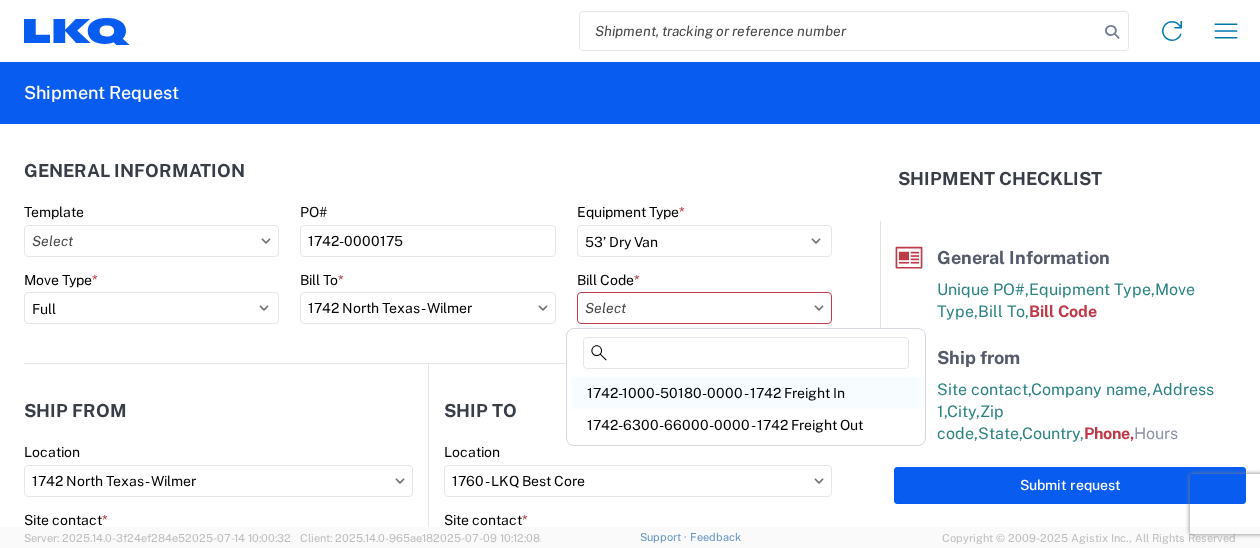 click on "1742-1000-50180-0000 - 1742 Freight In" 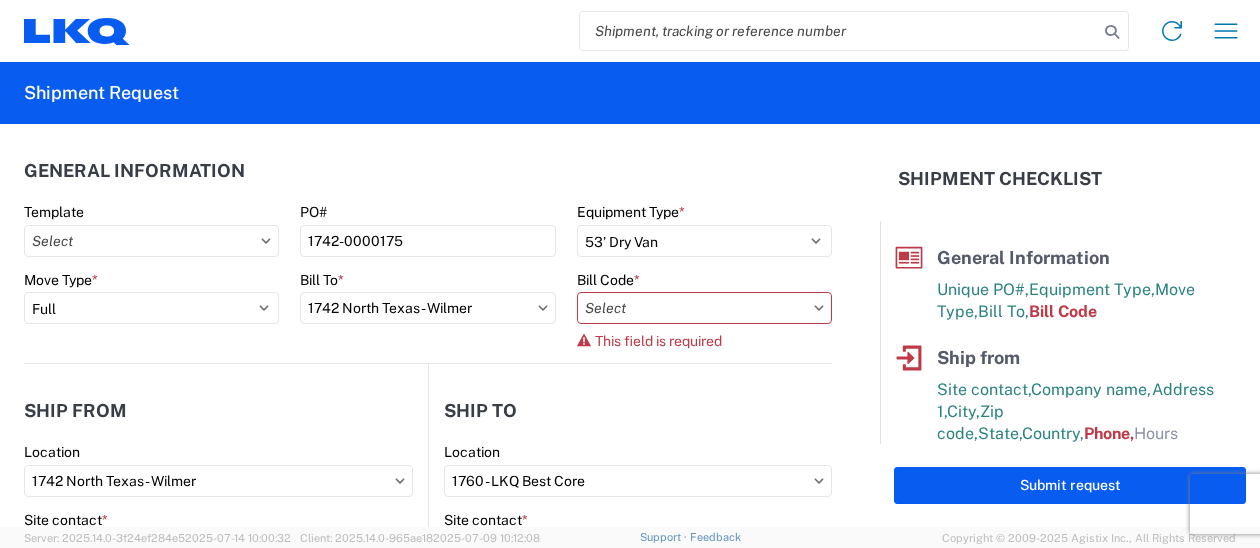 type on "1742-1000-50180-0000 - 1742 Freight In" 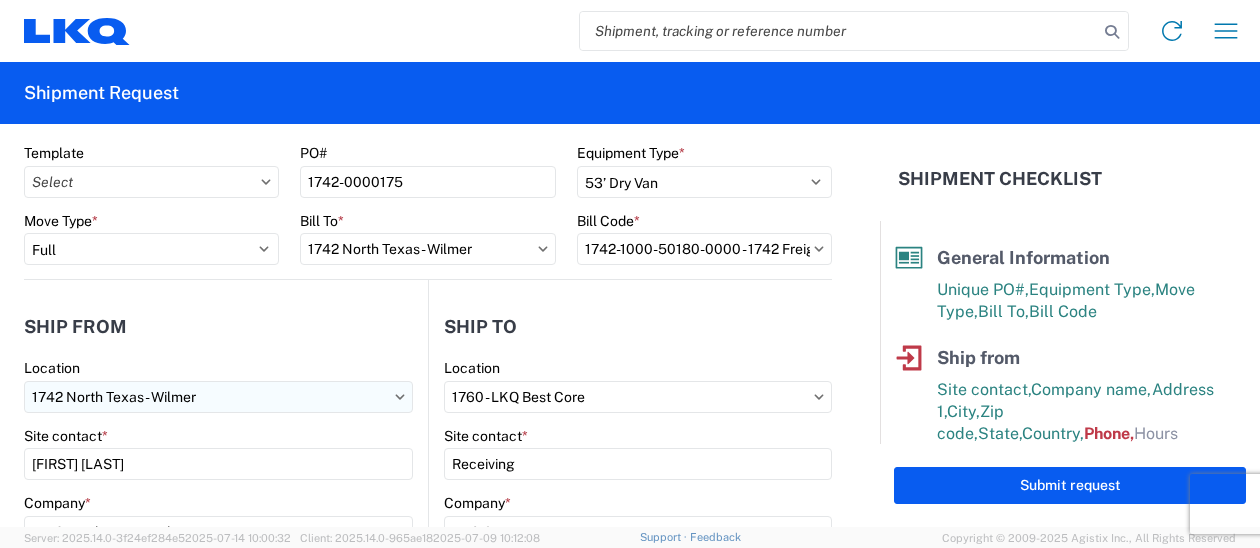scroll, scrollTop: 100, scrollLeft: 0, axis: vertical 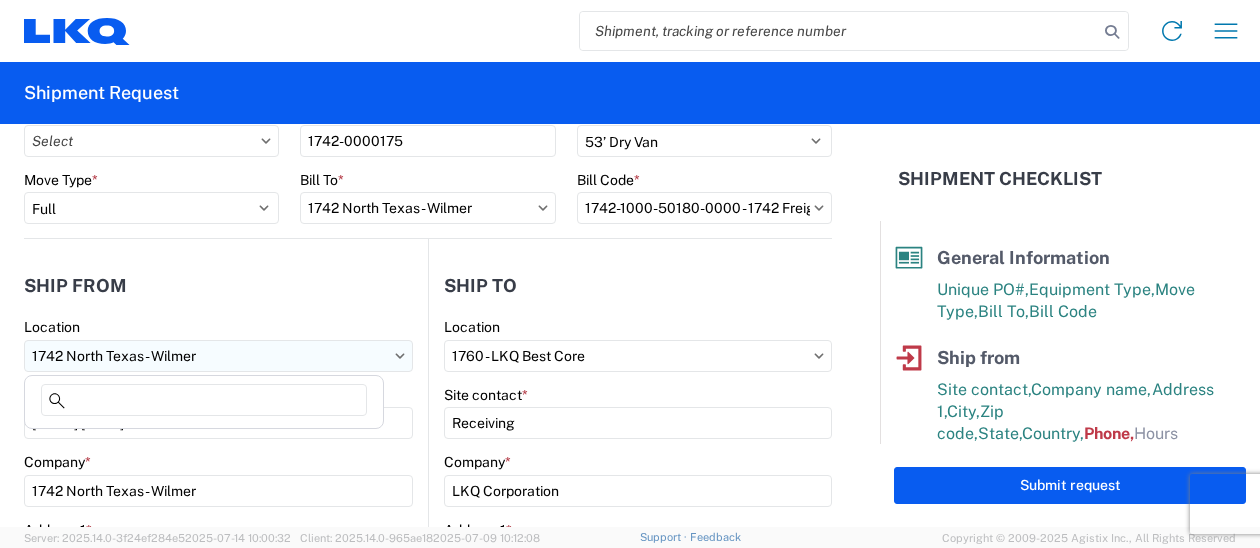 click on "1742 North Texas - Wilmer" at bounding box center (218, 356) 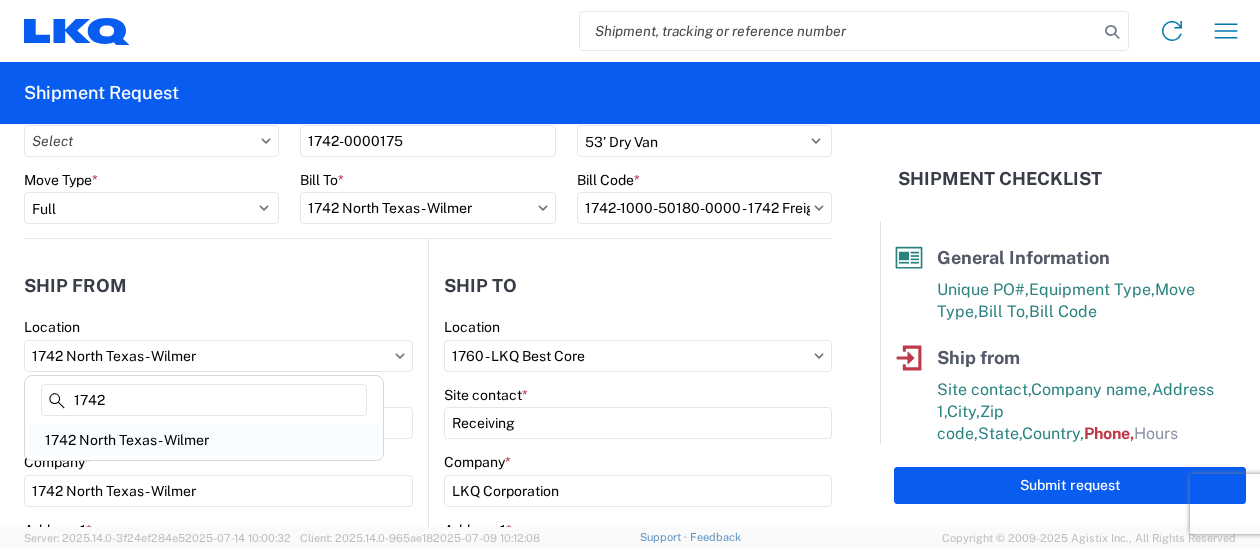 type on "1742" 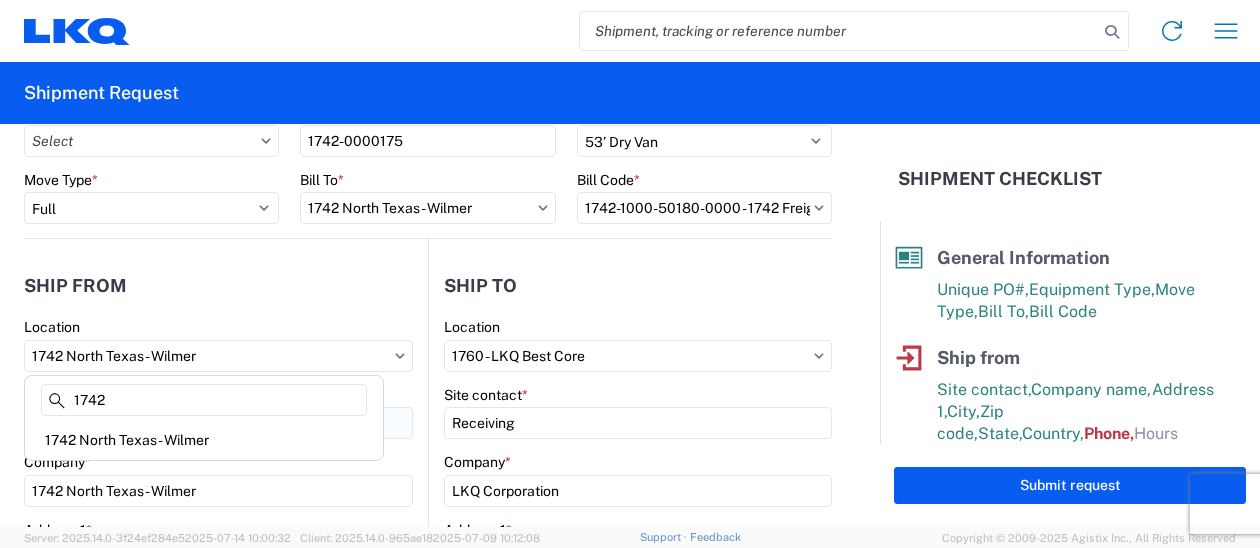 type 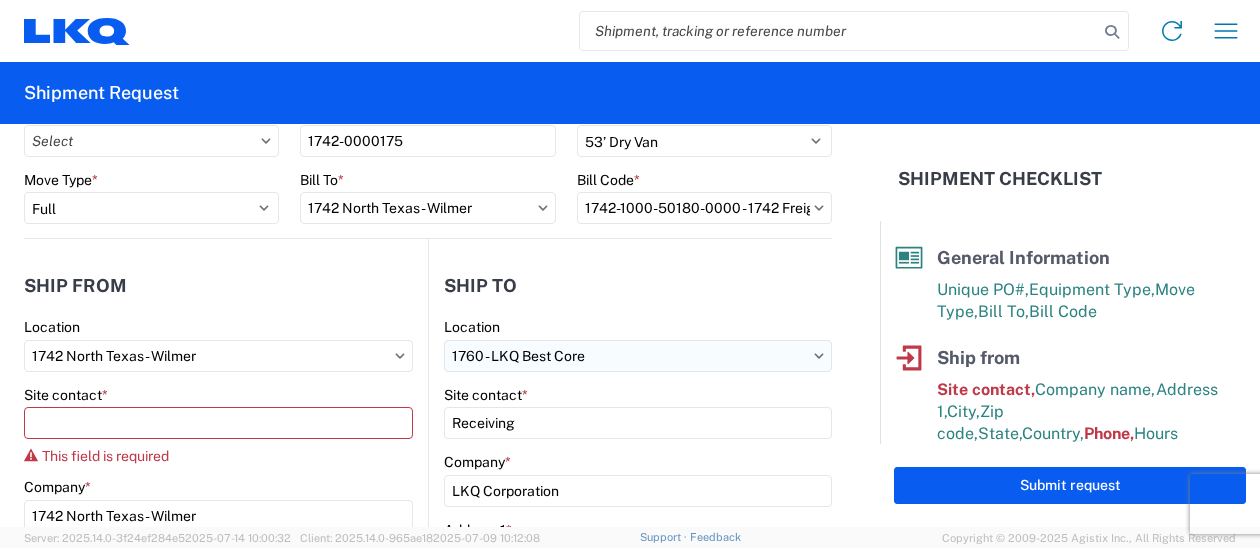 click on "1760 - LKQ Best Core" at bounding box center [638, 356] 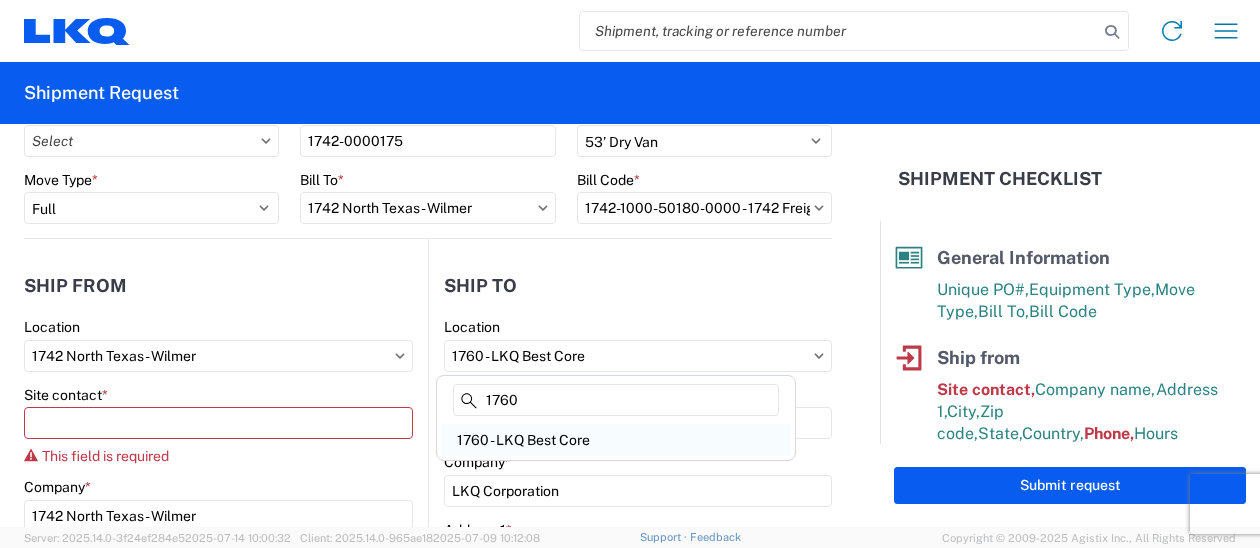 type on "1760" 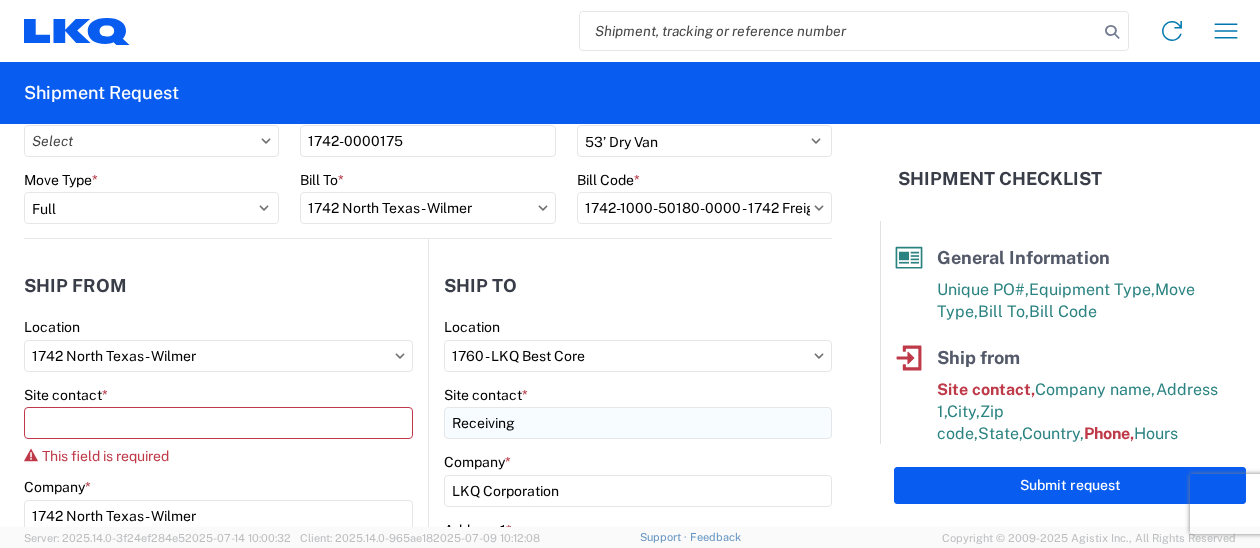 type 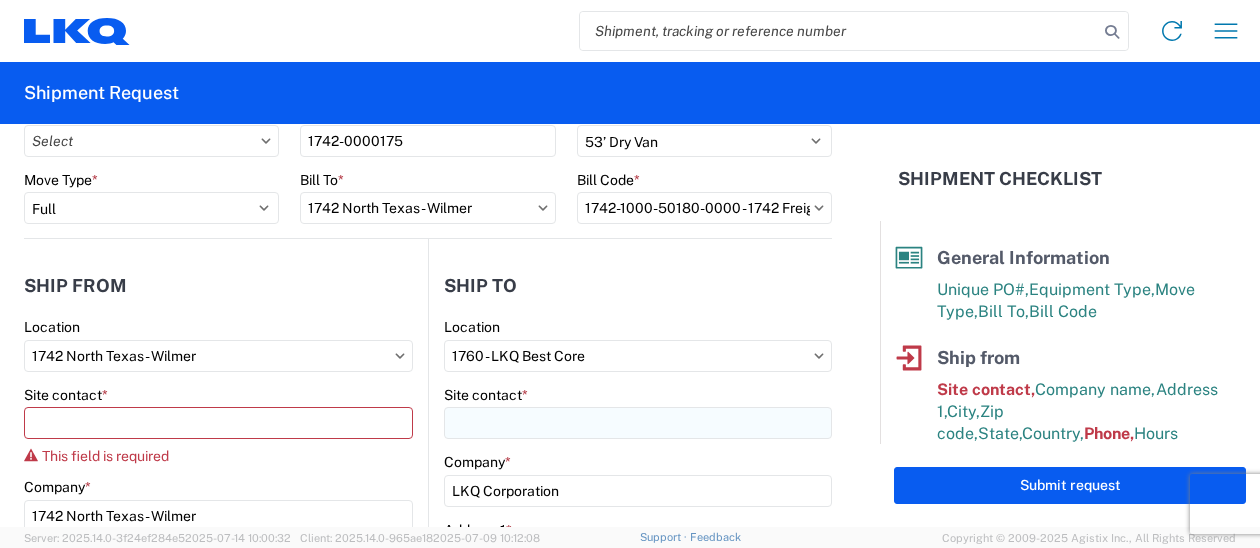 select on "US" 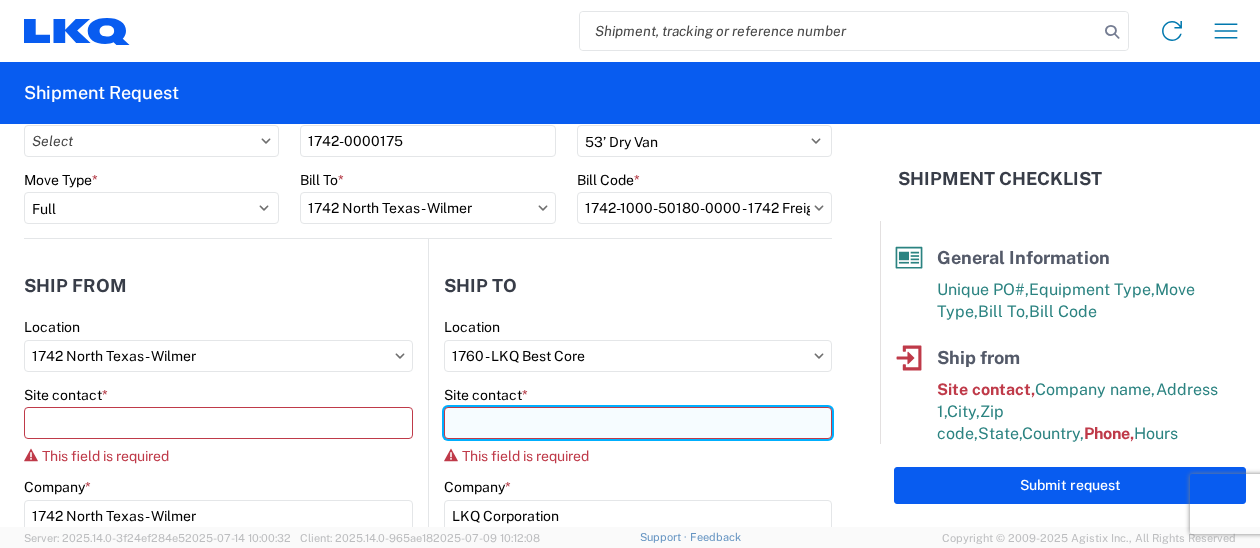 click on "Site contact  *" at bounding box center [218, 423] 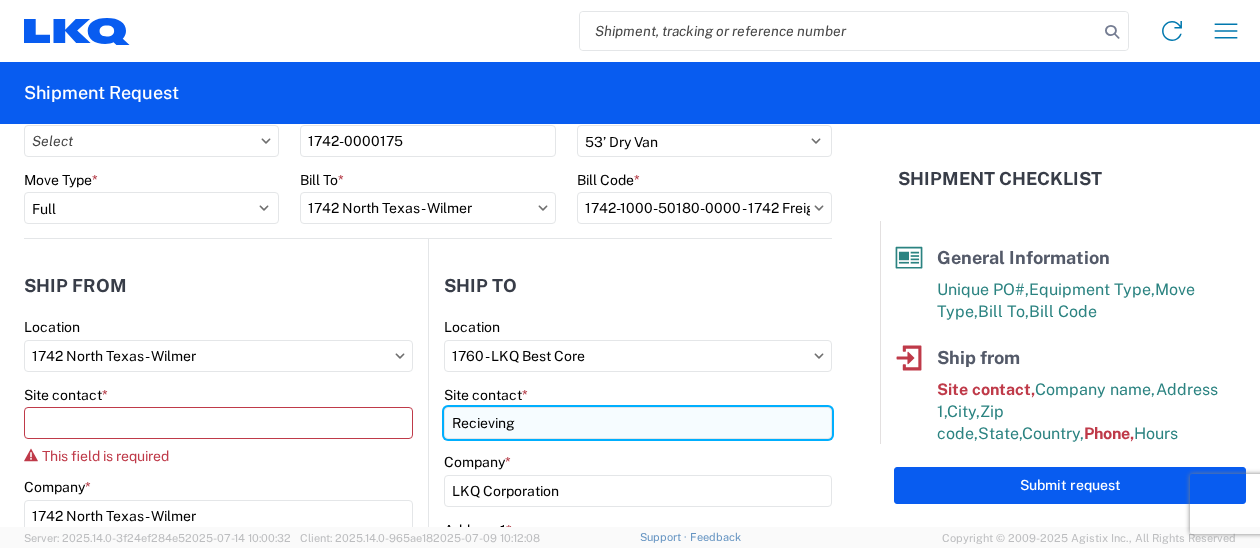 drag, startPoint x: 491, startPoint y: 424, endPoint x: 501, endPoint y: 425, distance: 10.049875 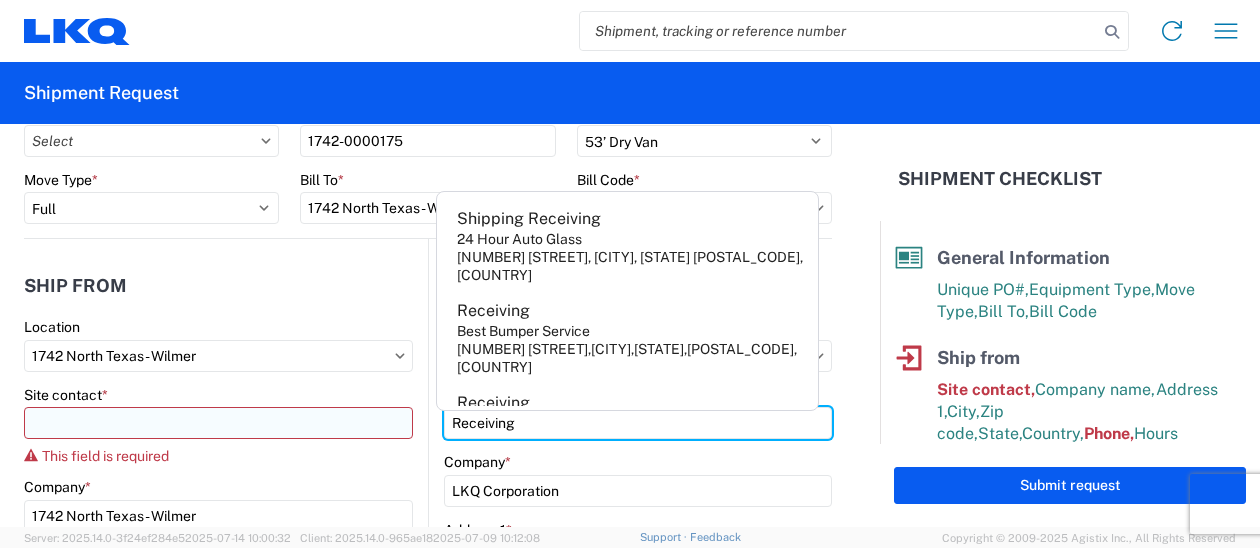 type on "Receiving" 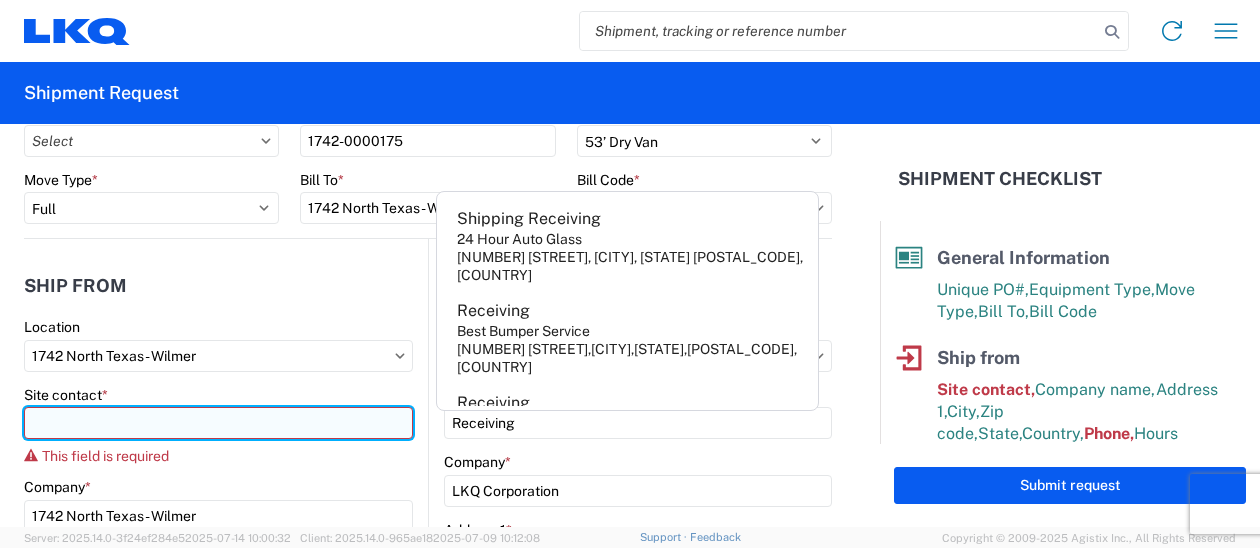 click on "Site contact  *" at bounding box center [218, 423] 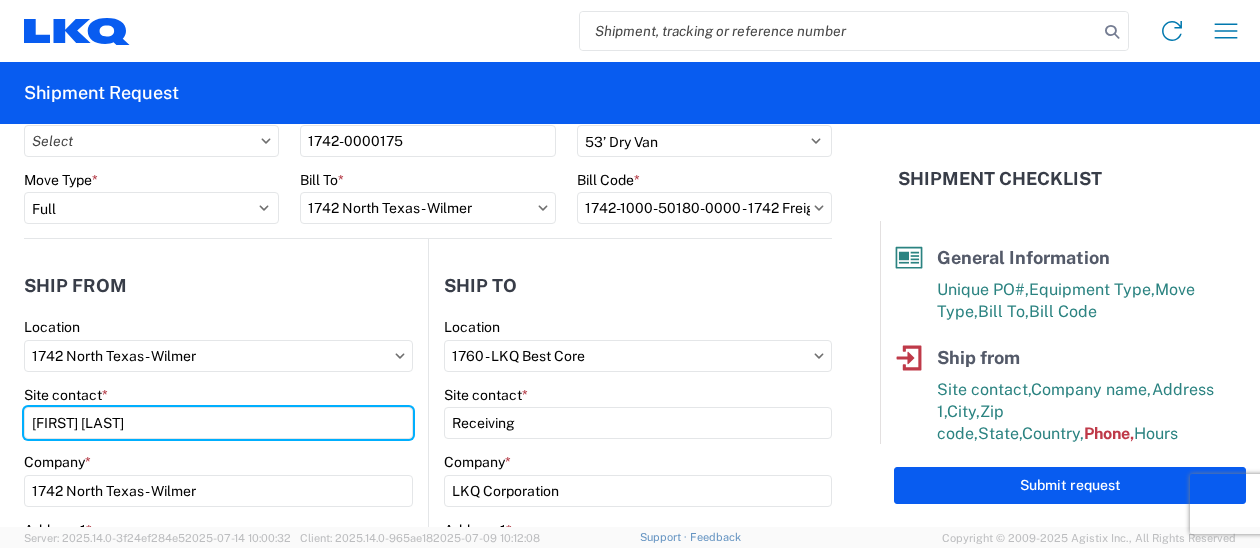 type on "[FIRST] [LAST]" 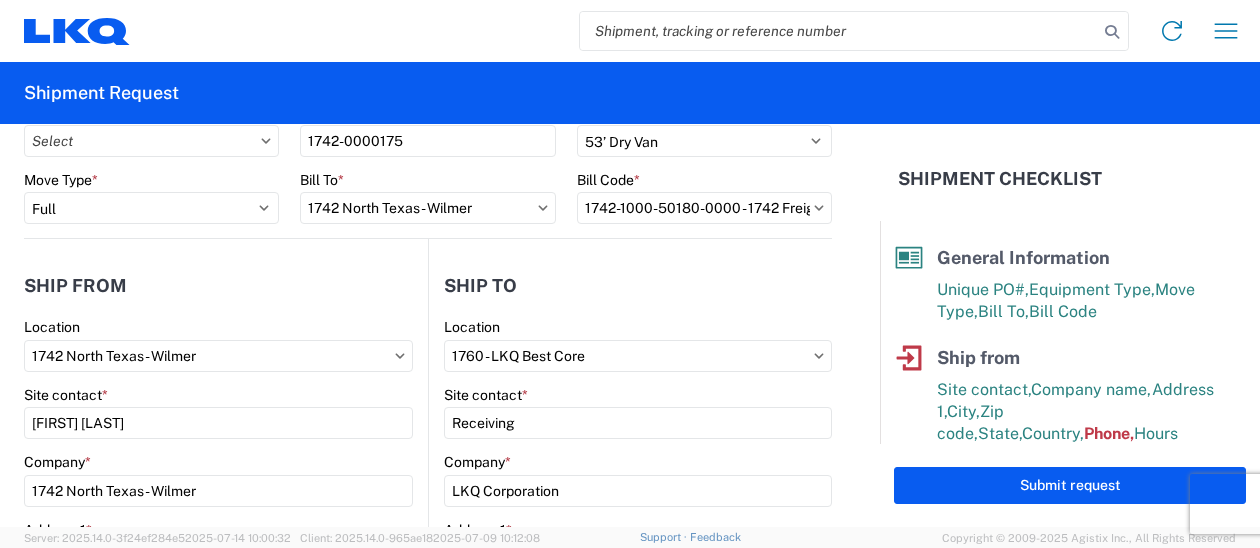 click on "Site contact  *" 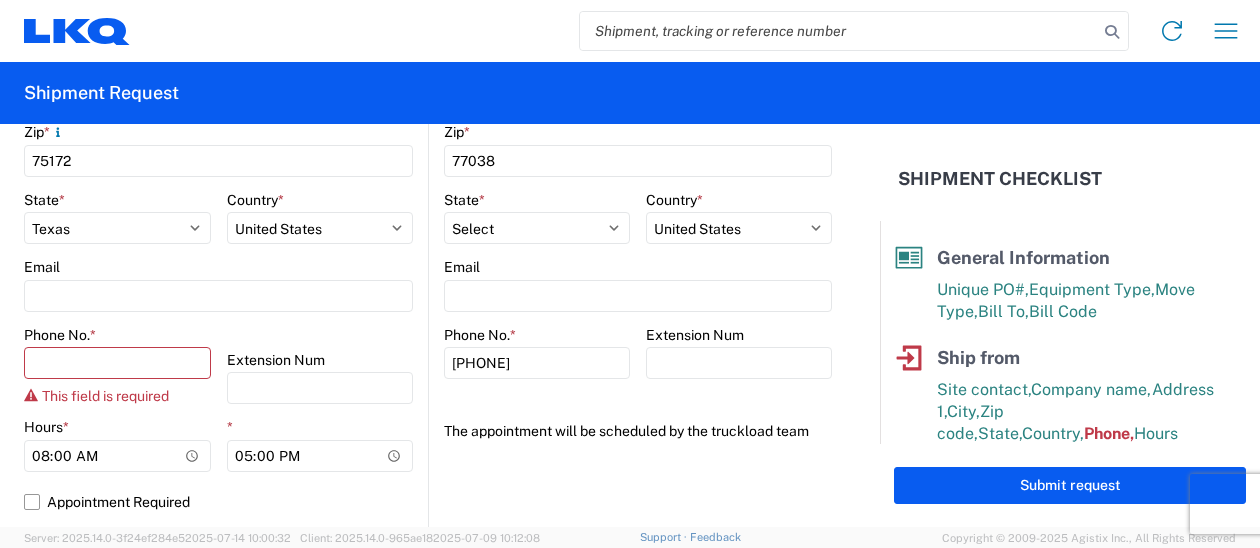 scroll, scrollTop: 800, scrollLeft: 0, axis: vertical 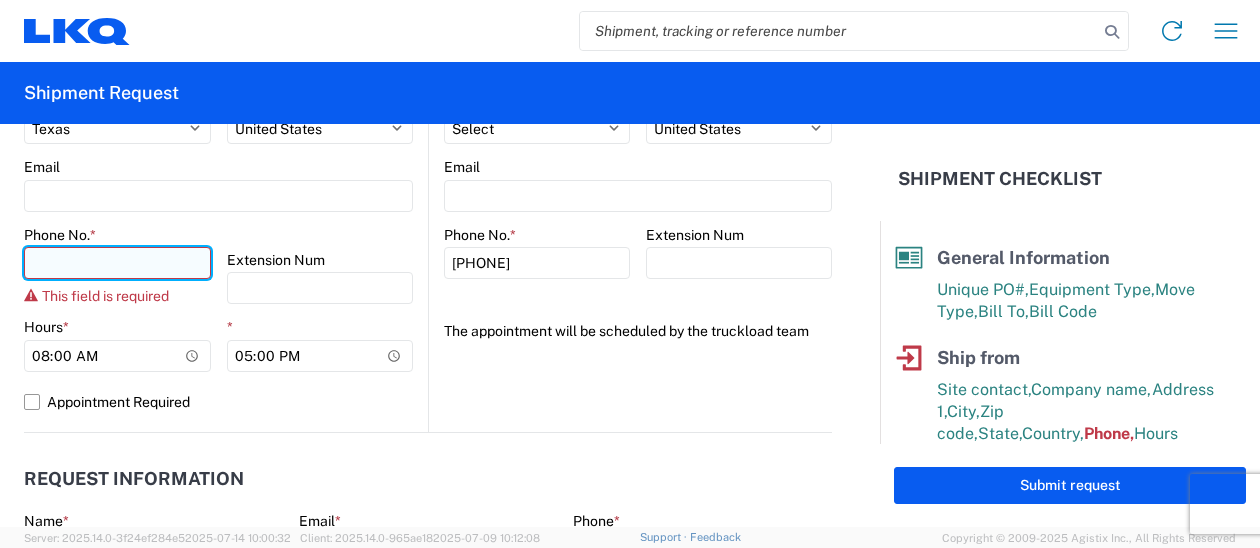 click on "Phone No.  *" at bounding box center [117, 263] 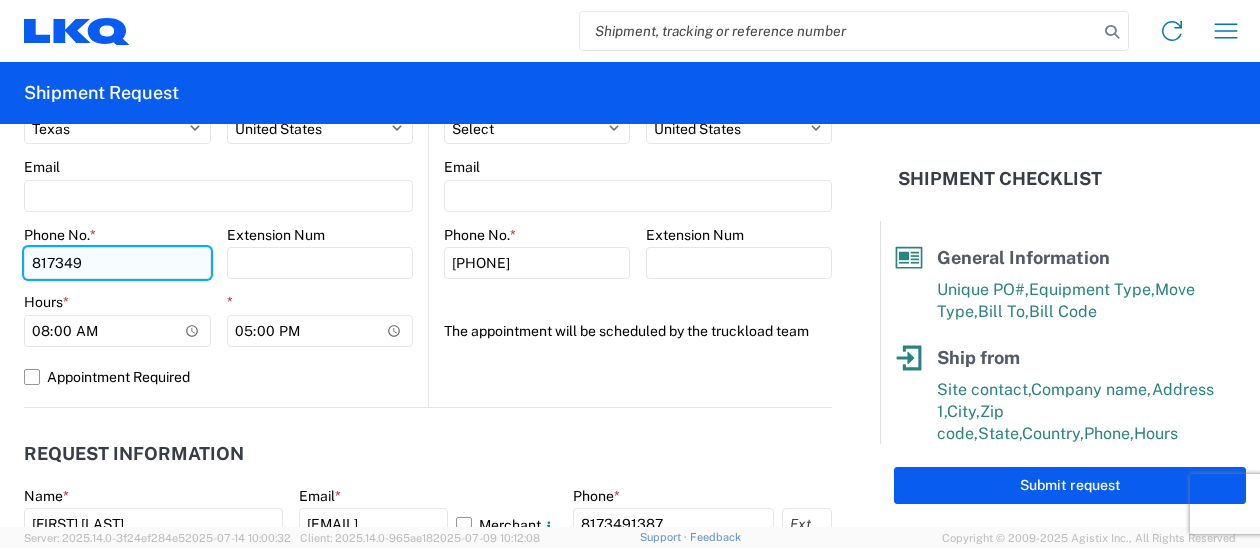 type on "8173491387" 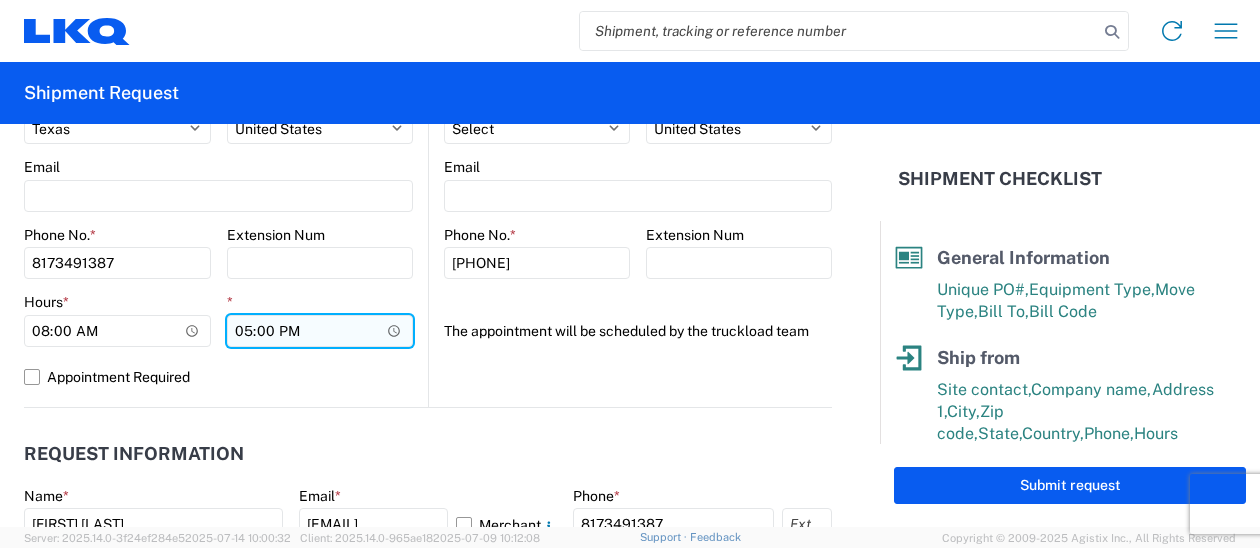 click on "17:00" at bounding box center (320, 331) 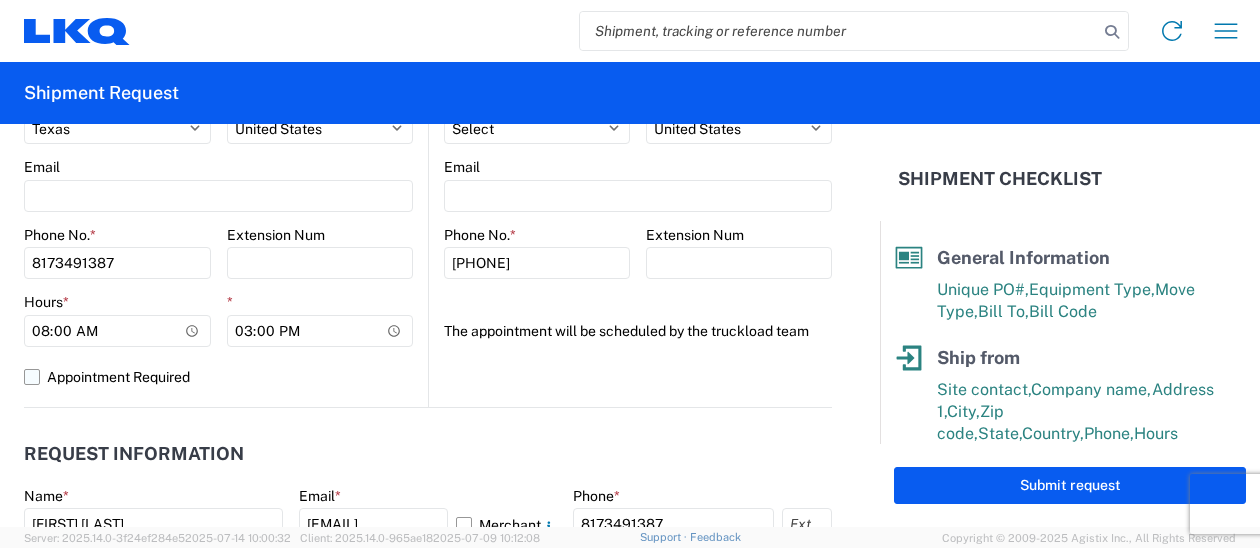 click on "Appointment Required" 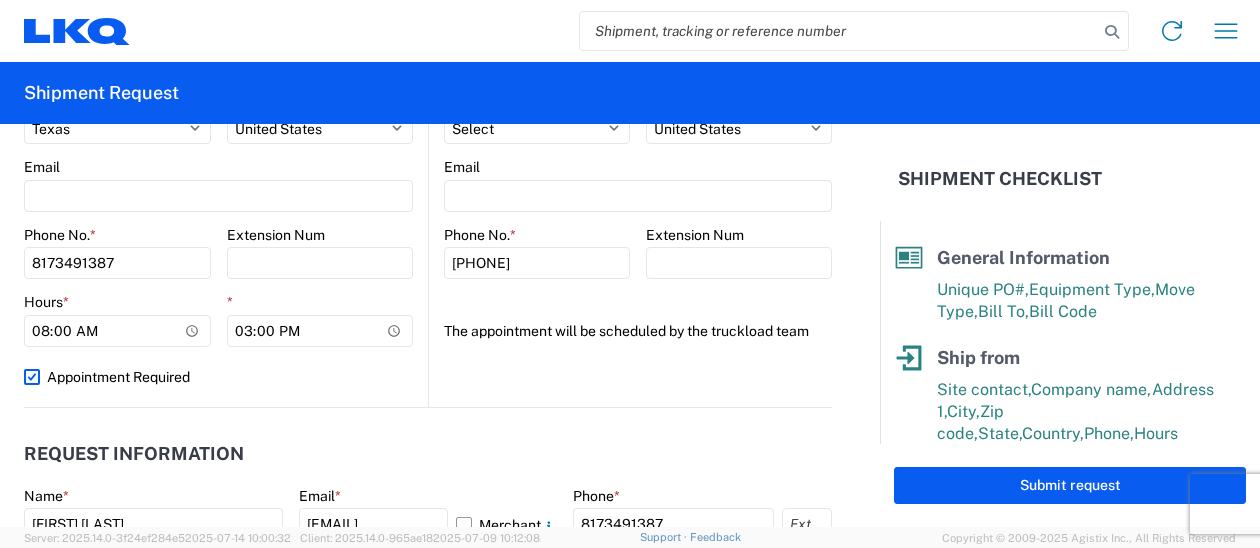 select on "TX" 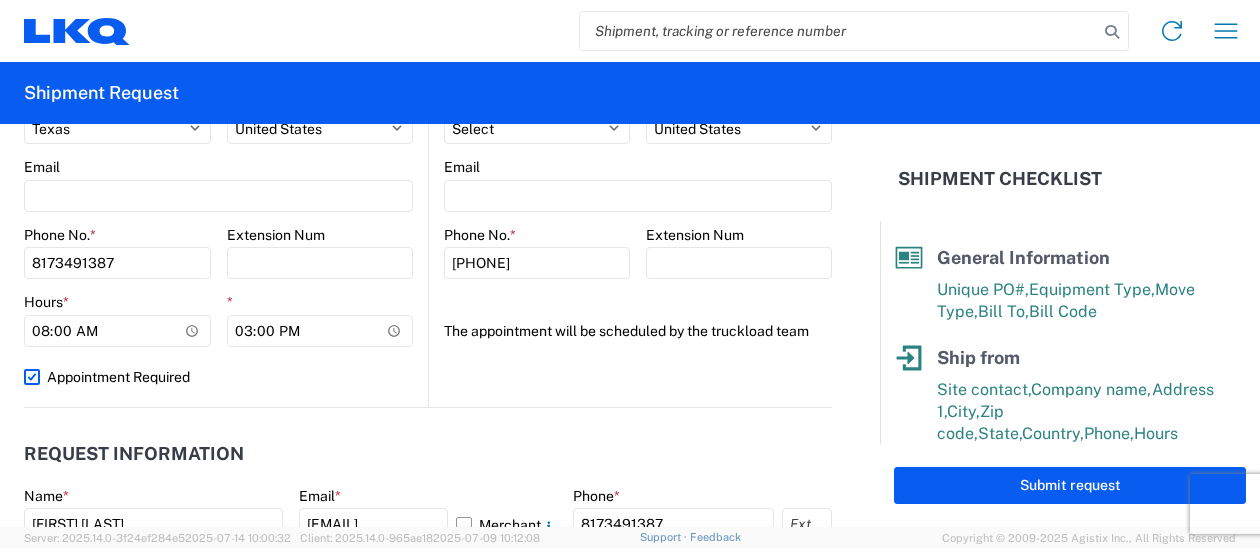 select on "US" 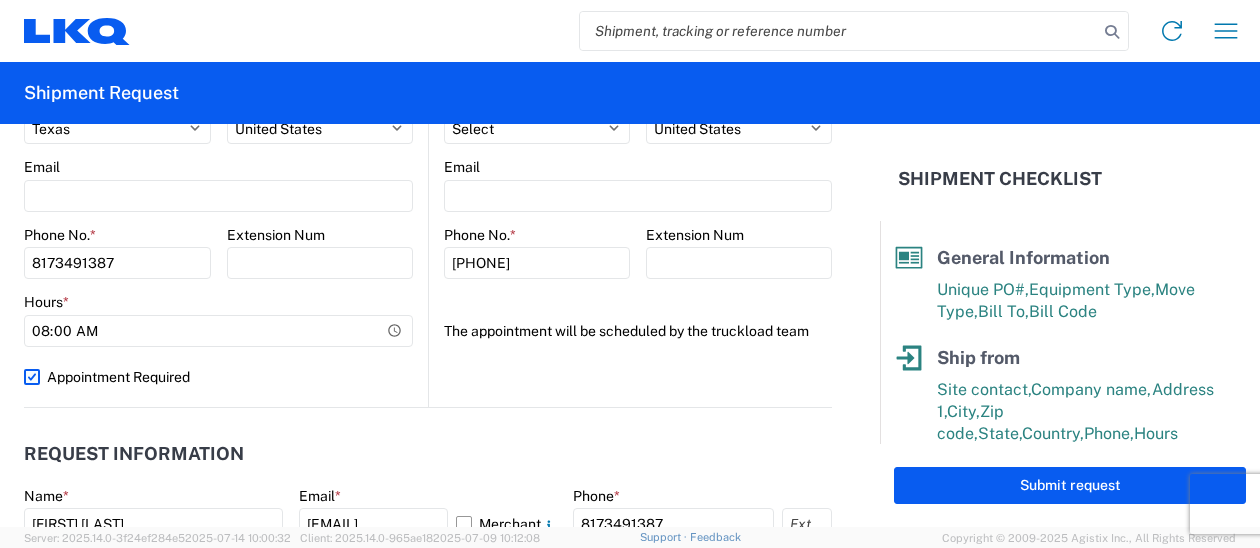 scroll, scrollTop: 799, scrollLeft: 0, axis: vertical 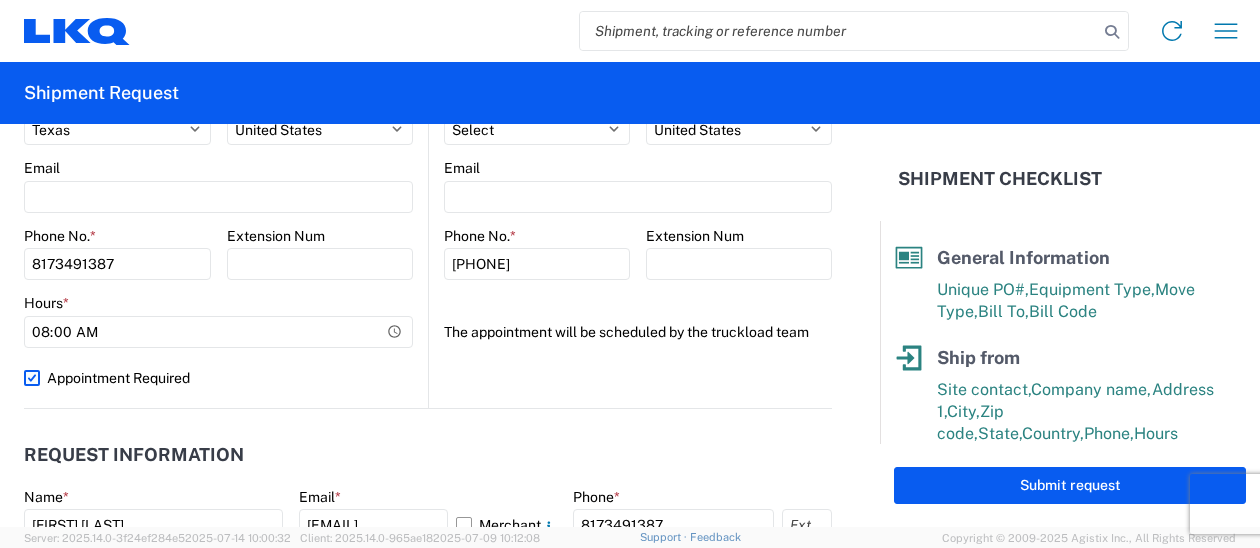 click on "Appointment Required" 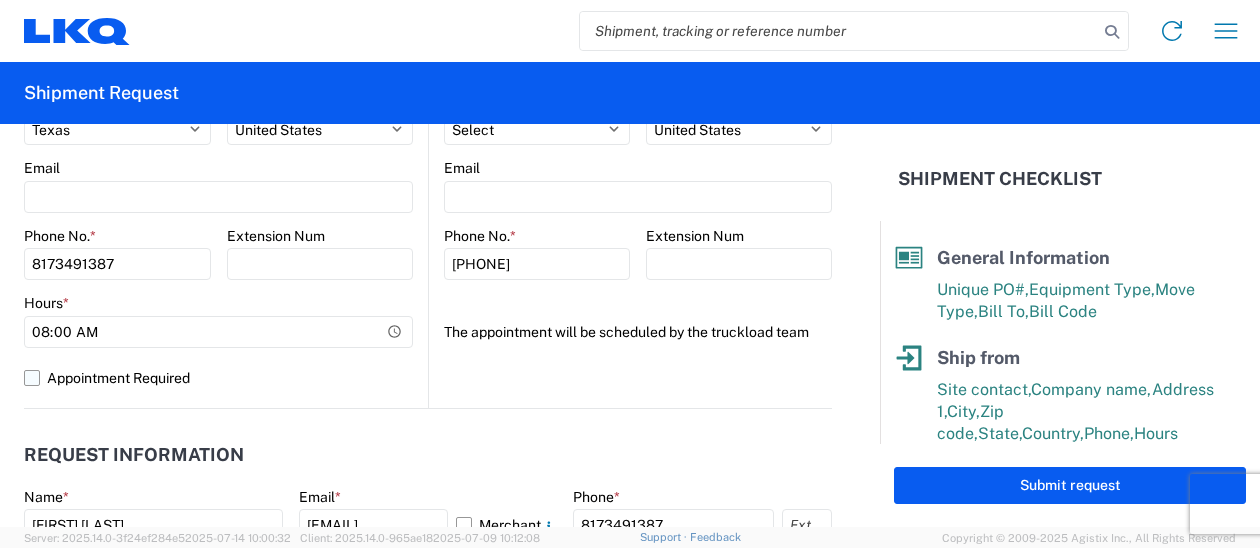 select on "US" 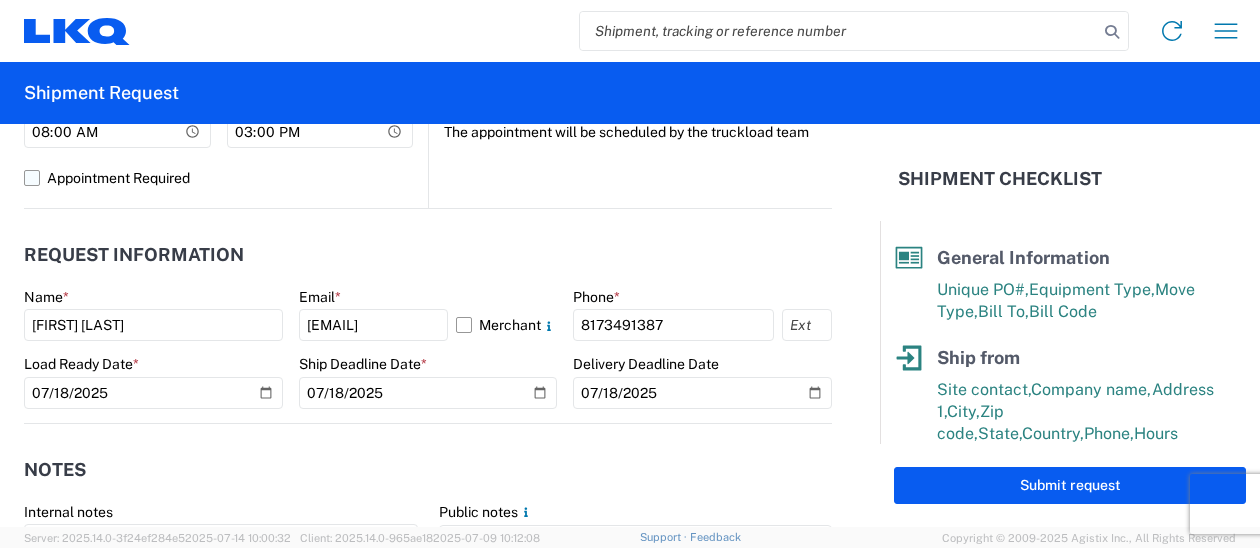 scroll, scrollTop: 1099, scrollLeft: 0, axis: vertical 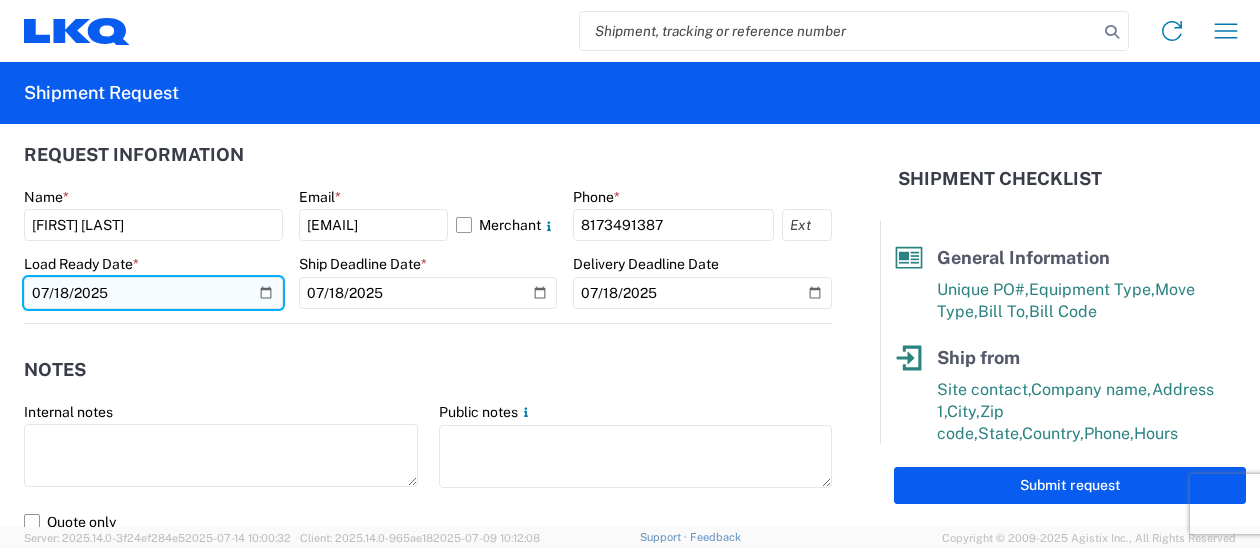 click on "2025-07-18" 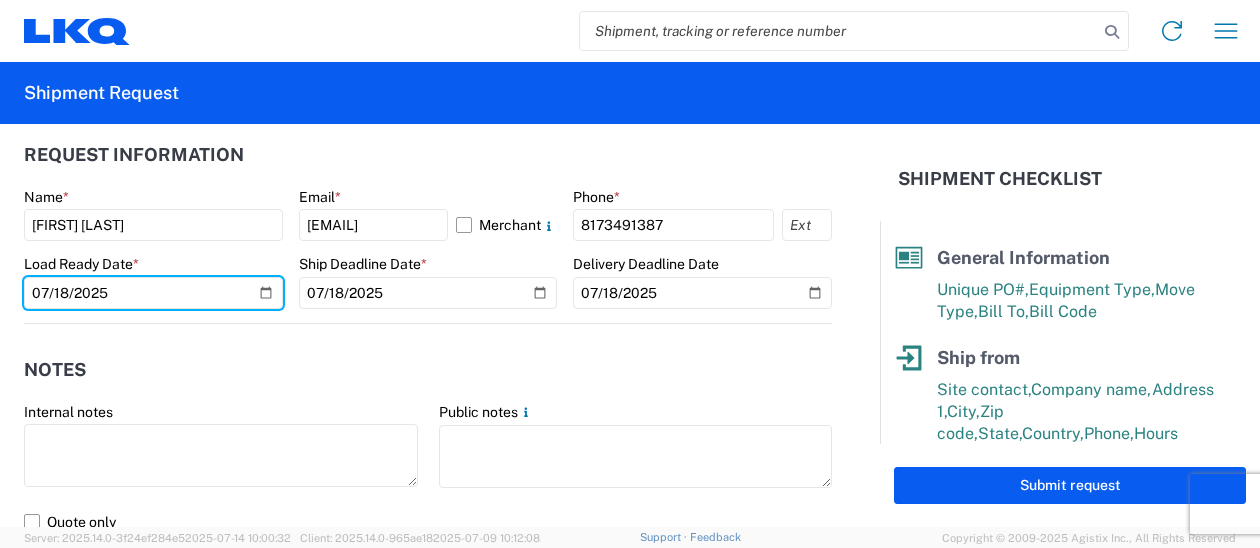 type on "[DATE]" 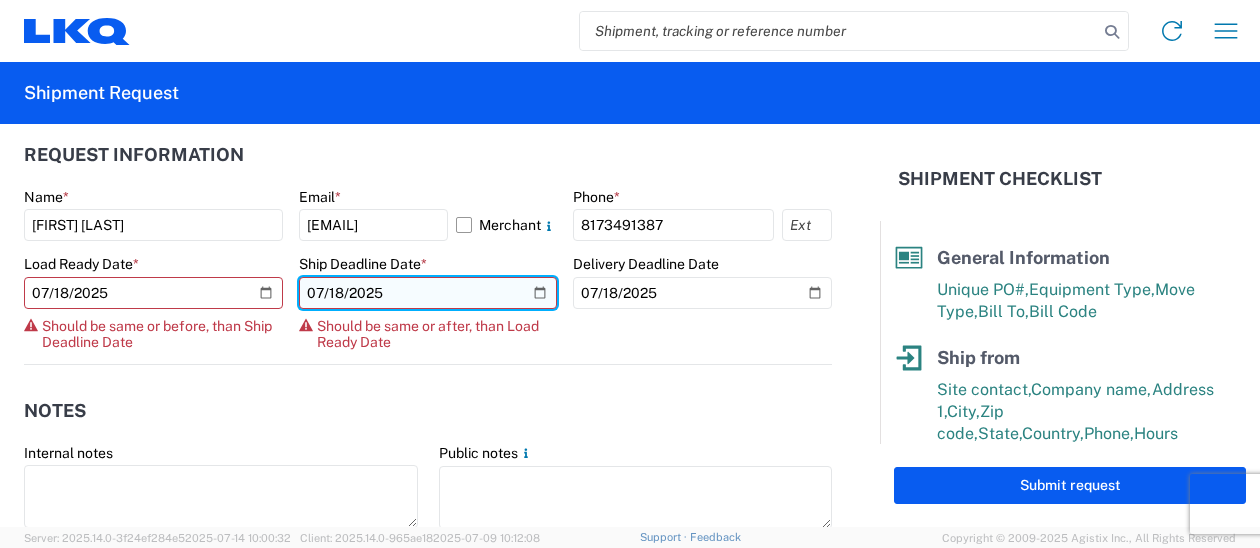 click on "2025-07-18" 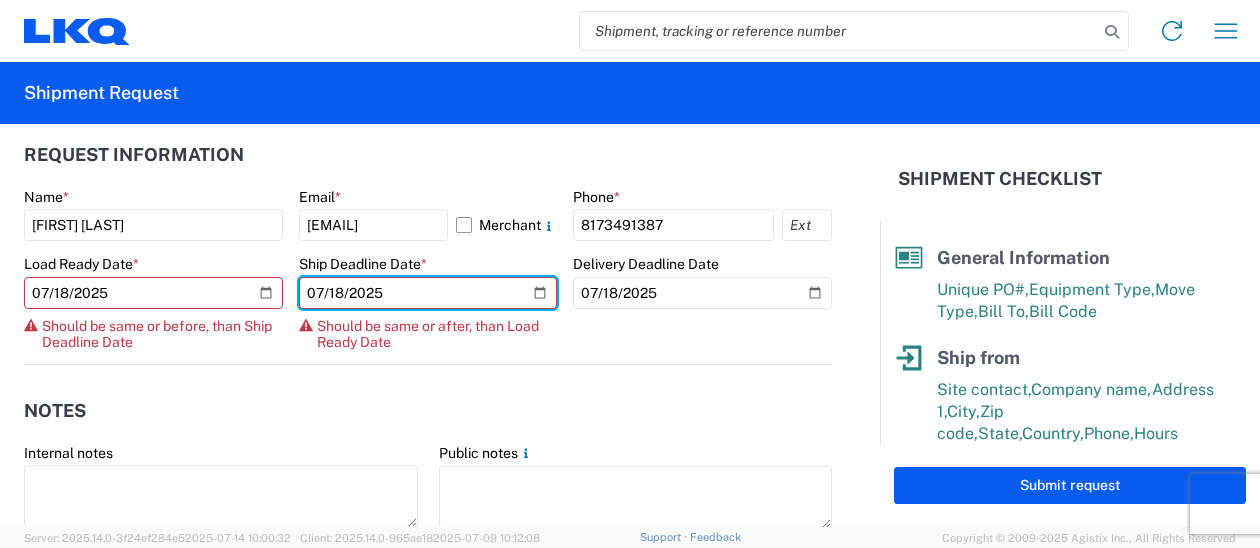 type on "[DATE]" 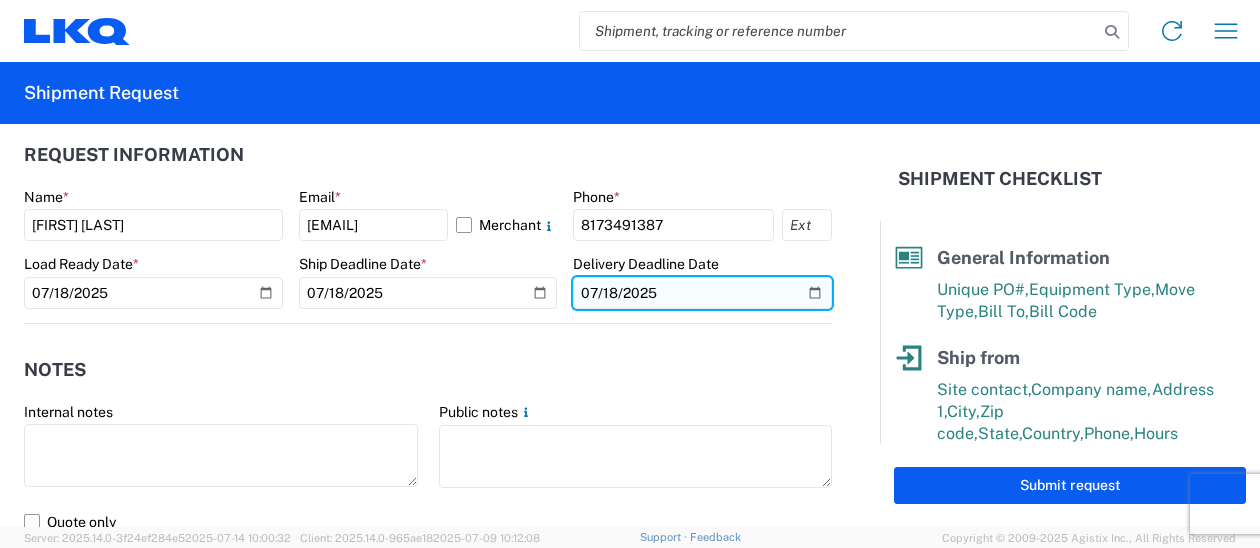 click on "2025-07-18" 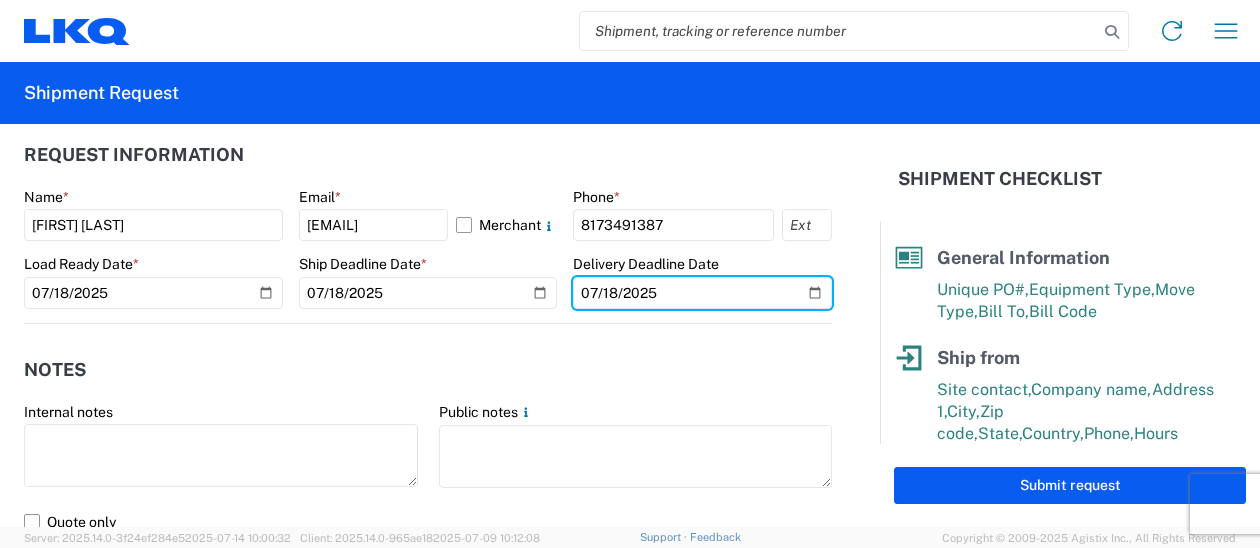 type on "[DATE]" 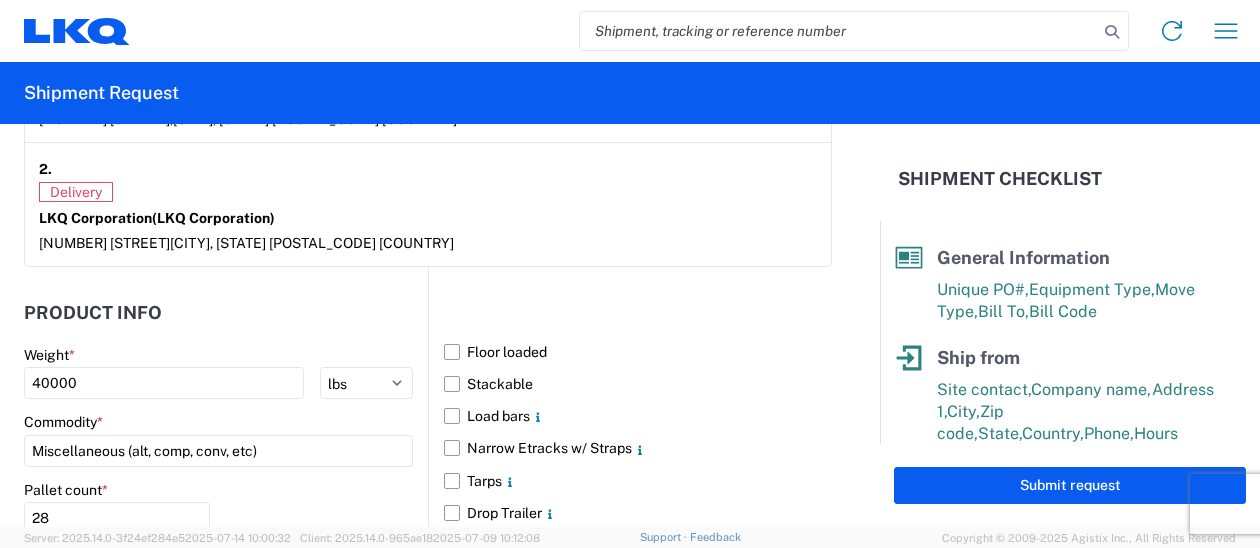 scroll, scrollTop: 1799, scrollLeft: 0, axis: vertical 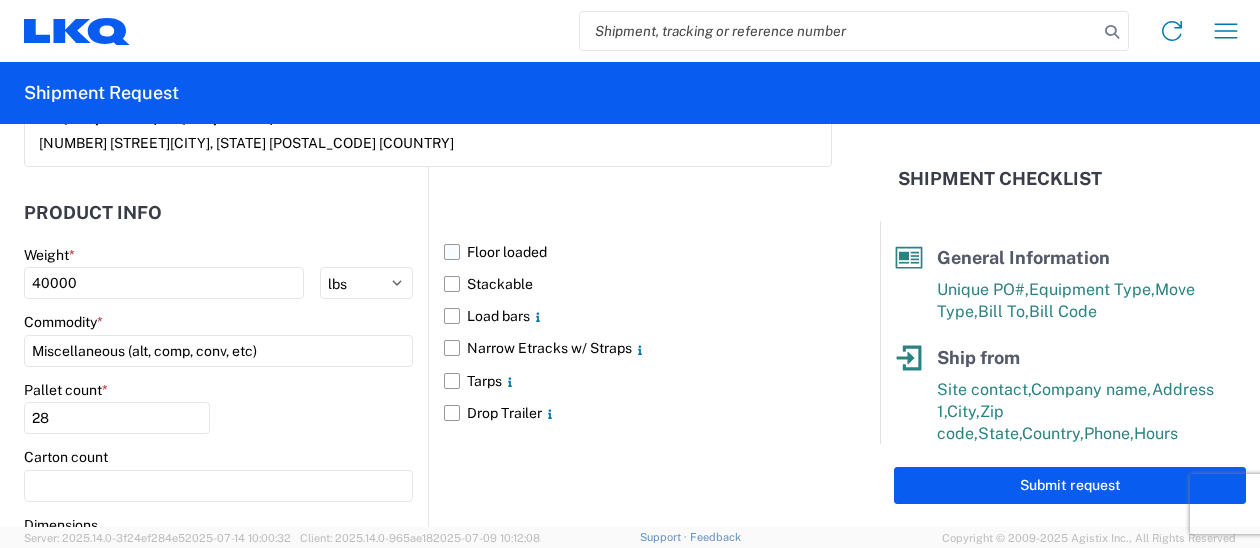 click on "Floor loaded" 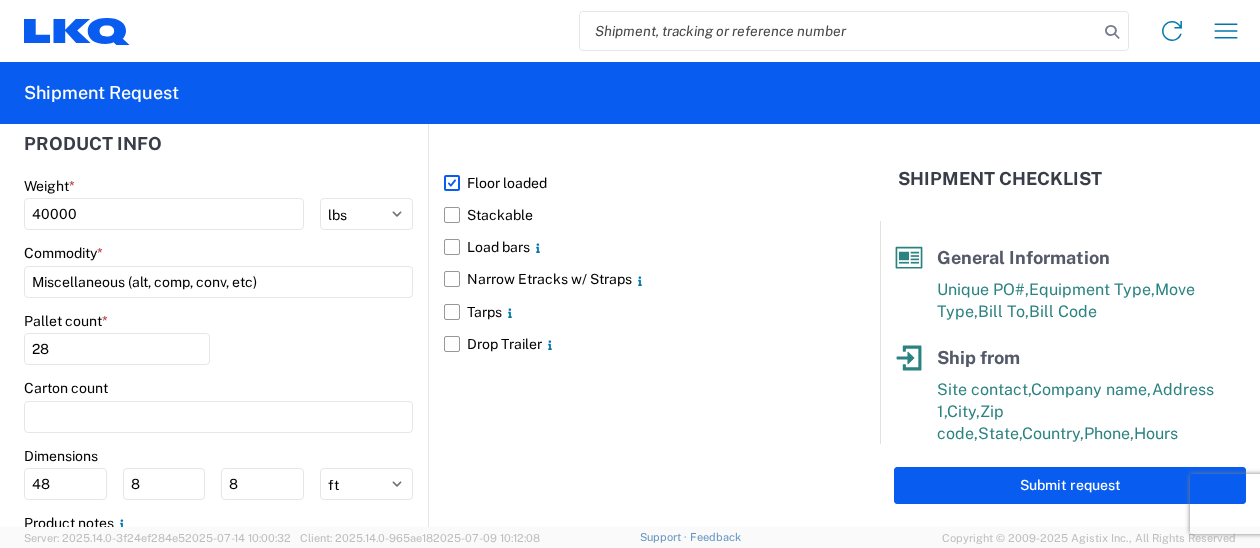 scroll, scrollTop: 1989, scrollLeft: 0, axis: vertical 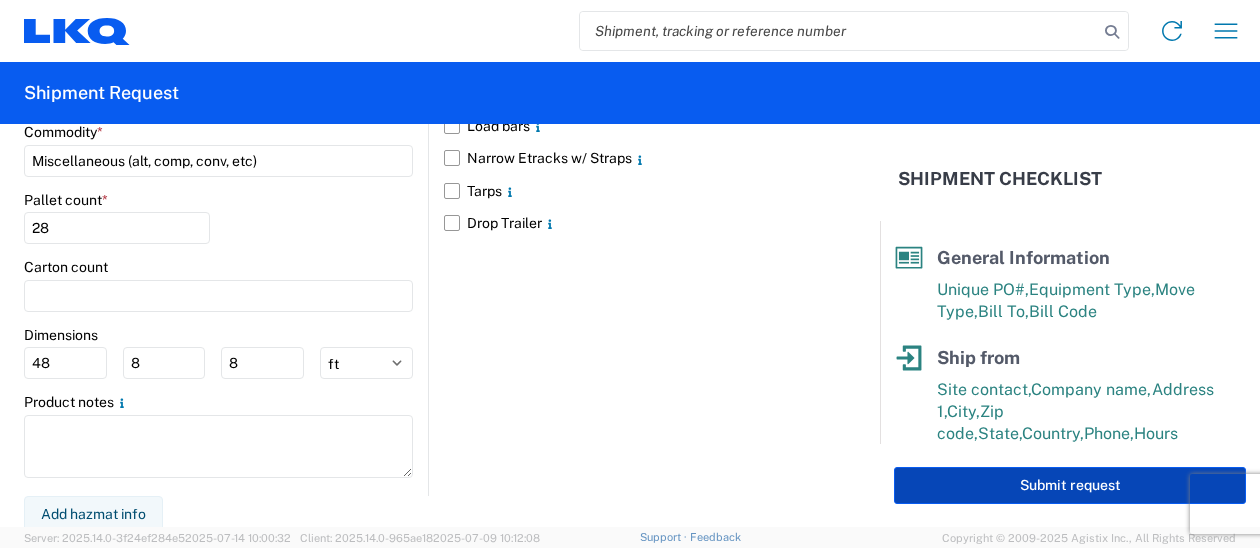 click on "Submit request" 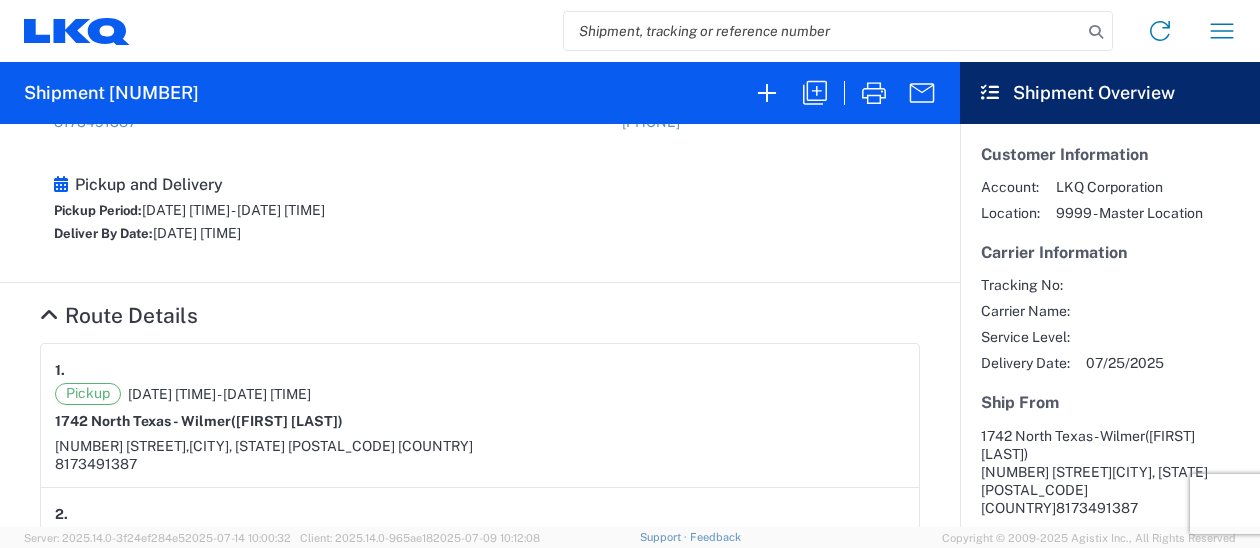 scroll, scrollTop: 0, scrollLeft: 0, axis: both 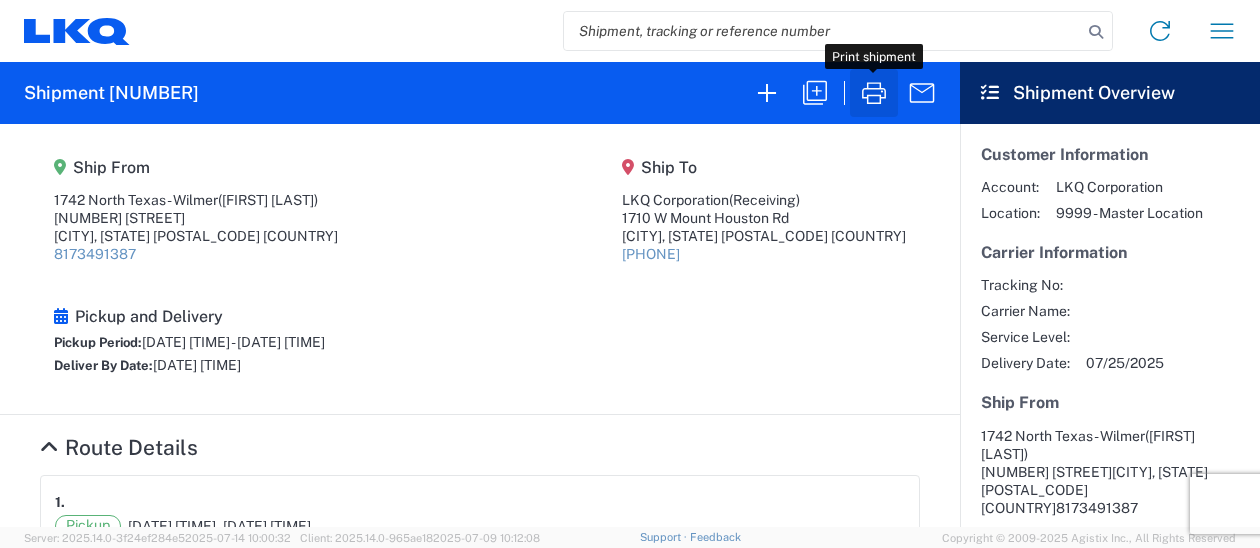 click 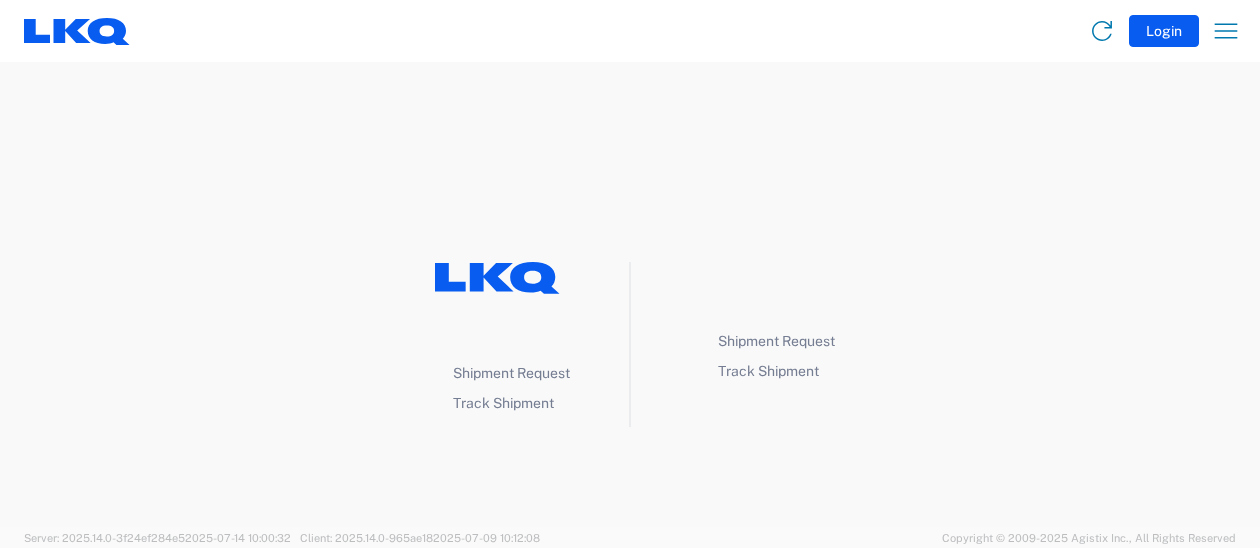 scroll, scrollTop: 0, scrollLeft: 0, axis: both 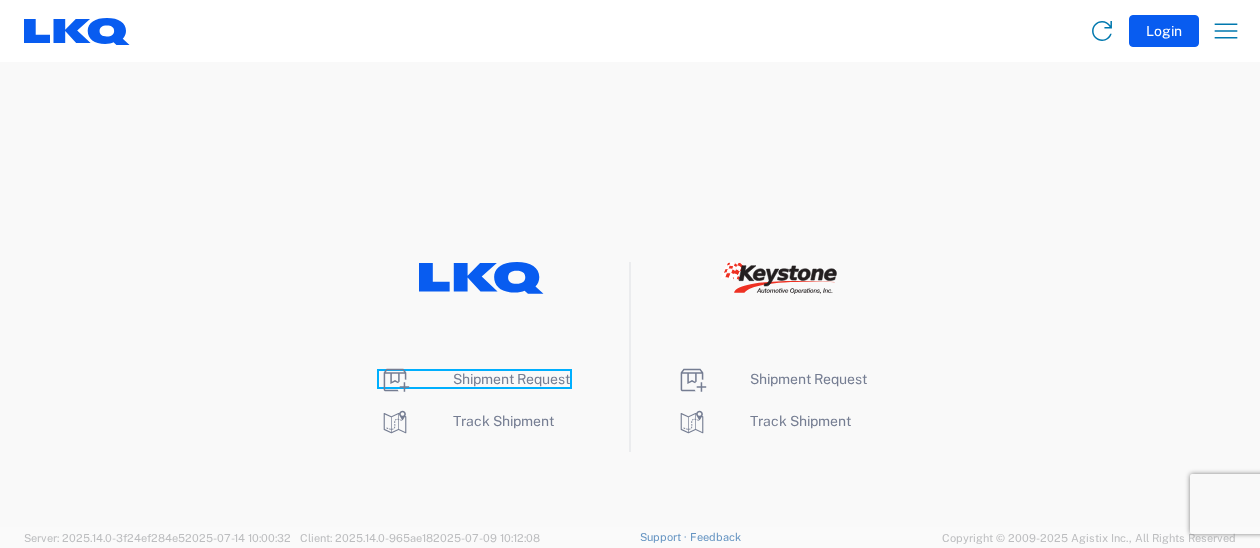 click on "Shipment Request" 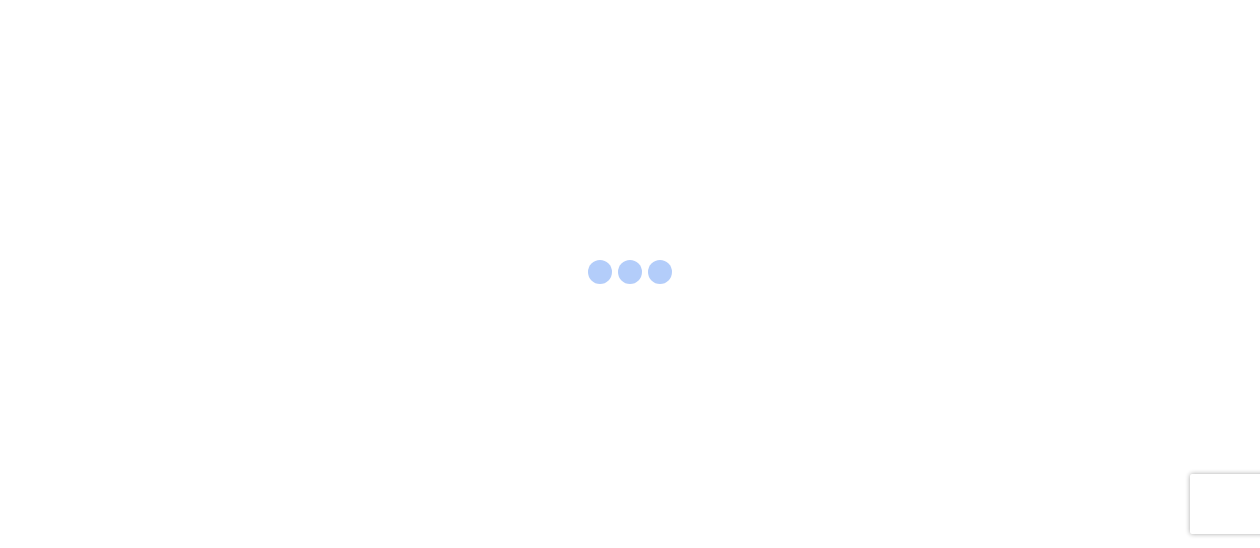 scroll, scrollTop: 0, scrollLeft: 0, axis: both 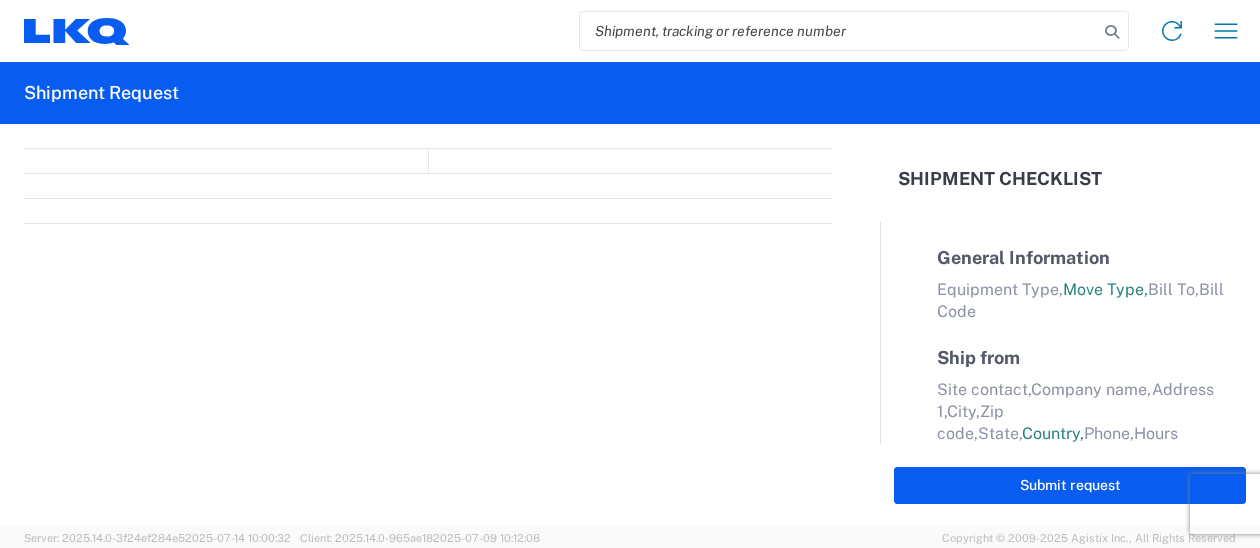 select on "FULL" 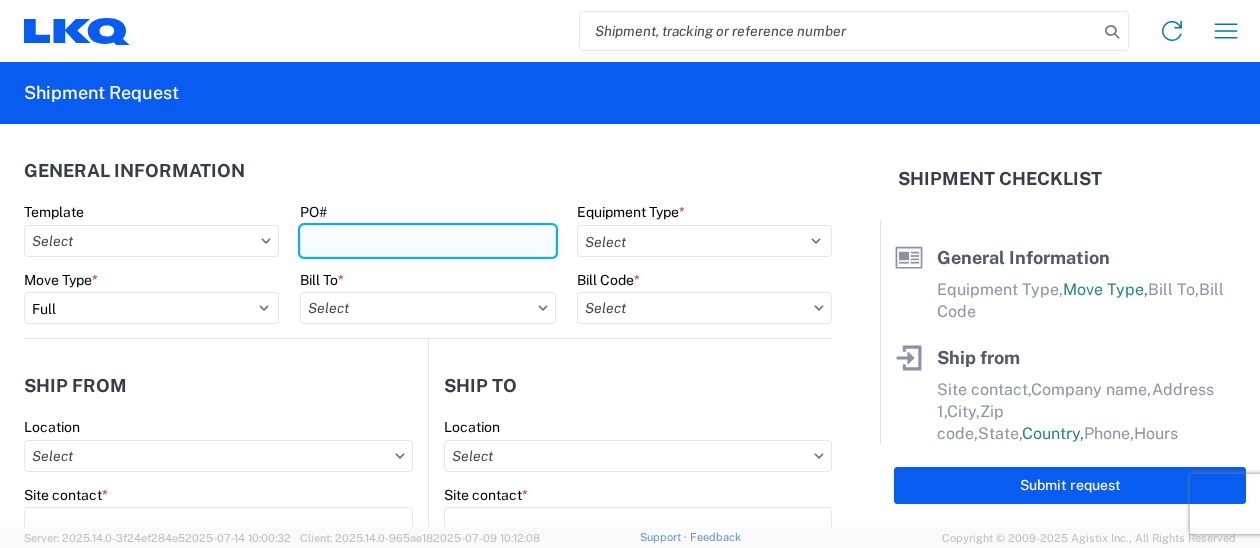 click on "PO#" at bounding box center [427, 241] 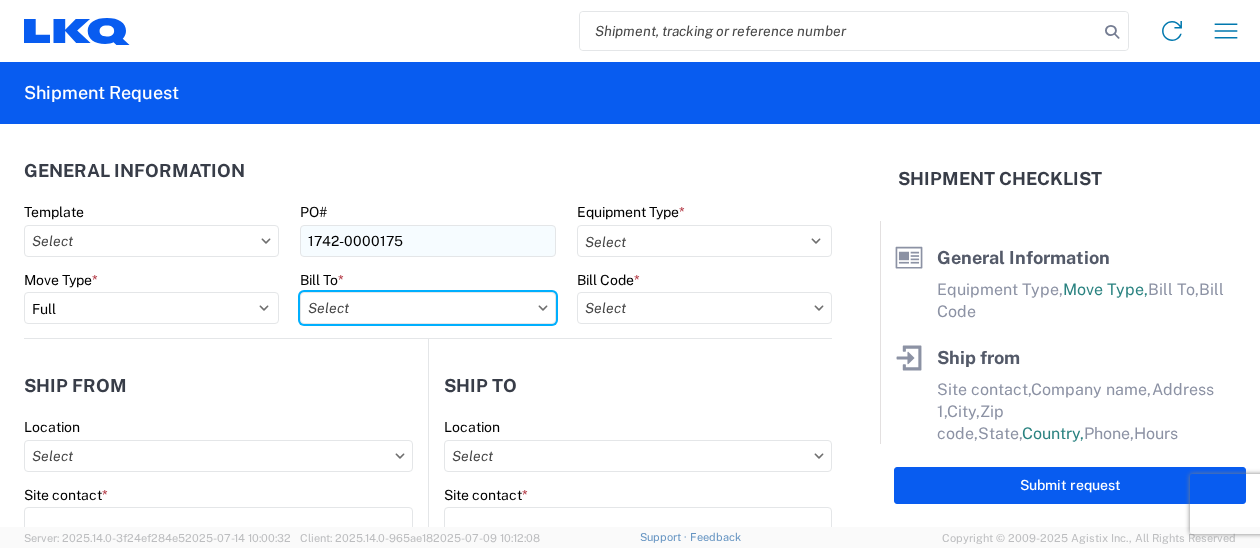 type on "1742 North Texas - Wilmer" 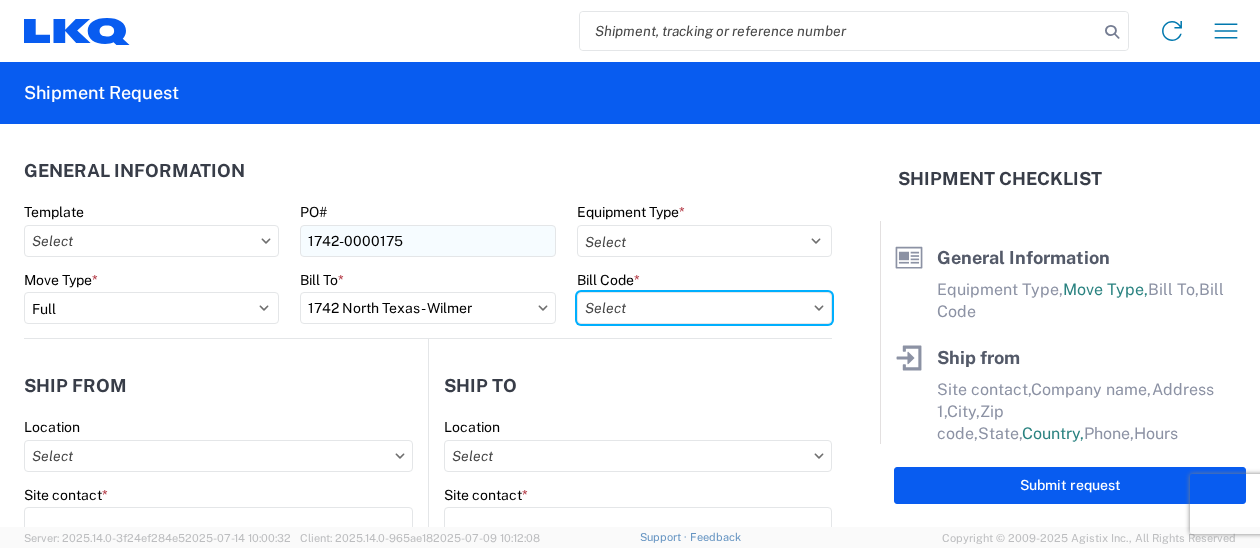 type on "1742-1000-50180-0000 - 1742 Freight In" 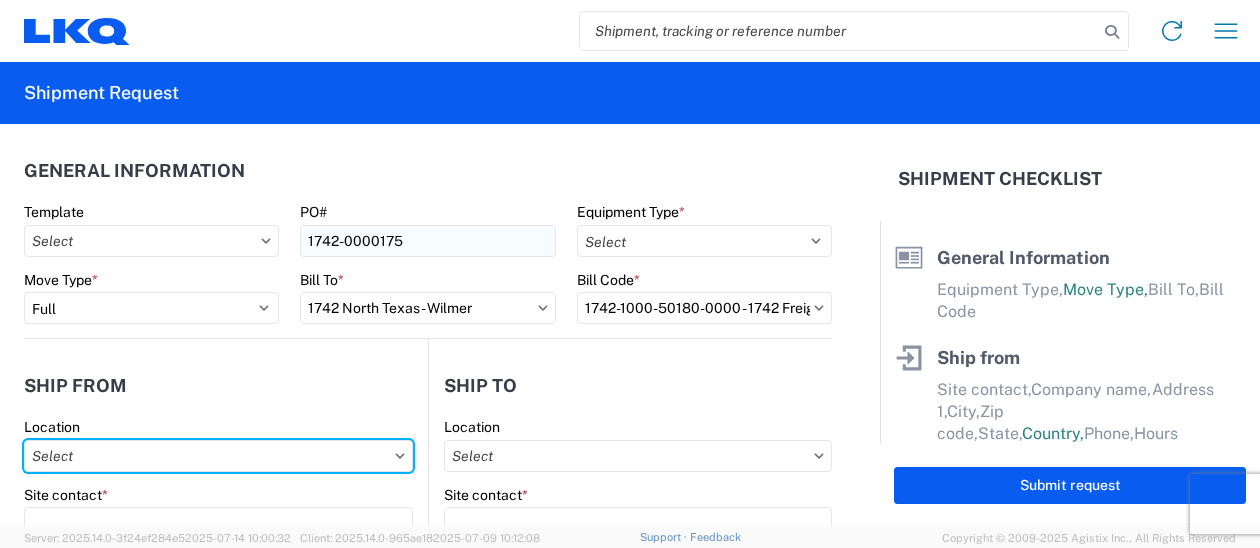 type on "1742 North Texas - Wilmer" 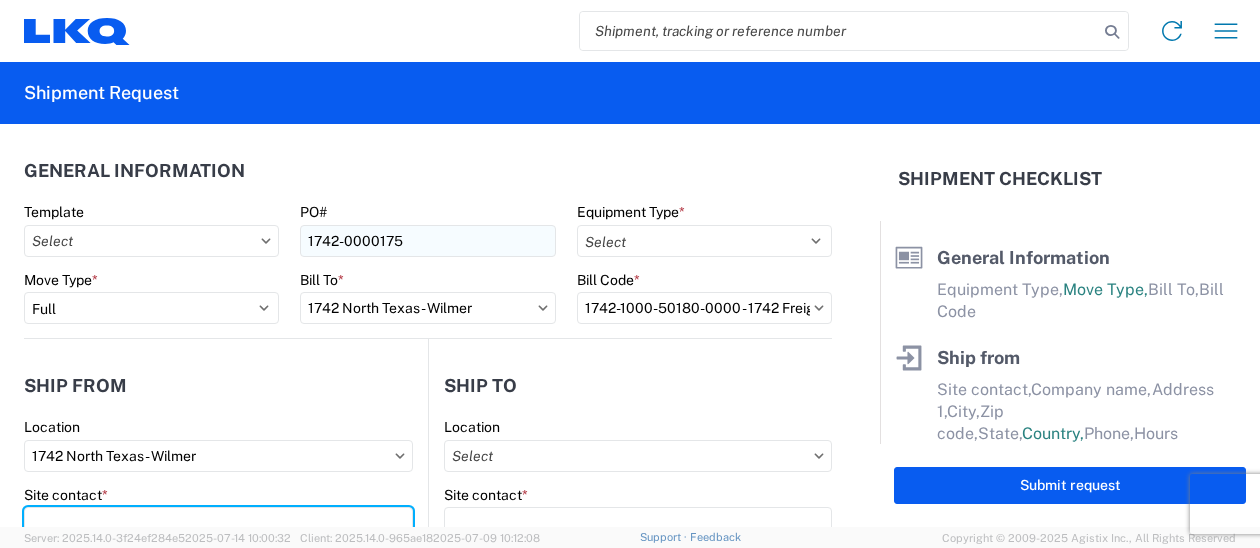 type on "[FIRST] [LAST]" 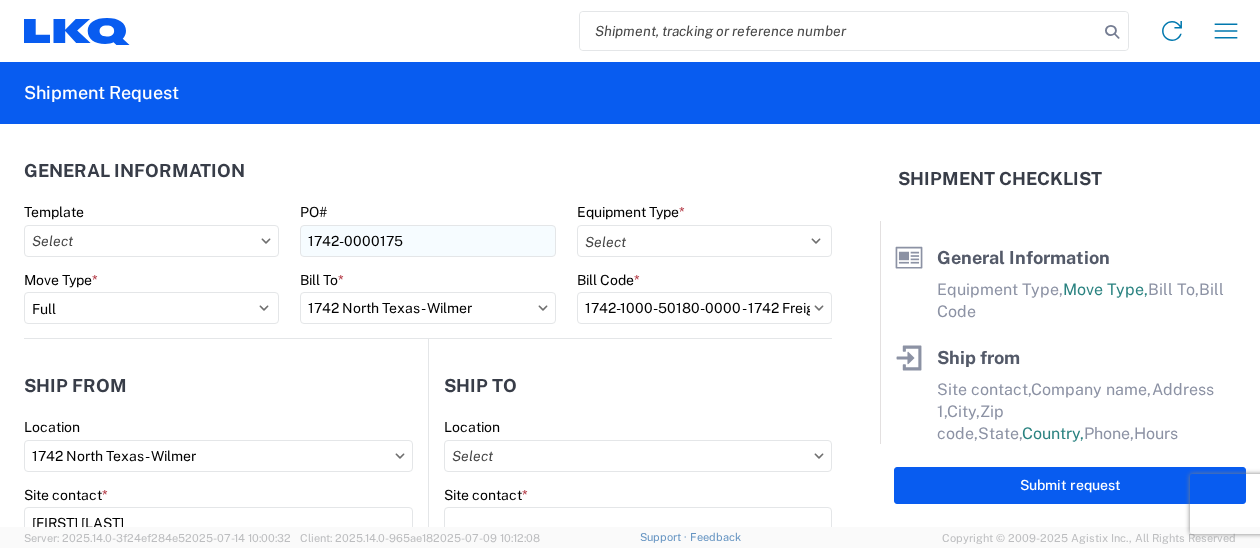 type on "1742 North Texas - Wilmer" 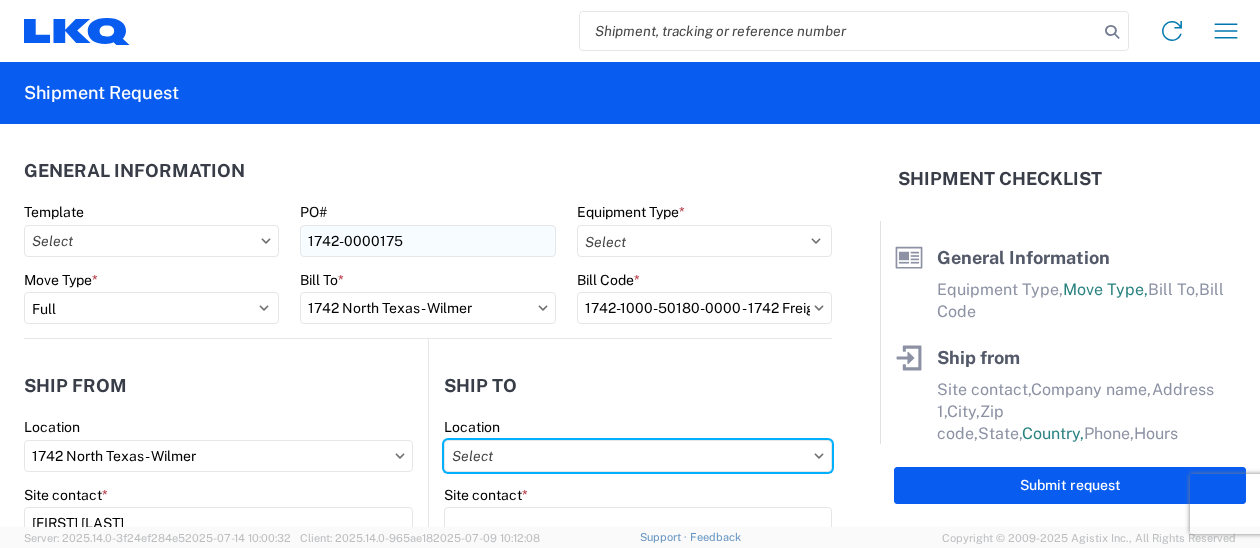 type on "1760 - LKQ Best Core" 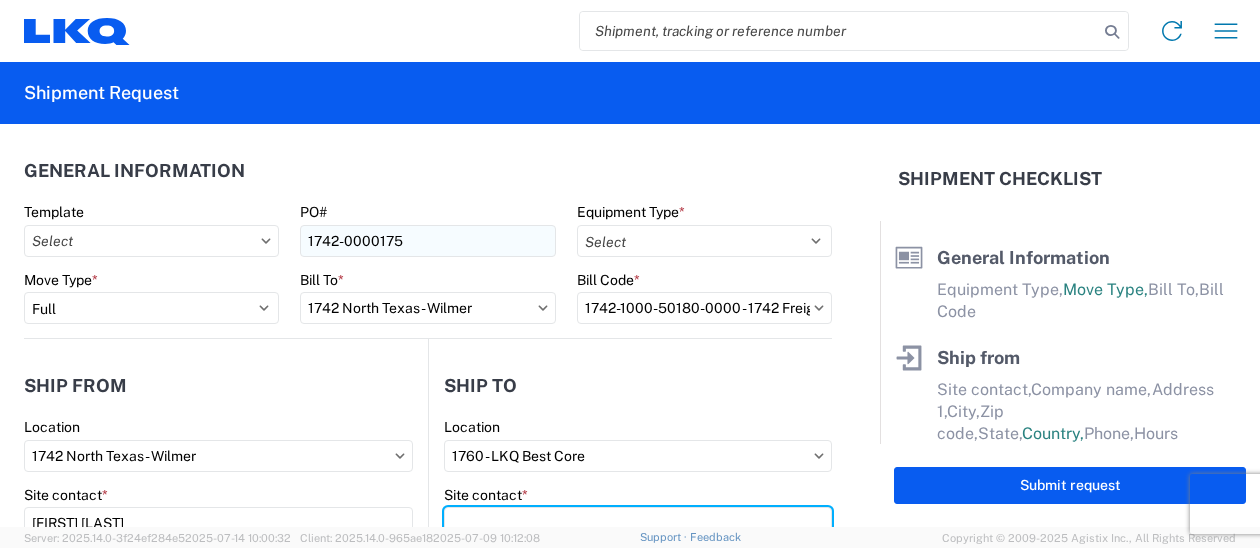 type on "Receiving" 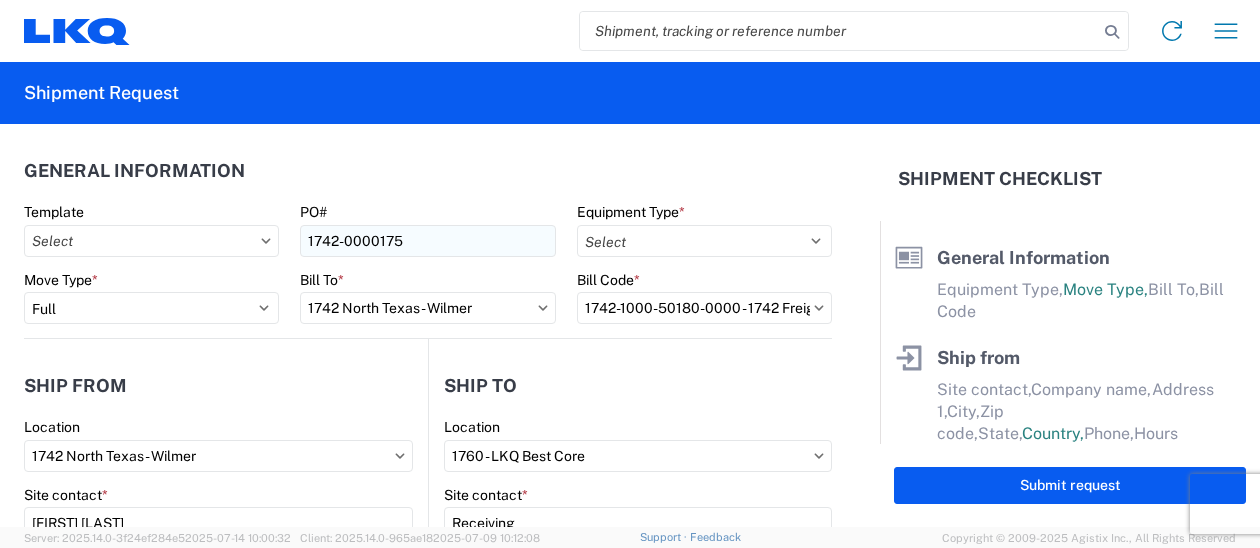 type on "LKQ Corporation" 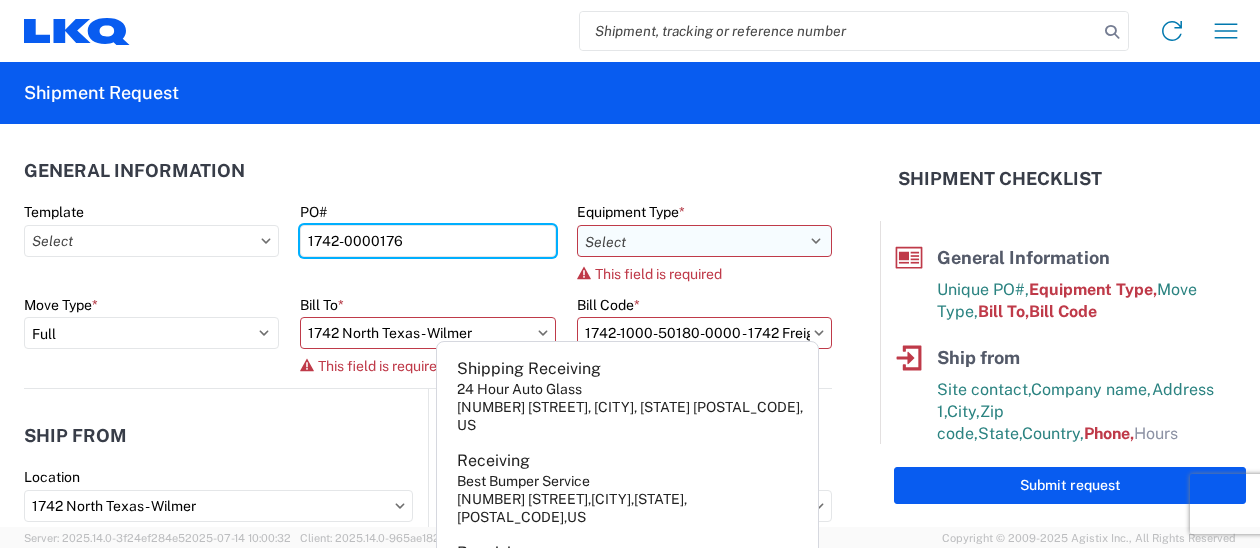 type on "1742-0000176" 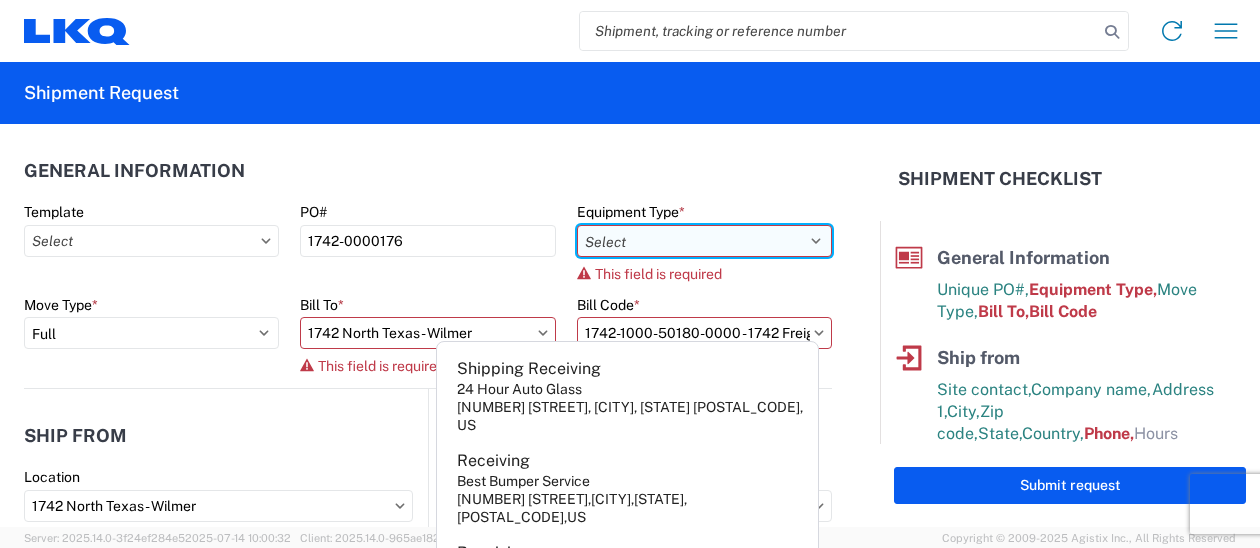 click on "Select 53’ Dry Van Flatbed Dropdeck (van) Lowboy (flatbed) Rail" at bounding box center [704, 241] 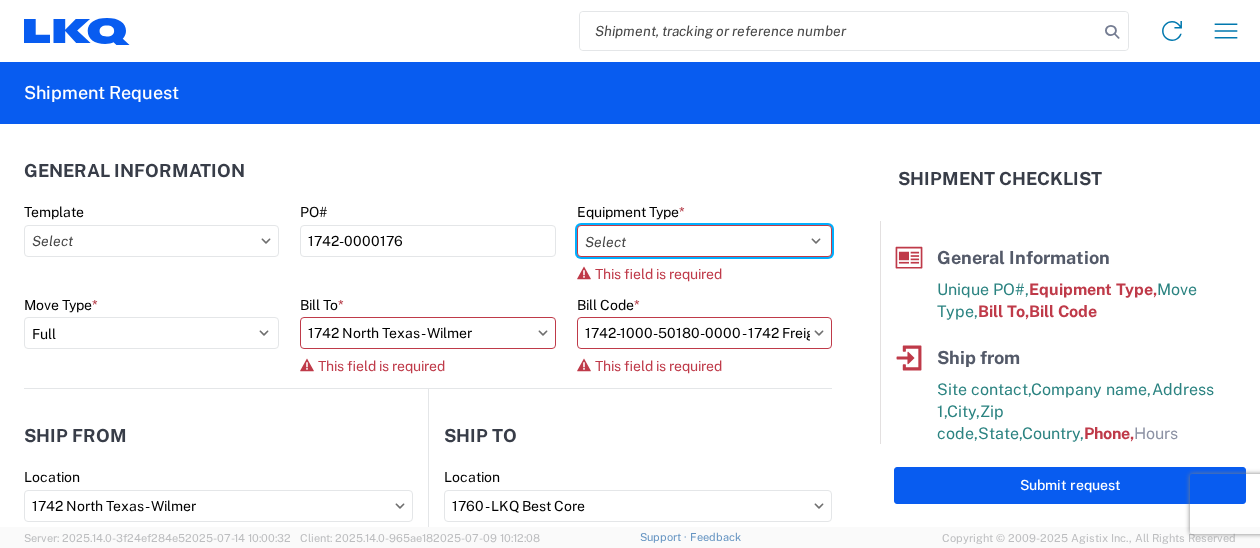select on "STDV" 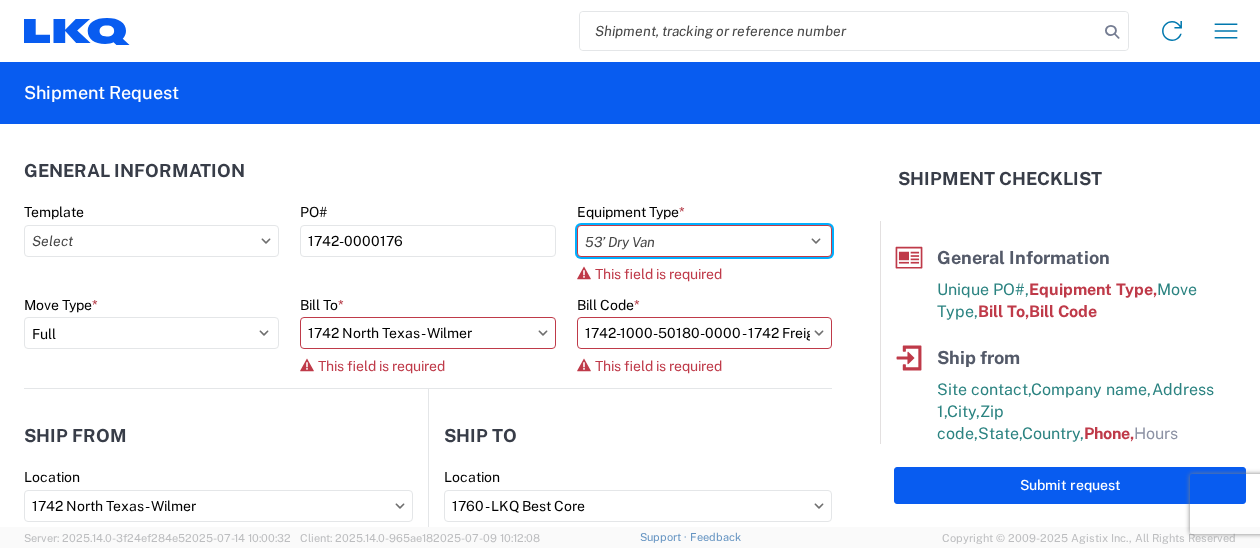 click on "Select 53’ Dry Van Flatbed Dropdeck (van) Lowboy (flatbed) Rail" at bounding box center [704, 241] 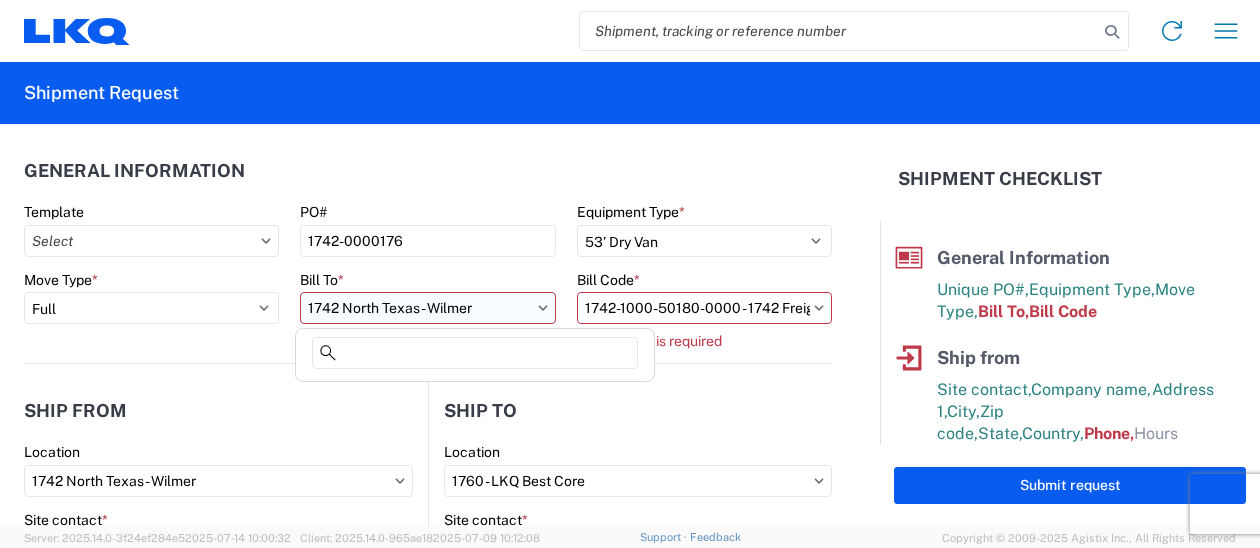 click on "1742 North Texas - Wilmer" at bounding box center [427, 308] 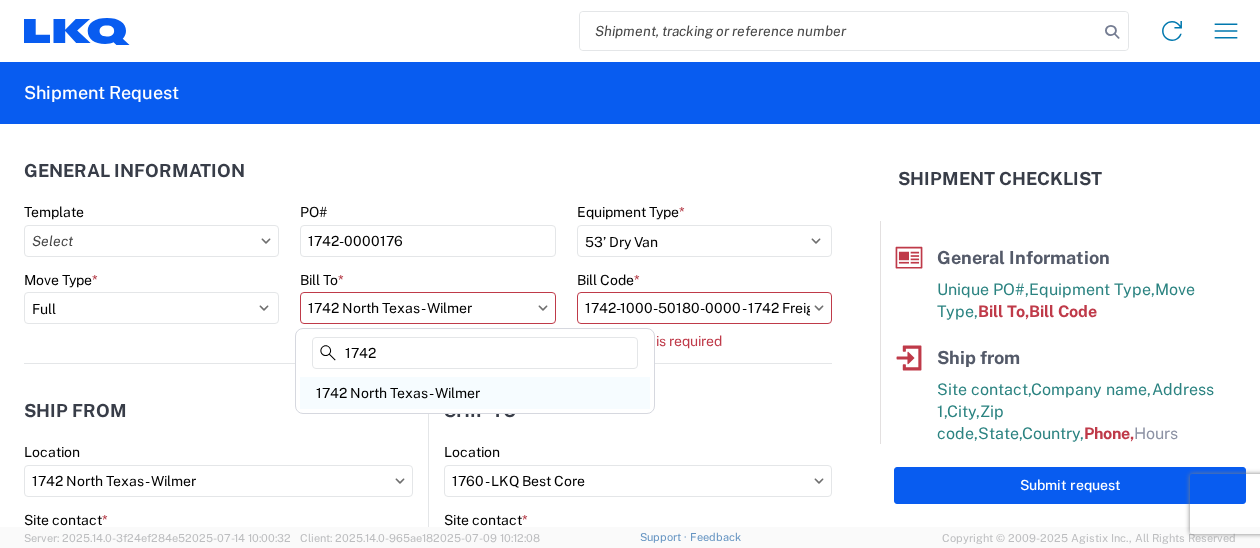 type on "1742" 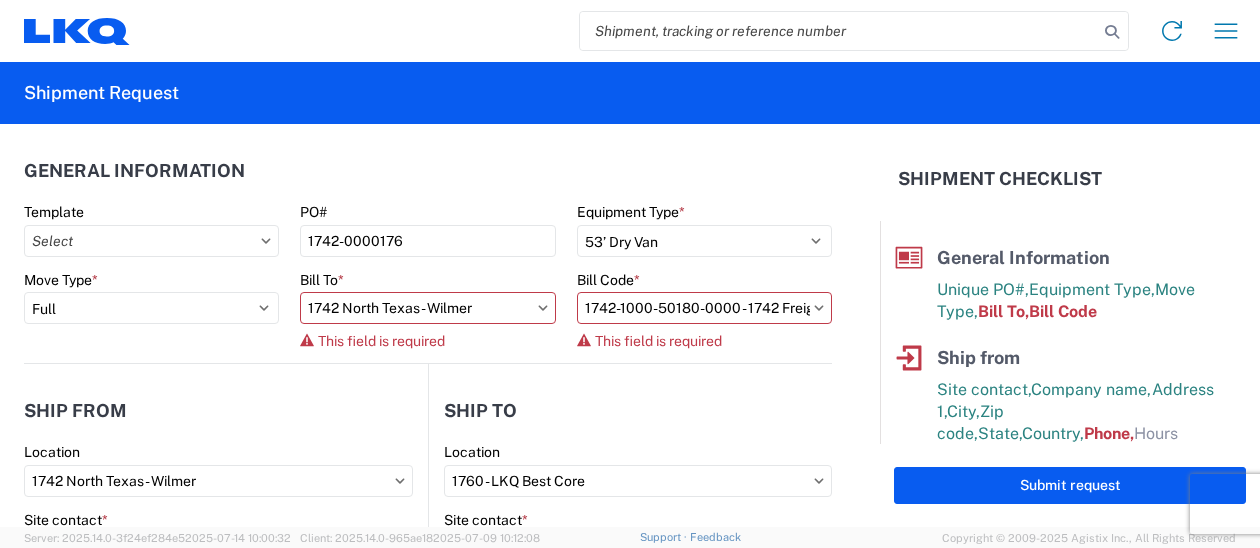 type 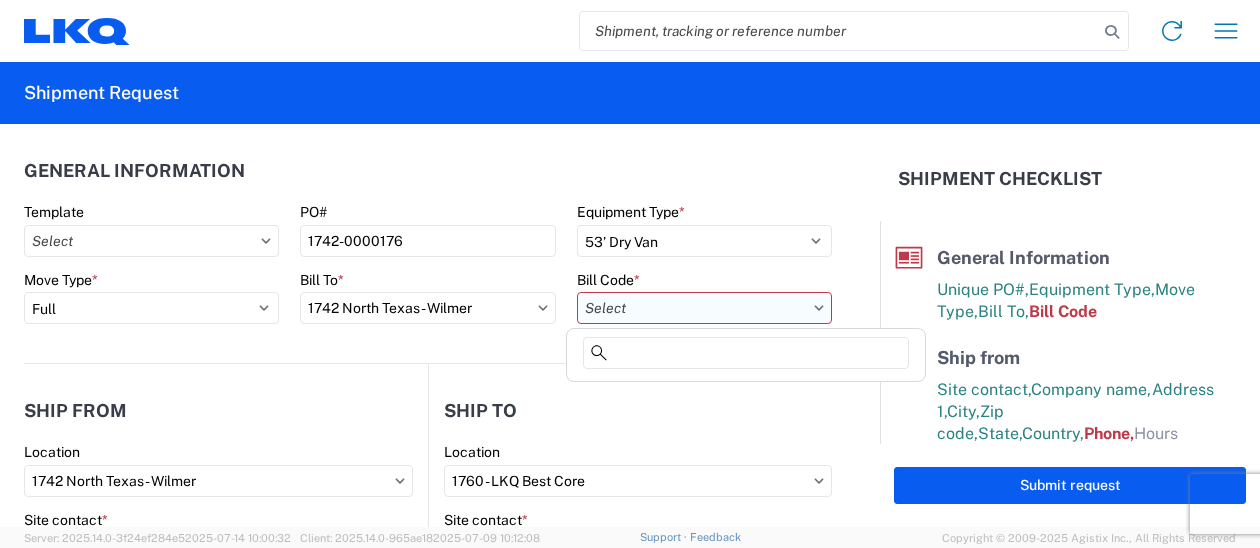 click on "Bill Code  *" at bounding box center [704, 308] 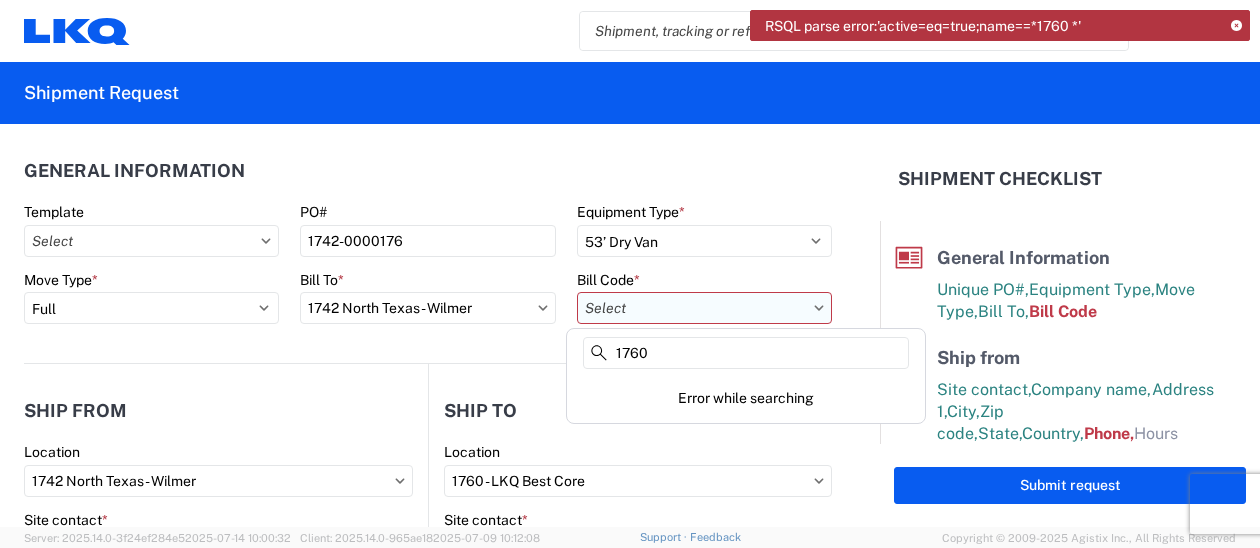 click on "Bill Code  *" at bounding box center (704, 308) 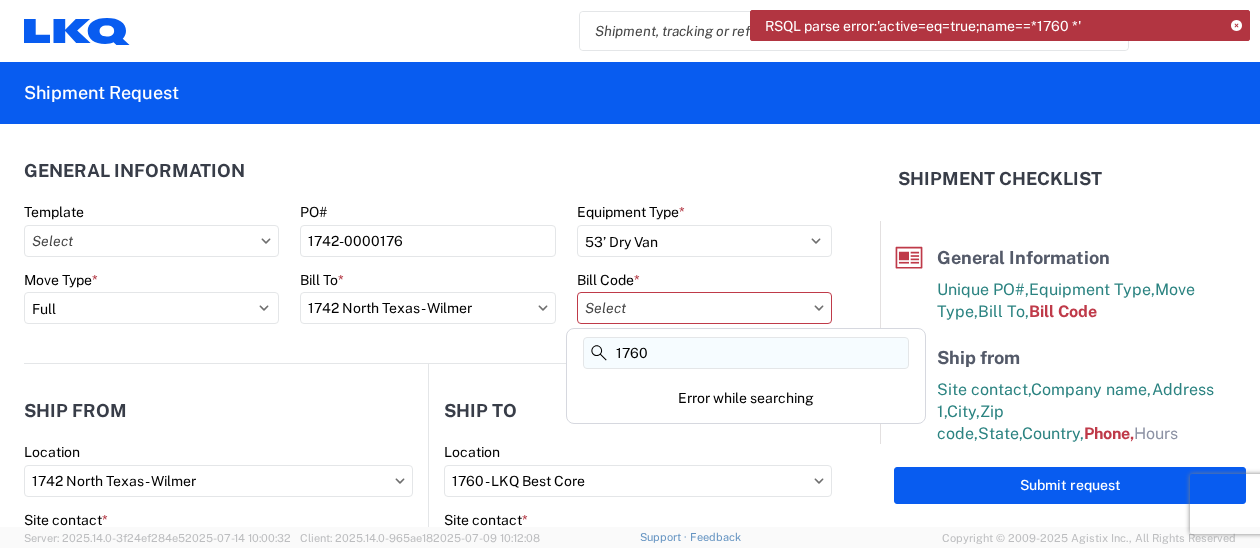 click on "1760" 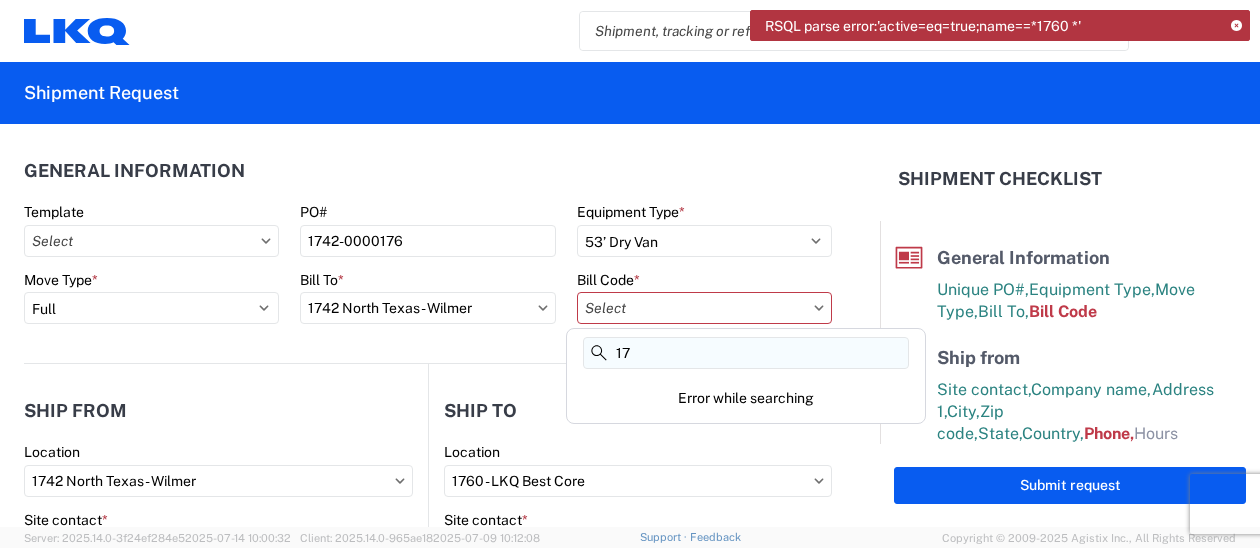 type on "1" 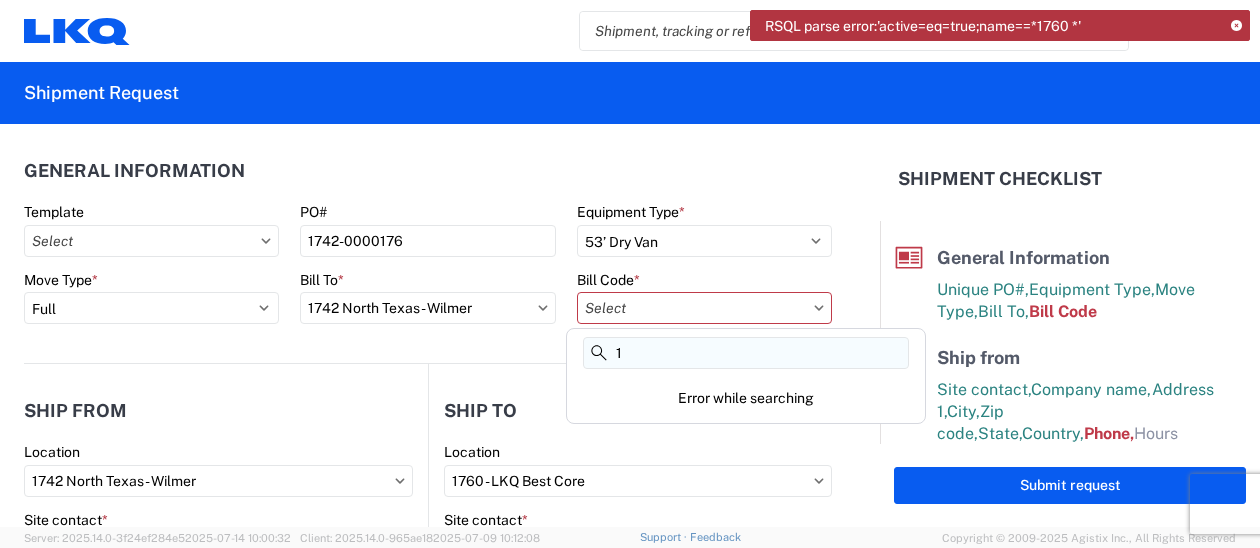 type 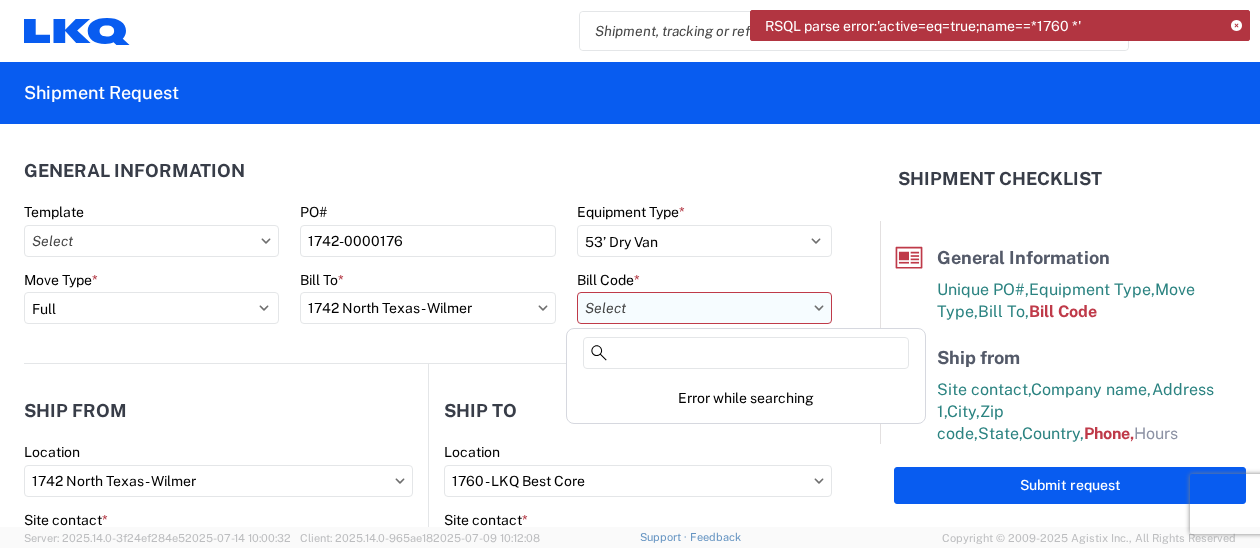 click on "Bill Code  *" at bounding box center [704, 308] 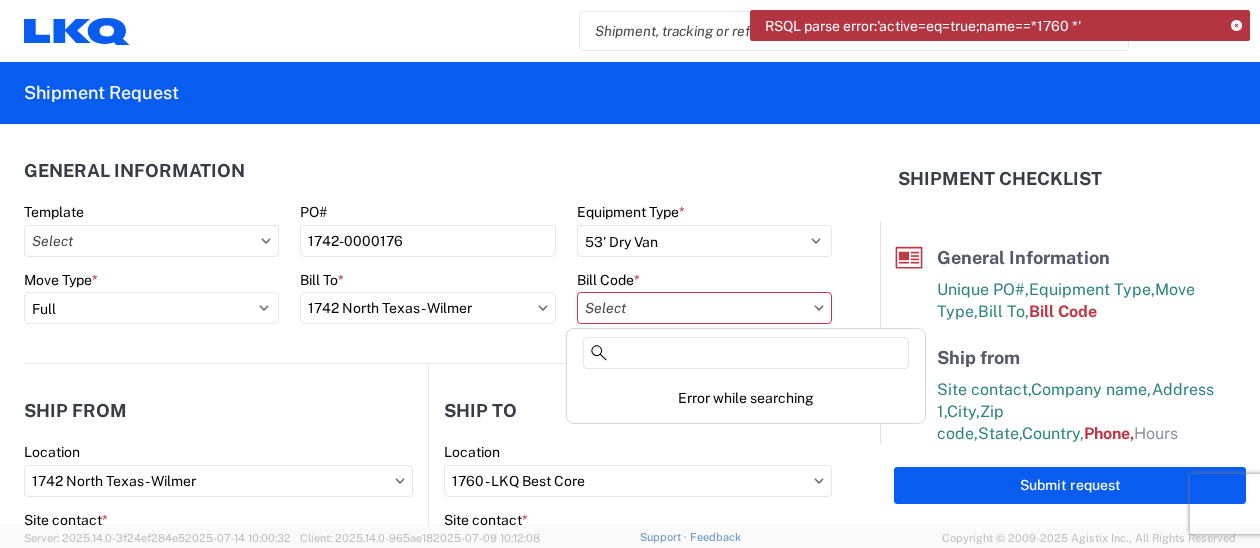 click on "General Information   Template   PO#  1742-0000176  Equipment Type  * Select 53’ Dry Van Flatbed Dropdeck (van) Lowboy (flatbed) Rail  Move Type  * Select Full Partial TL  Bill To  * 1742 North Texas - Wilmer  Bill Code  * This field is required  Ship from   Location  1742 North Texas - Wilmer  Site contact  * Chris Butler  Company  * 1742 North Texas - Wilmer  Address 1  * 500 Lavender Rd  Address 2   City  * Wilmer  Zip  *
75172  State  * Select Alabama Alaska Arizona Arkansas Armed Forces Americas Armed Forces Europe Armed Forces Pacific California Colorado Connecticut Delaware District of Columbia Florida Georgia Hawaii Idaho Illinois Indiana Iowa Kansas Kentucky Louisiana Maine Maryland Massachusetts Michigan Minnesota Mississippi Missouri Montana Nebraska Nevada New Hampshire New Jersey New Mexico New York North Carolina North Dakota Ohio Oklahoma Oregon Palau Pennsylvania Puerto Rico Rhode Island South Carolina South Dakota Tennessee Texas Utah Vermont Virginia Washington West Virginia Wyoming" 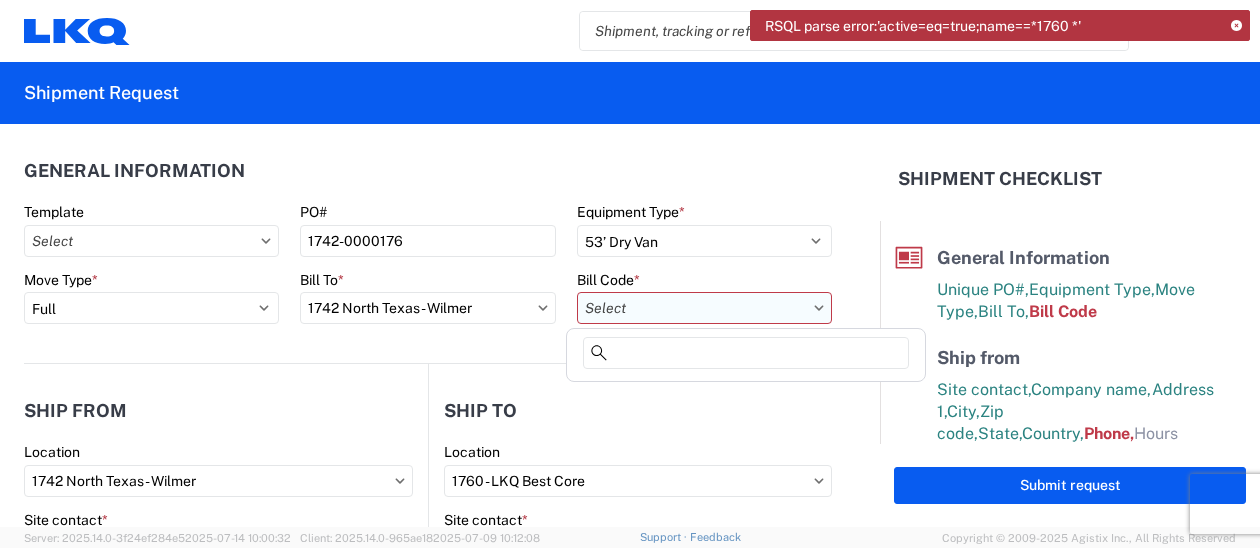click on "Bill Code  *" at bounding box center [704, 308] 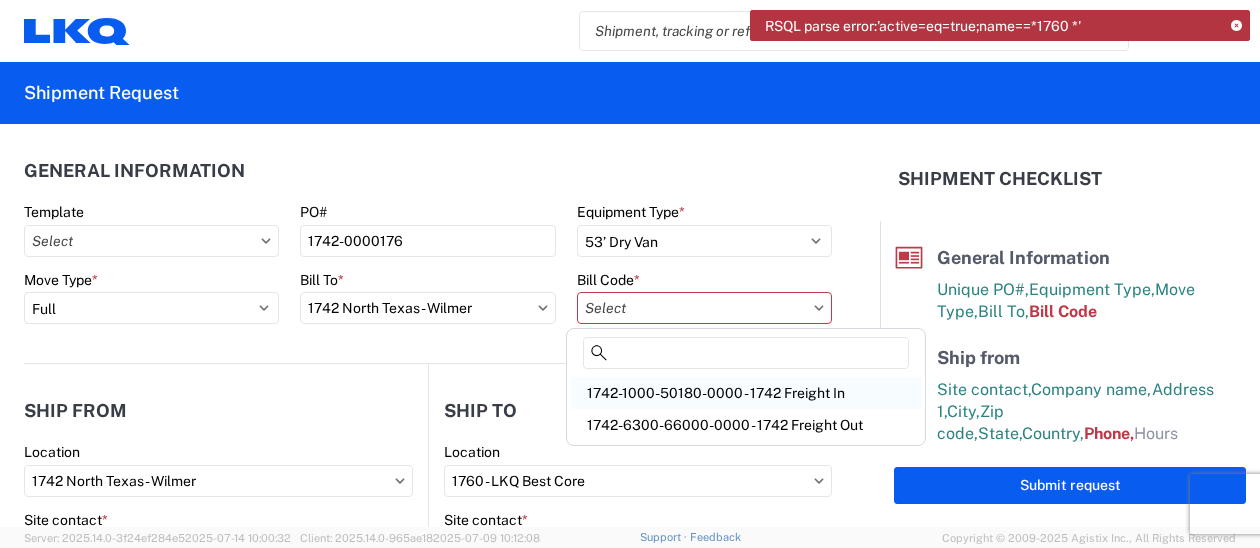 click on "1742-1000-50180-0000 - 1742 Freight In" 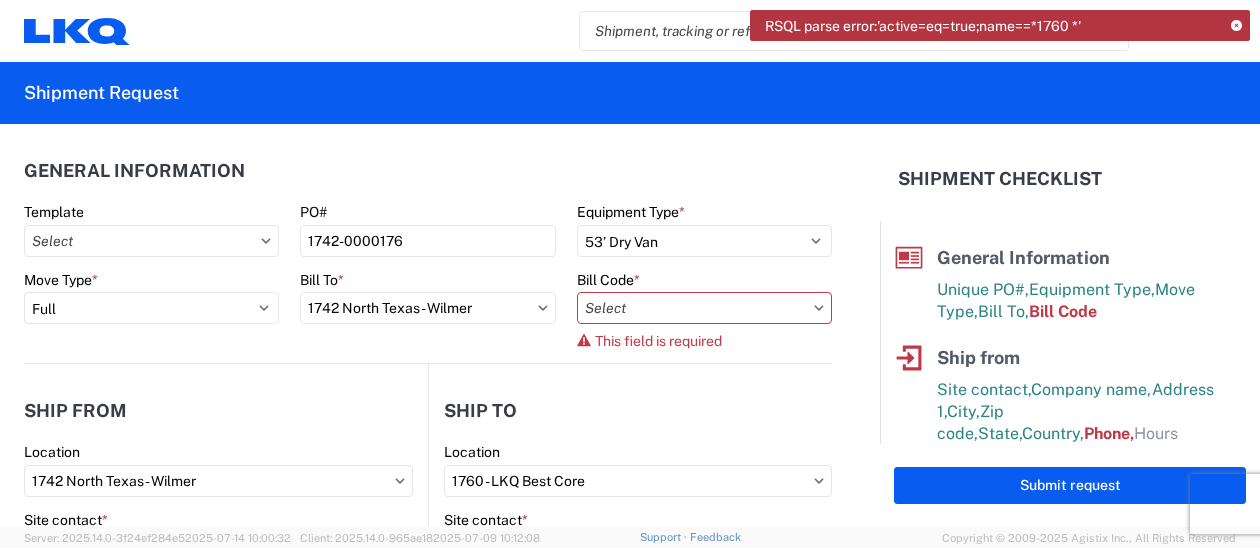 type on "1742-1000-50180-0000 - 1742 Freight In" 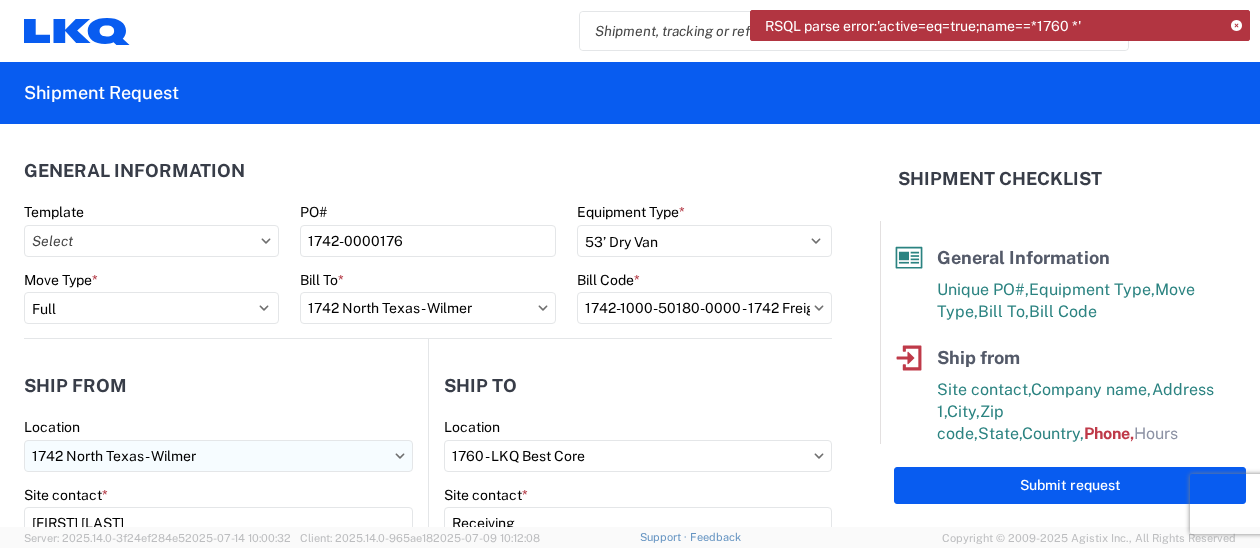 click on "1742 North Texas - Wilmer" at bounding box center [218, 456] 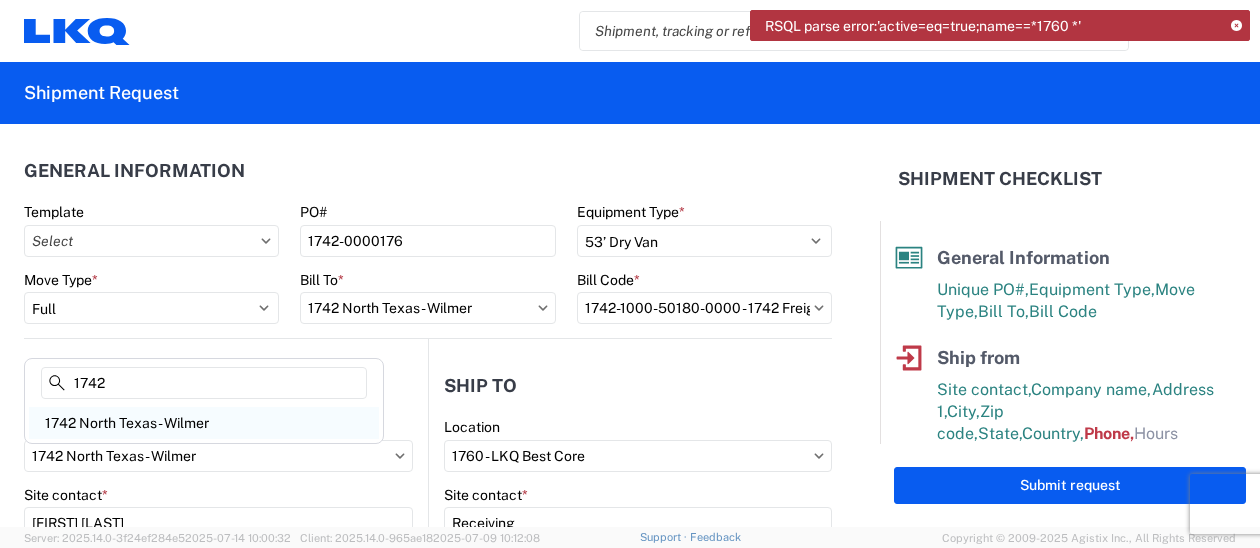 type on "1742" 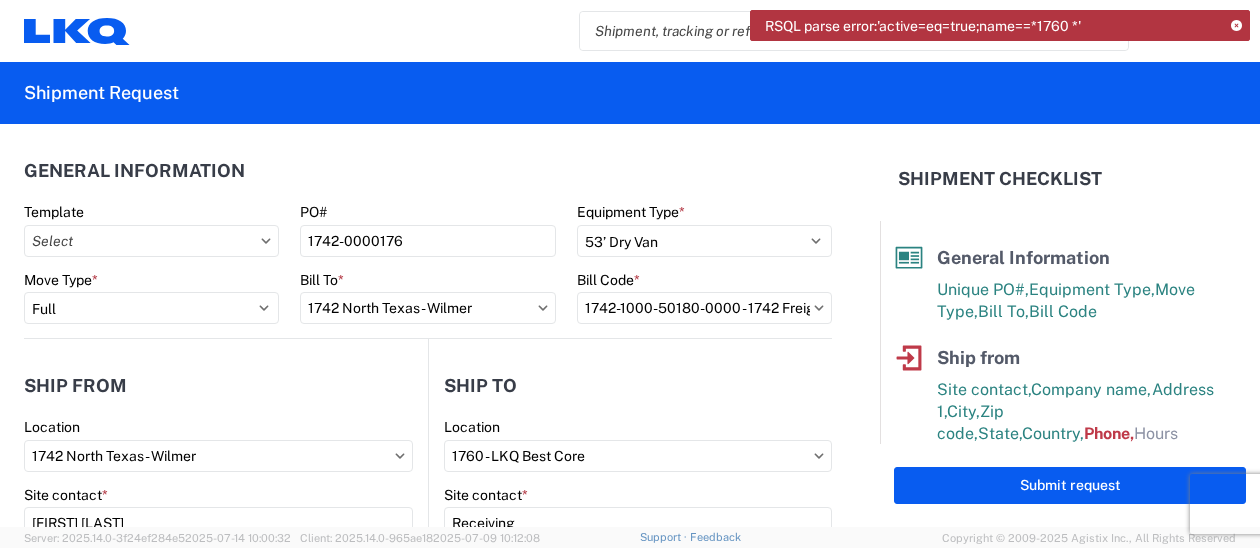 type 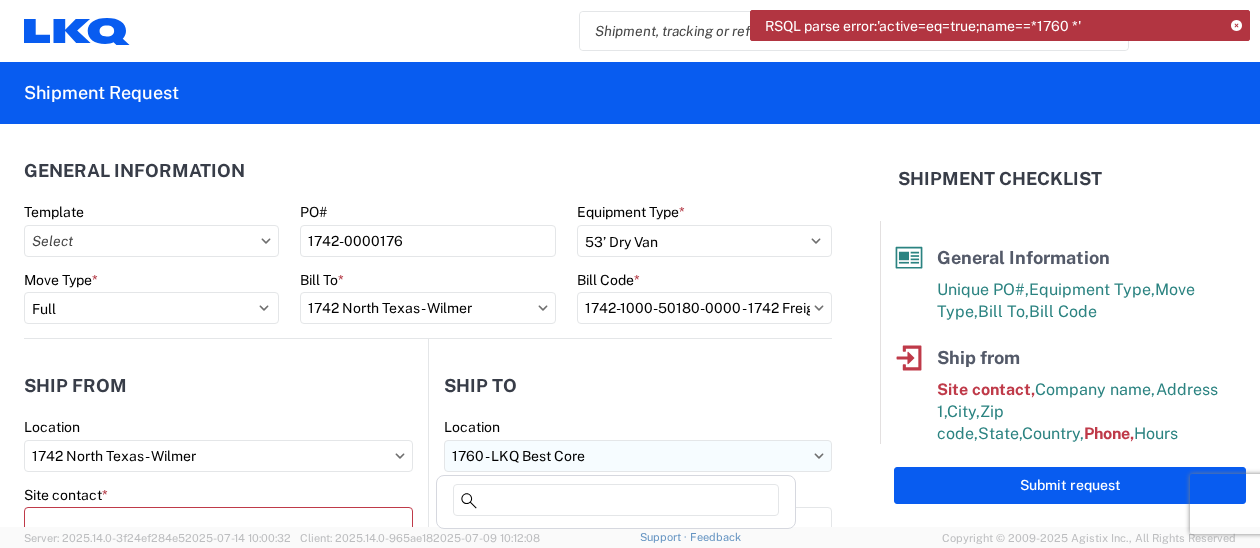 click on "1760 - LKQ Best Core" at bounding box center [638, 456] 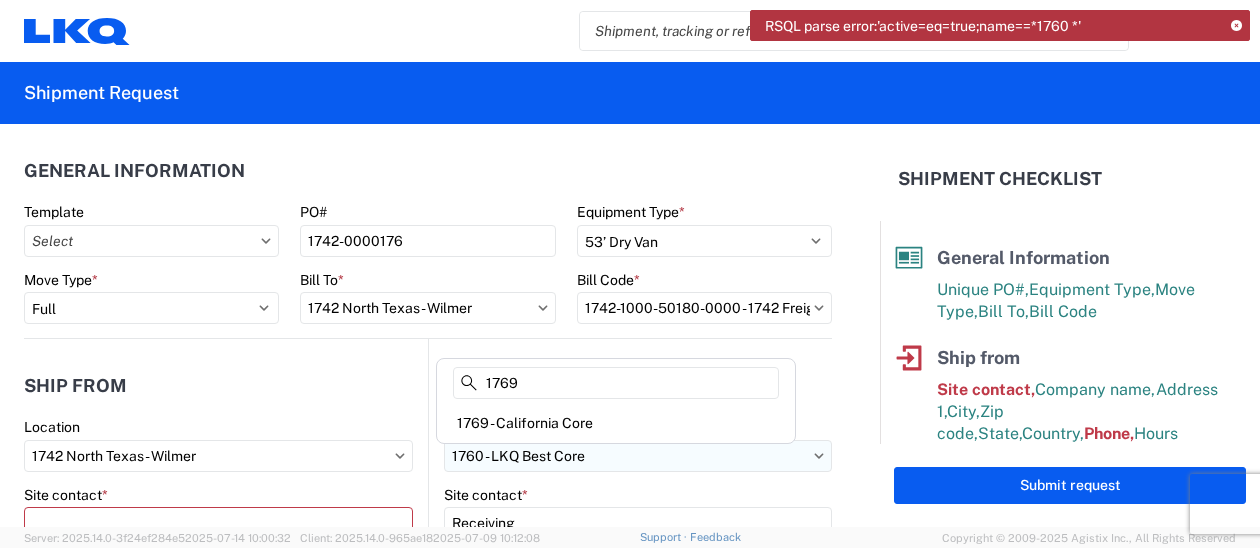 click on "1760 - LKQ Best Core" at bounding box center (638, 456) 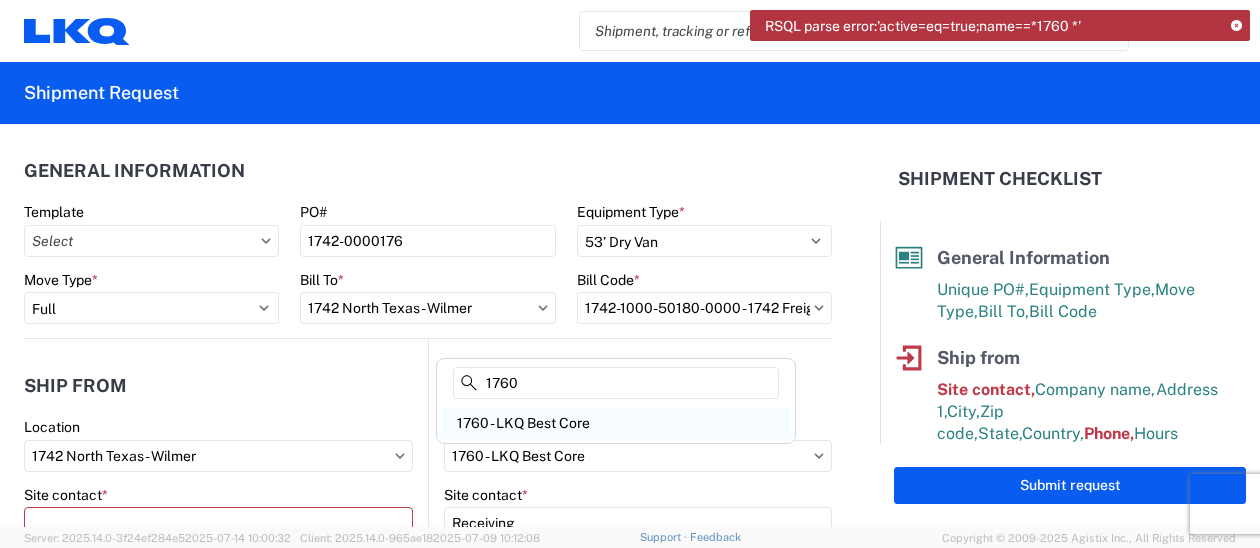 type on "1760" 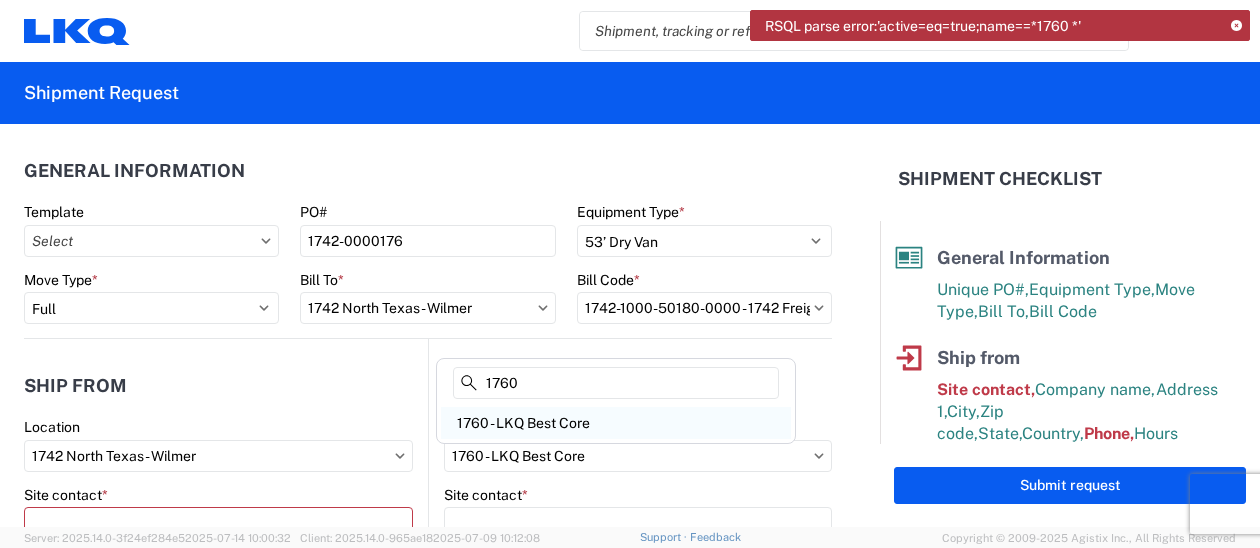 select on "US" 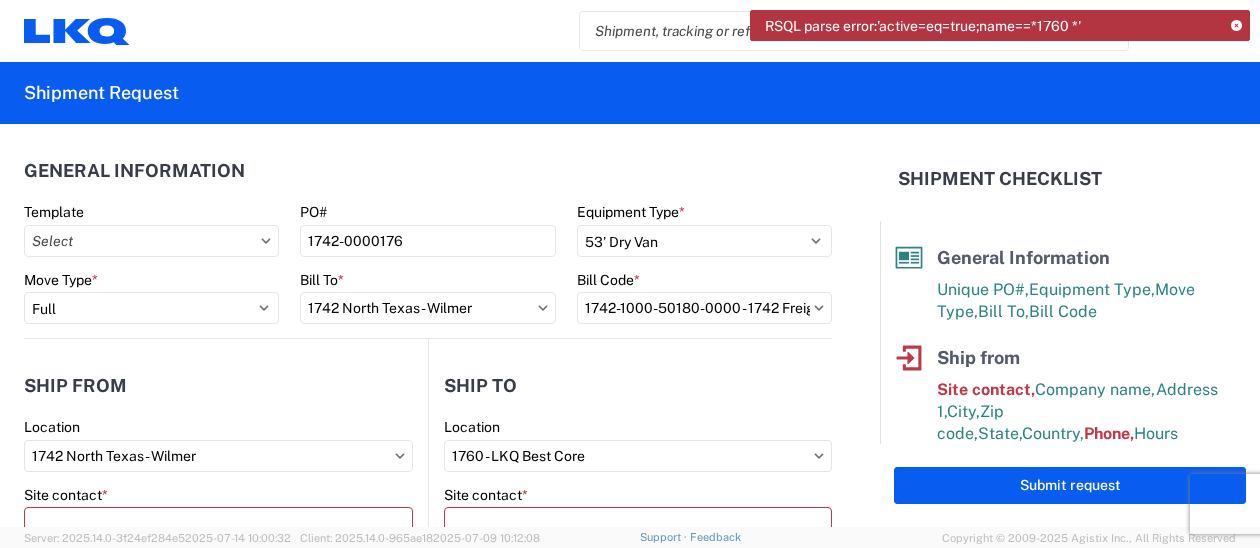 scroll, scrollTop: 100, scrollLeft: 0, axis: vertical 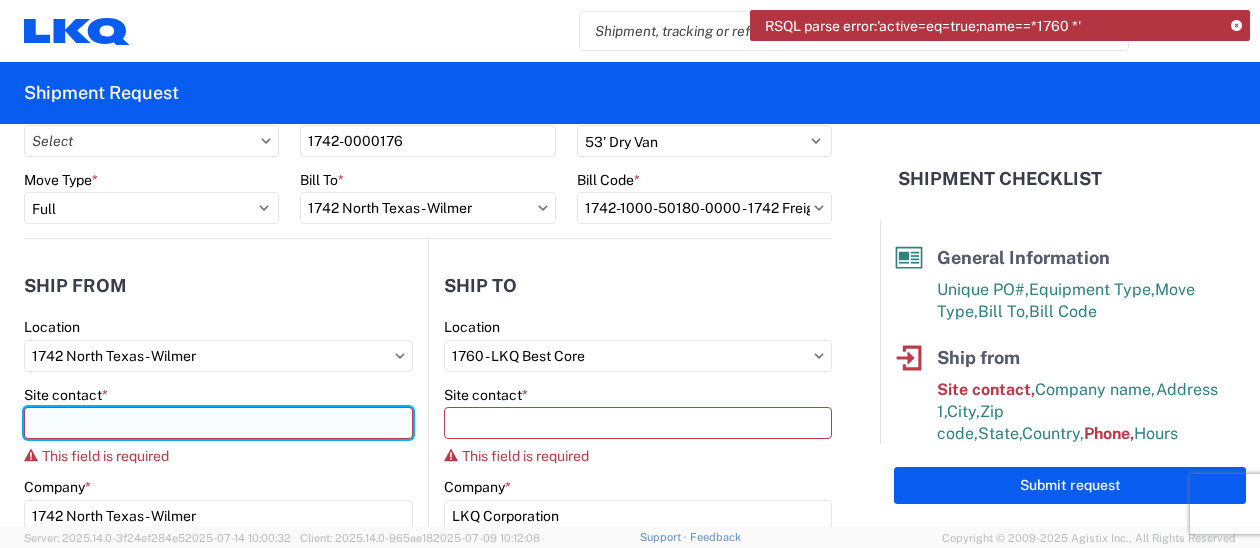 click on "Site contact  *" at bounding box center (218, 423) 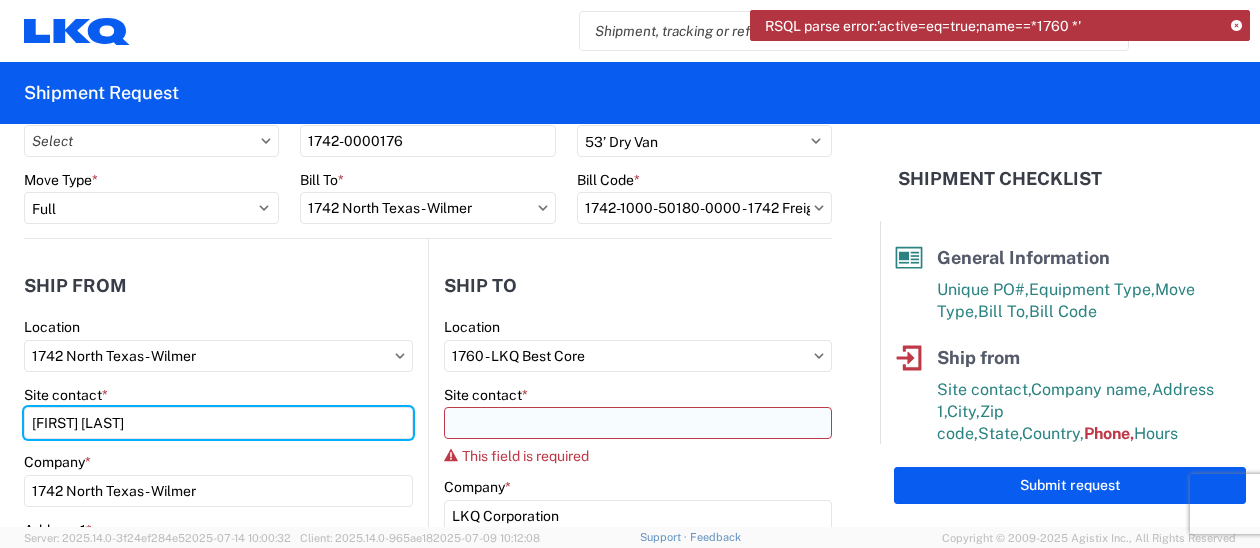 type on "[FIRST] [LAST]" 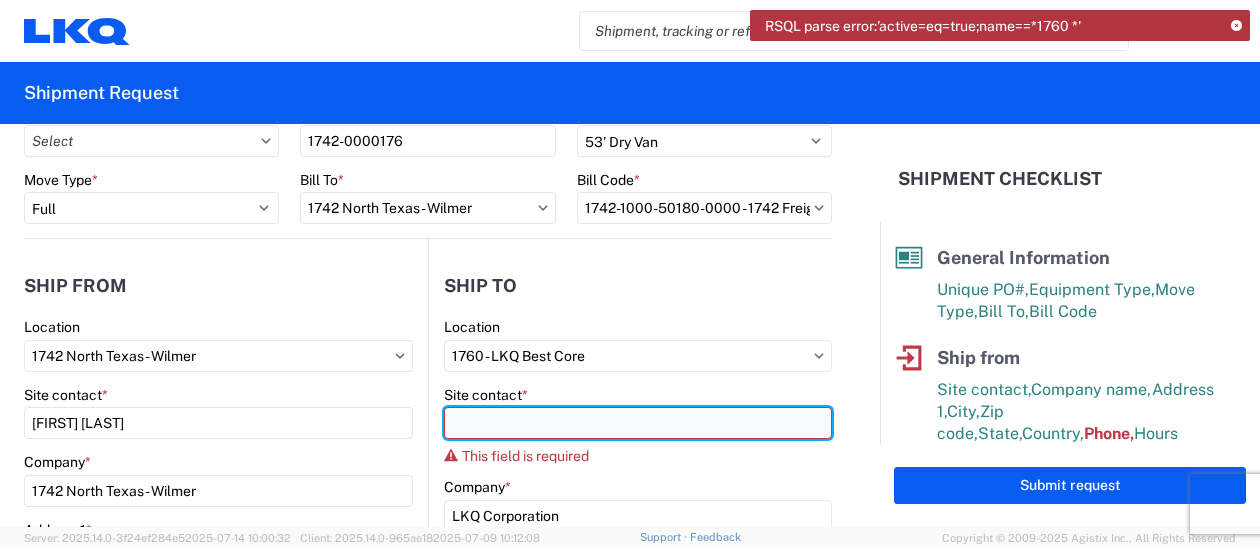 click on "Site contact  *" at bounding box center (638, 423) 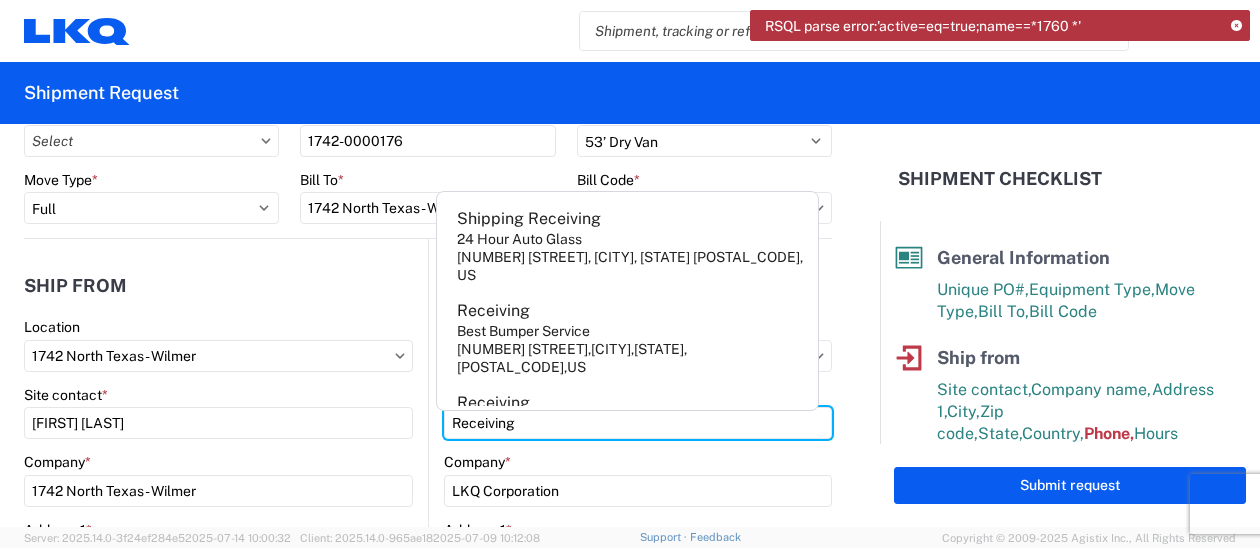 type on "Receiving" 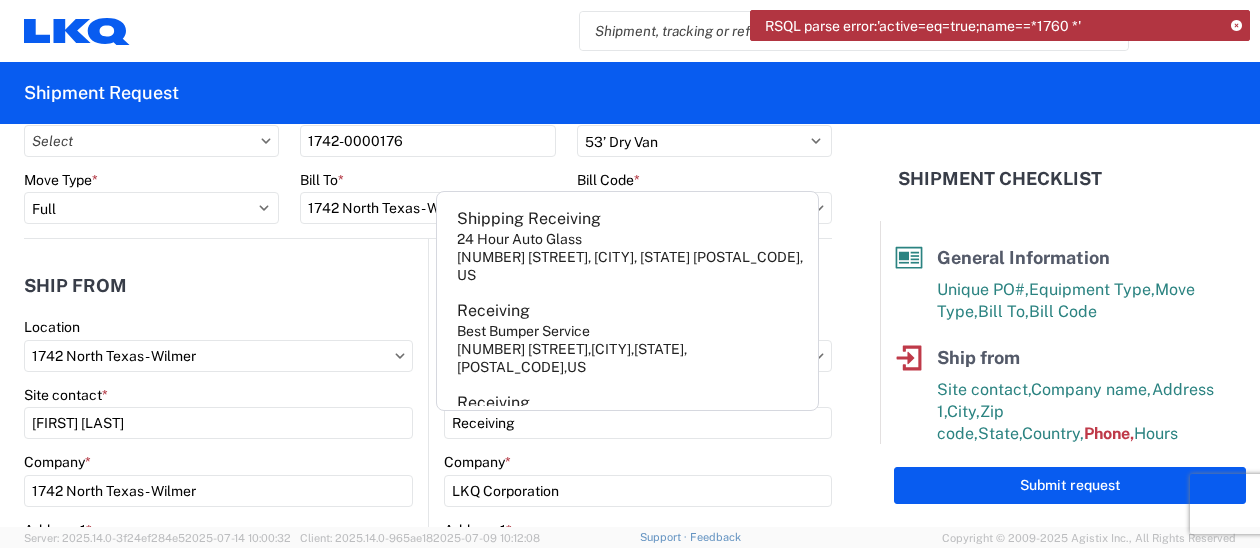 click on "Company  *" 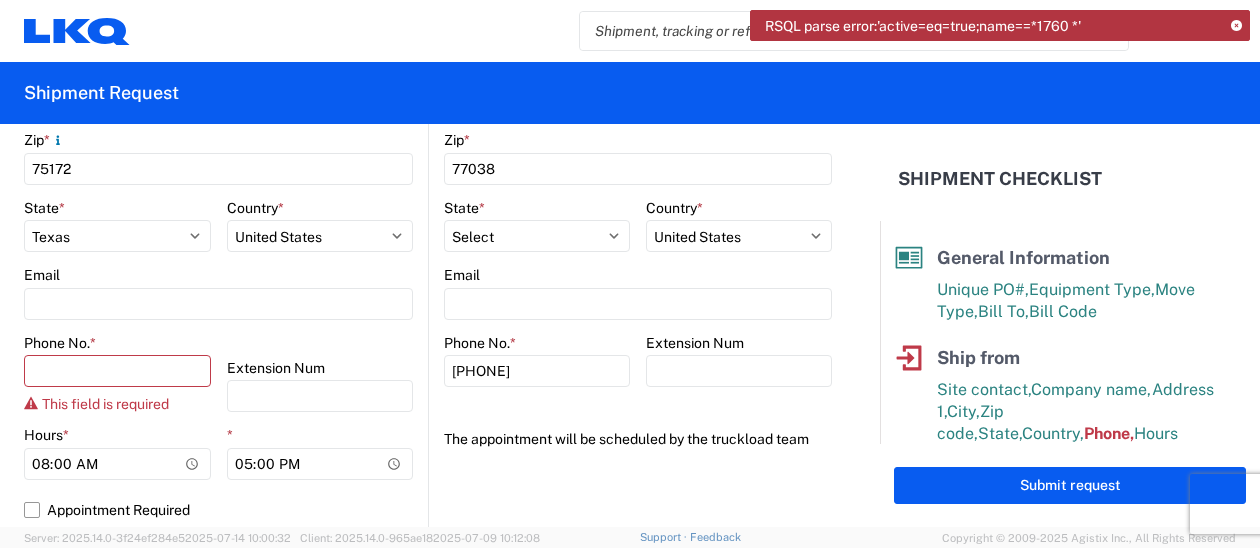 scroll, scrollTop: 700, scrollLeft: 0, axis: vertical 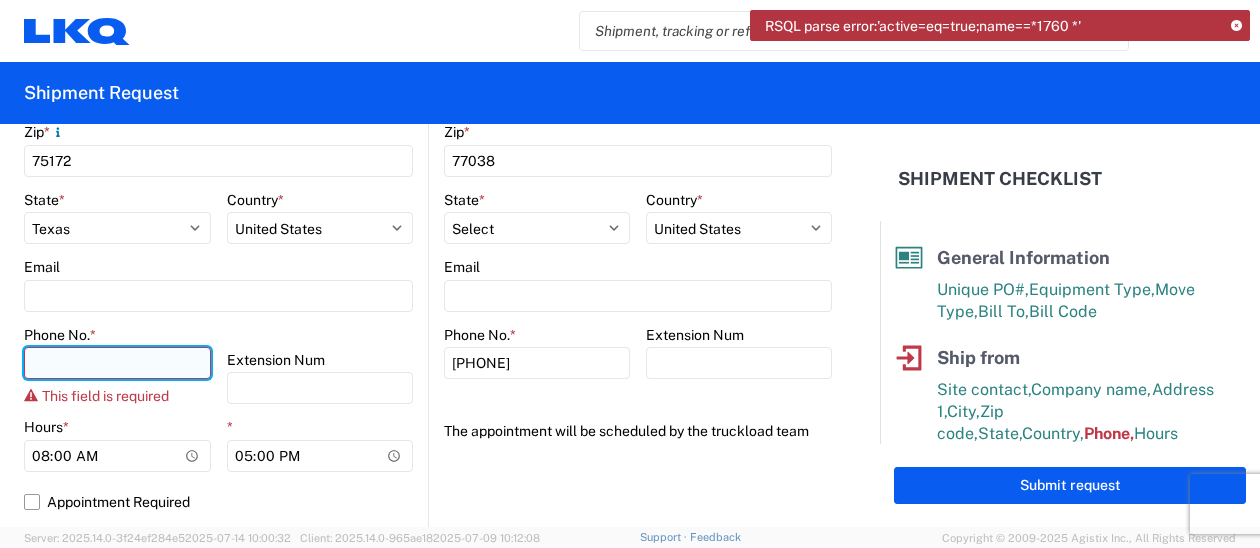 click on "Phone No.  *" at bounding box center (117, 363) 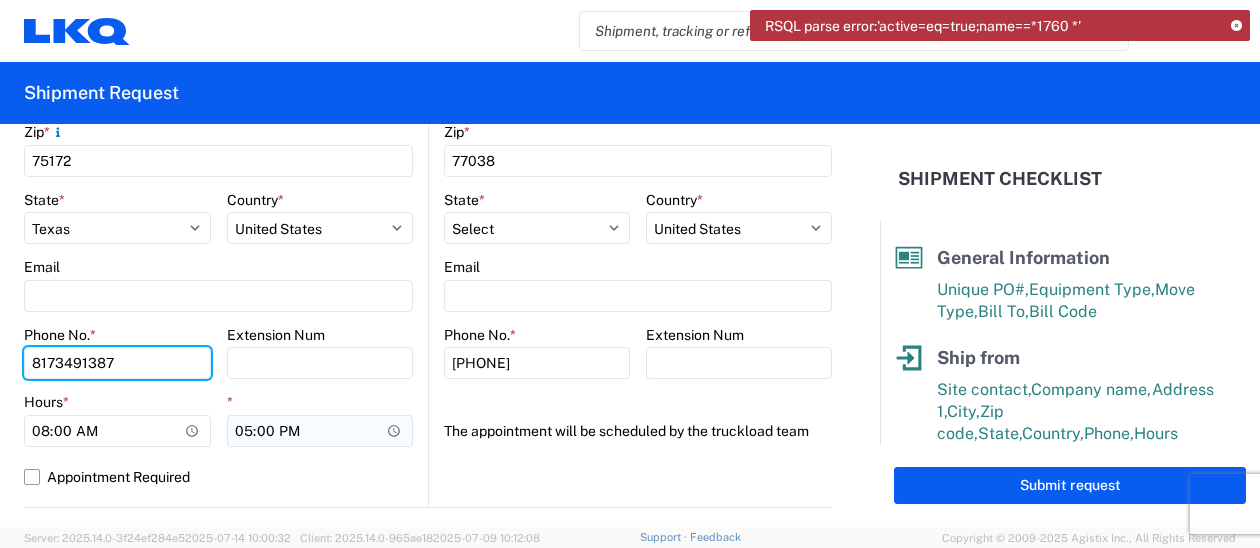 type on "8173491387" 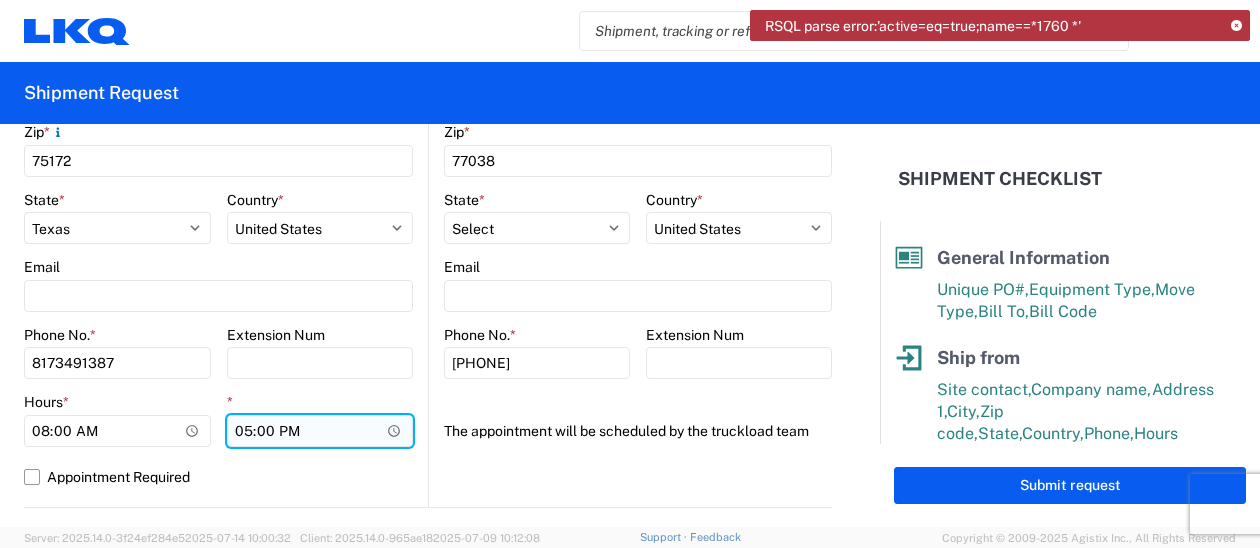 click on "17:00" at bounding box center (320, 431) 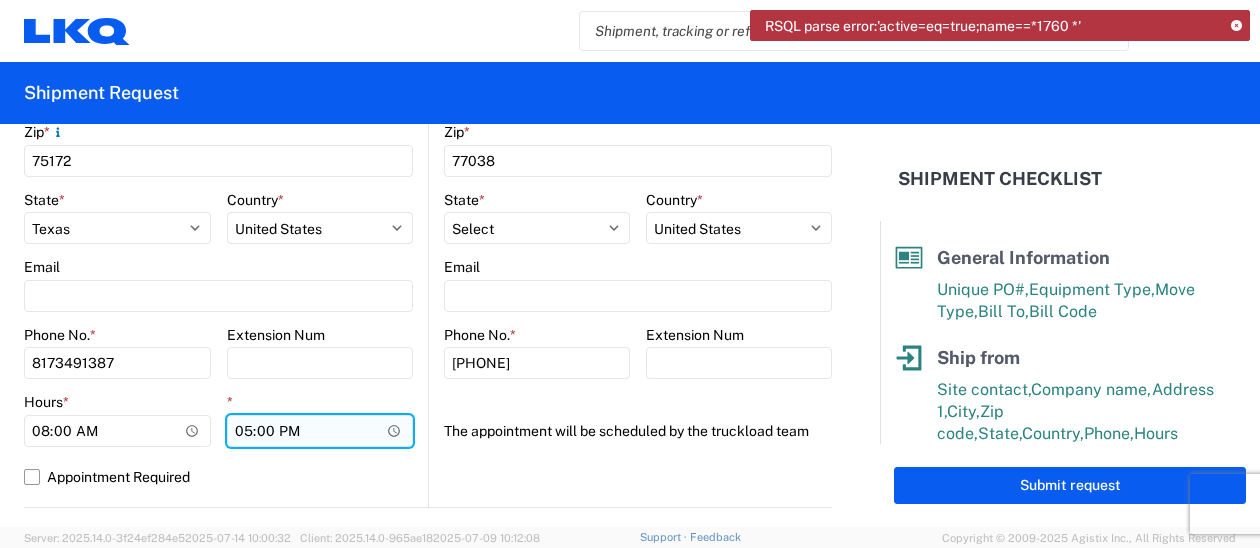 type on "15:00" 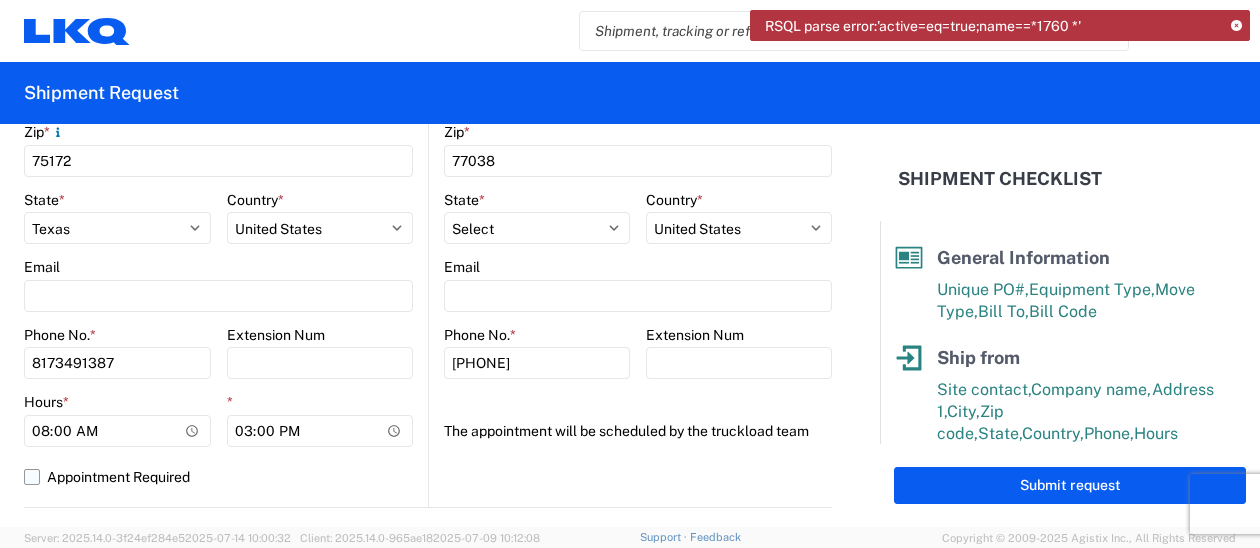 click on "Appointment Required" 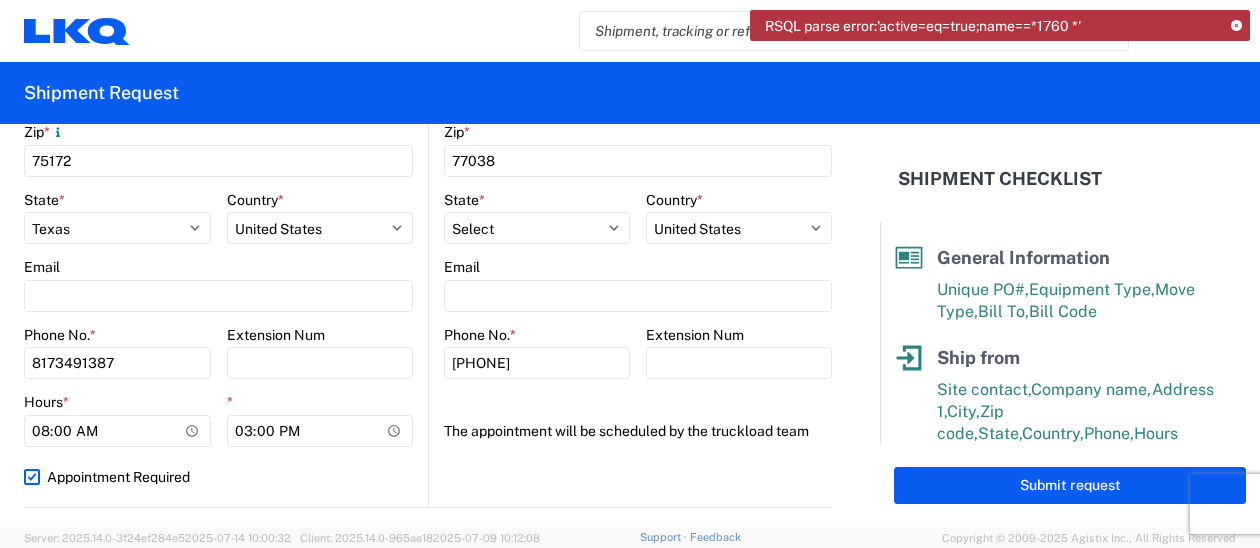 select on "TX" 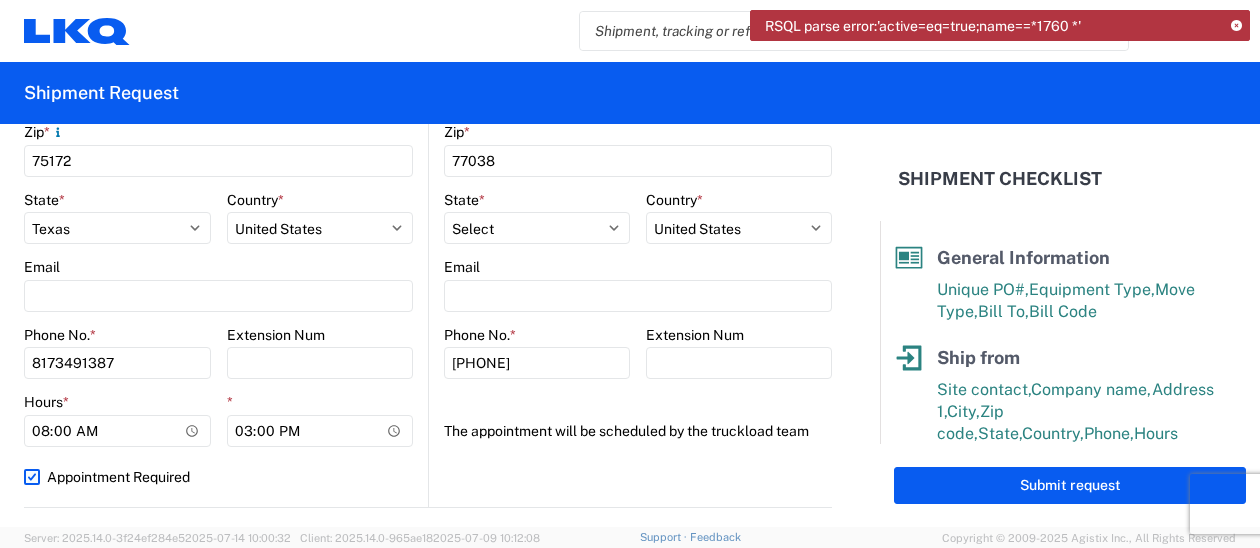 select on "US" 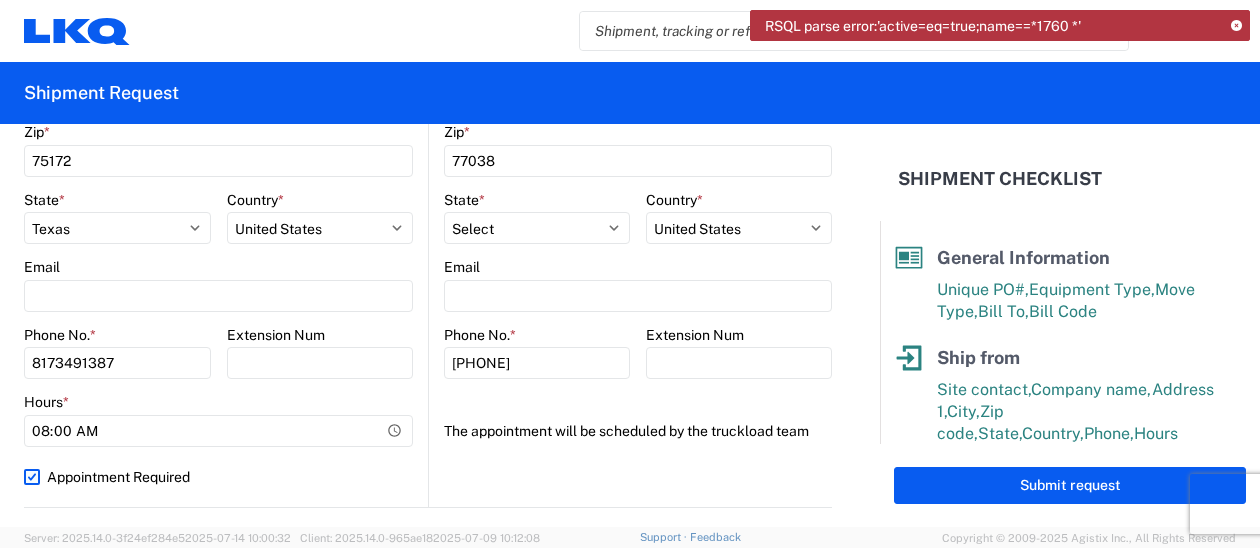 click on "Appointment Required" 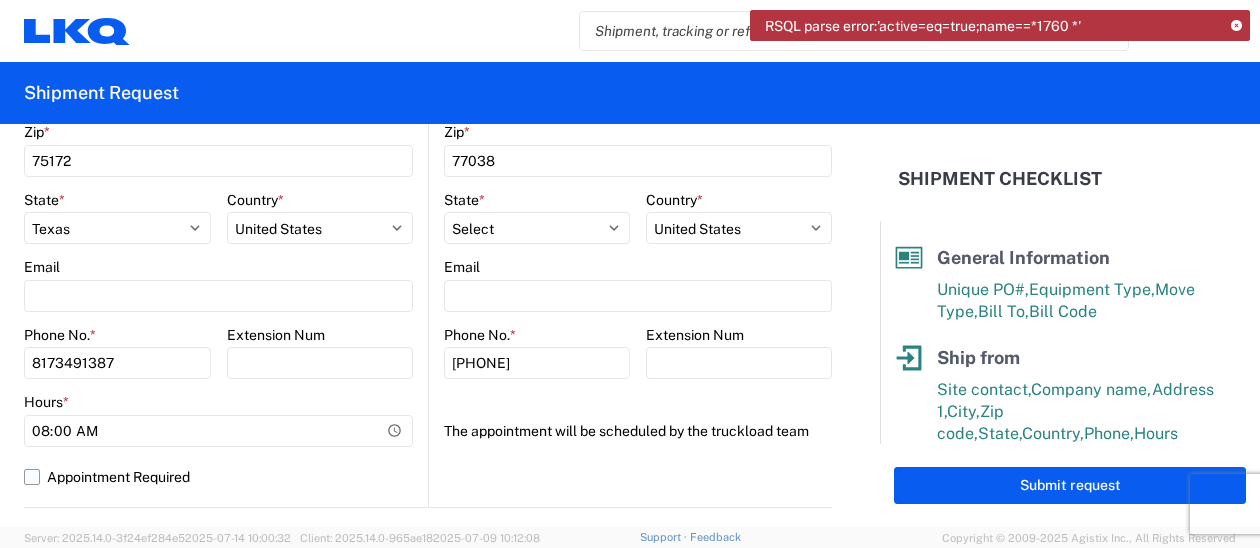 select on "US" 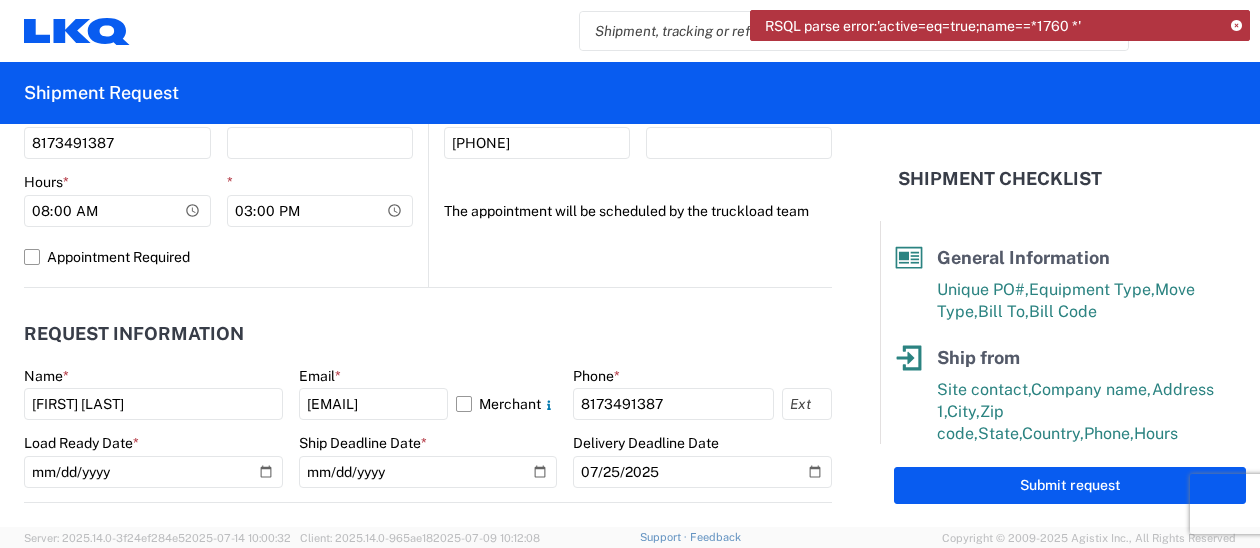 scroll, scrollTop: 1000, scrollLeft: 0, axis: vertical 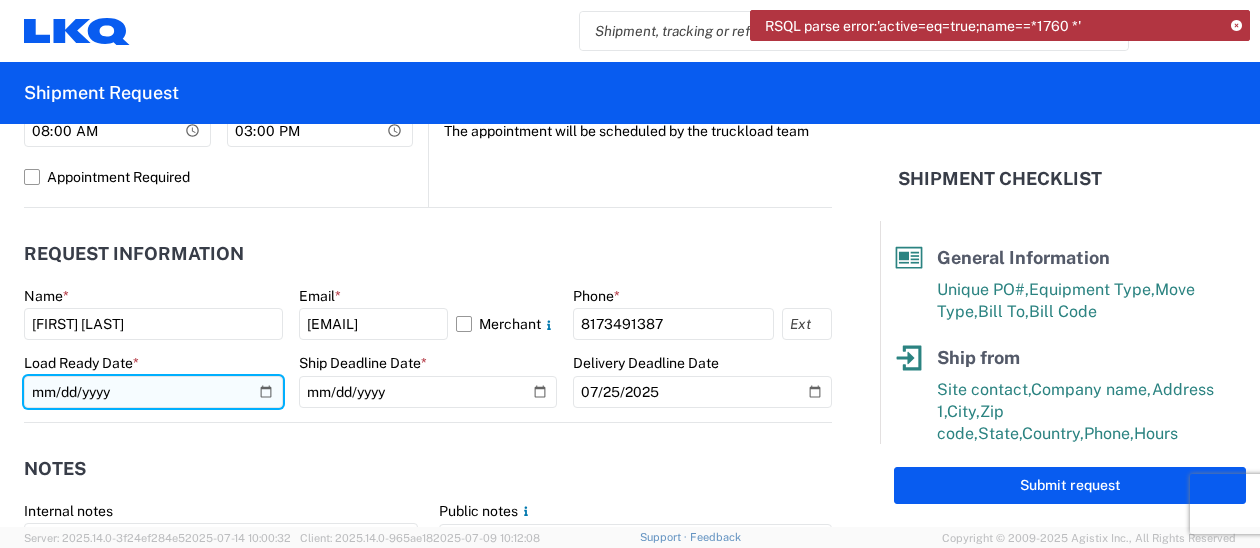 click on "[DATE]" 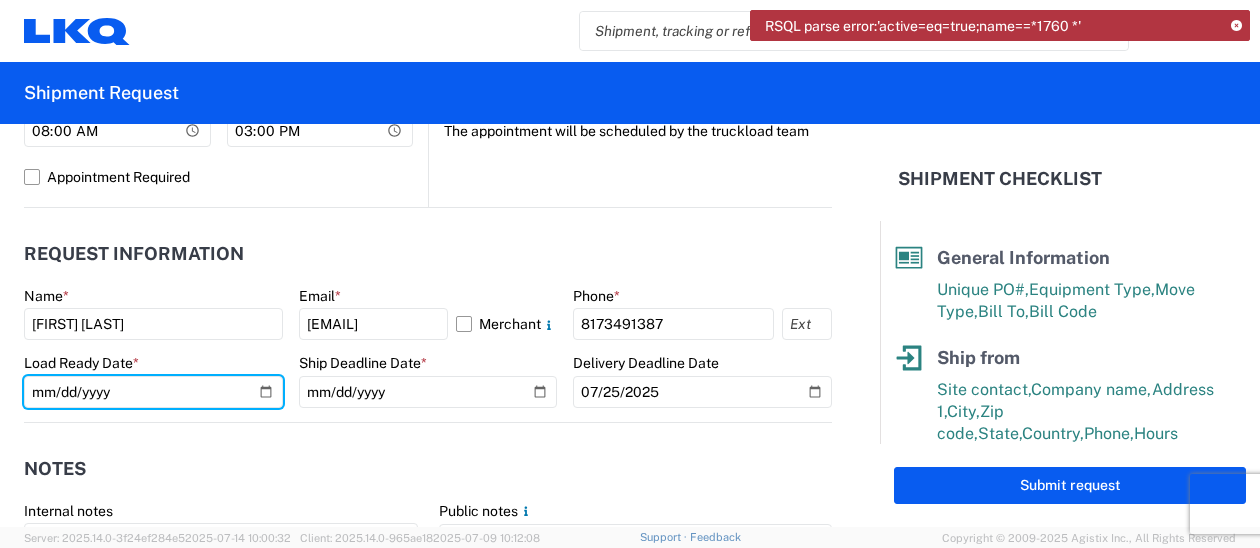 type on "[DATE]" 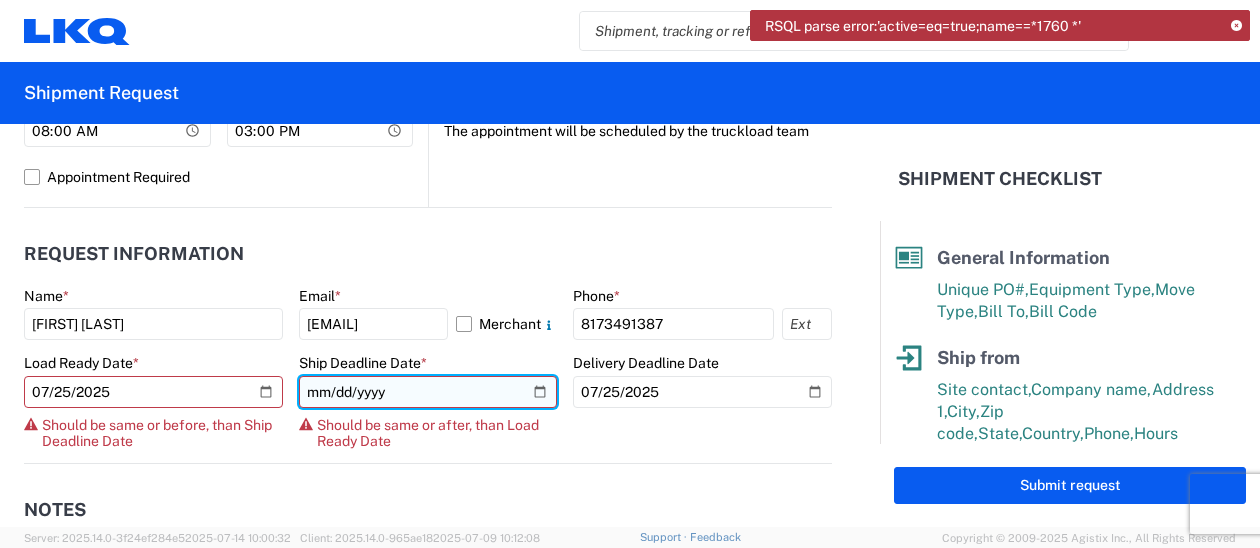 click on "[DATE]" 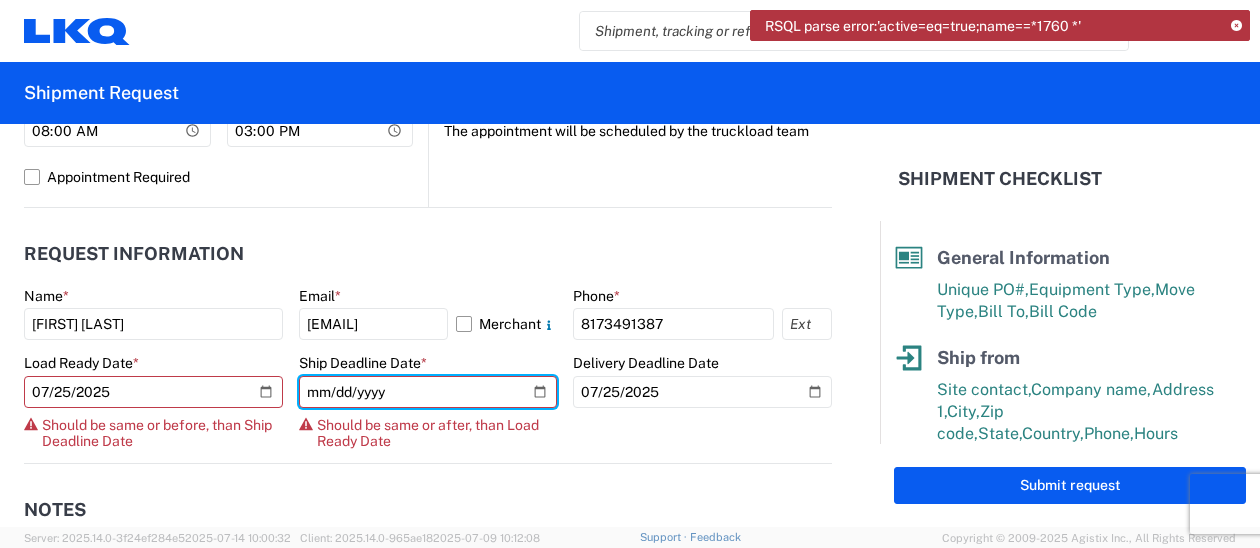 type on "[DATE]" 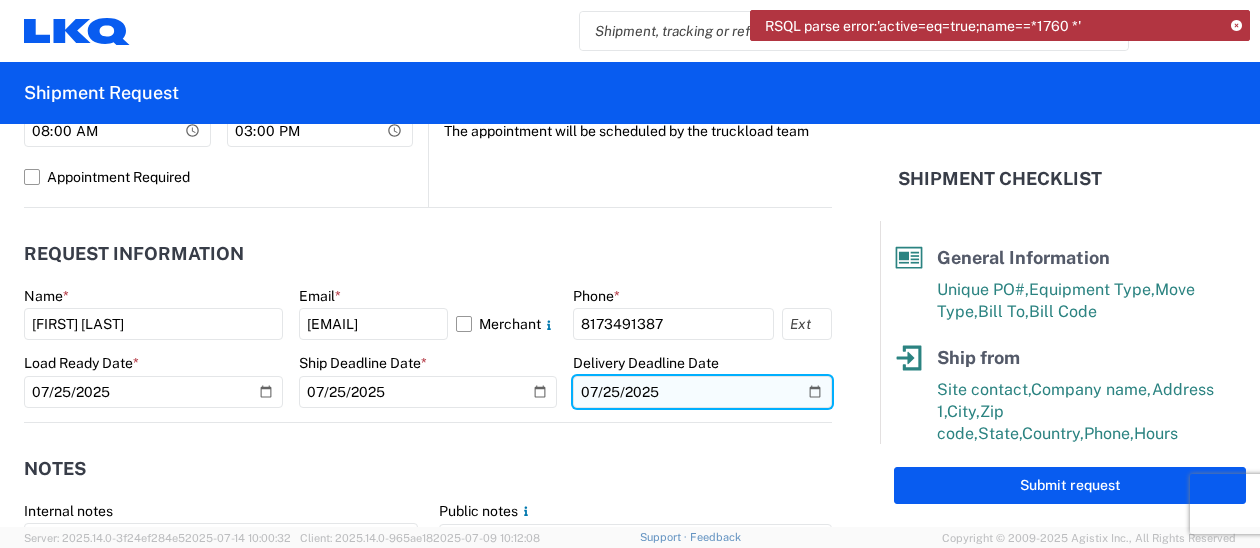 click on "[DATE]" 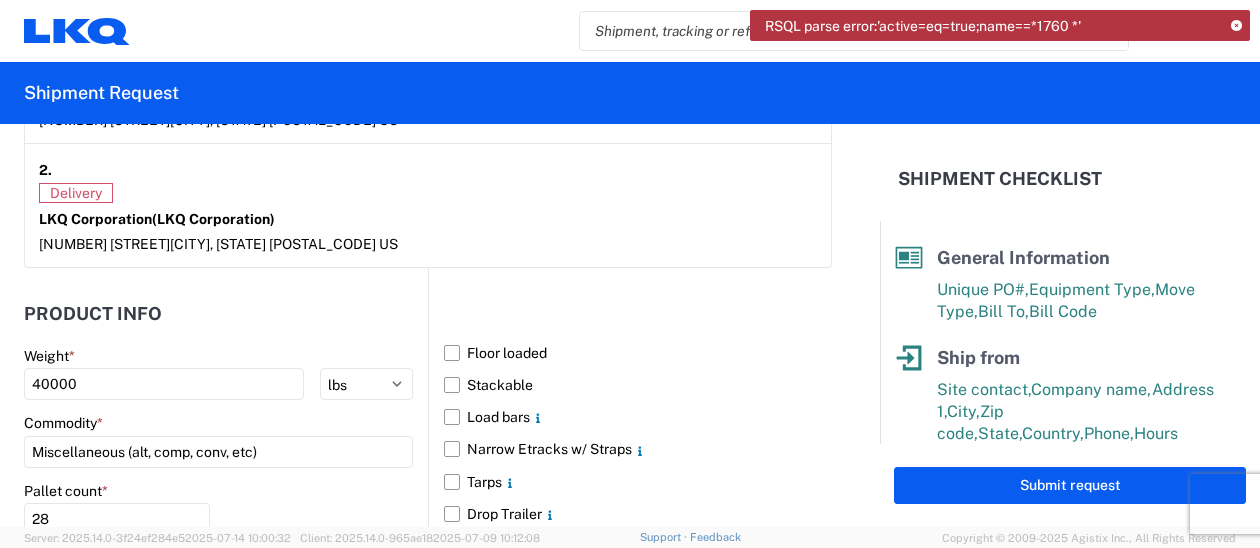 scroll, scrollTop: 1800, scrollLeft: 0, axis: vertical 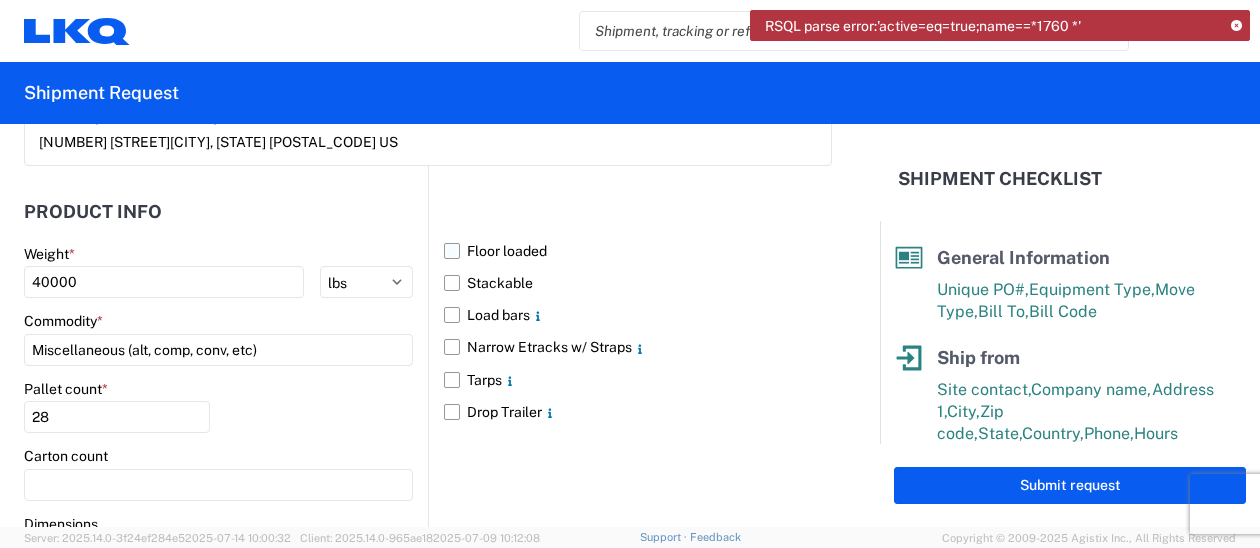 click on "Floor loaded" 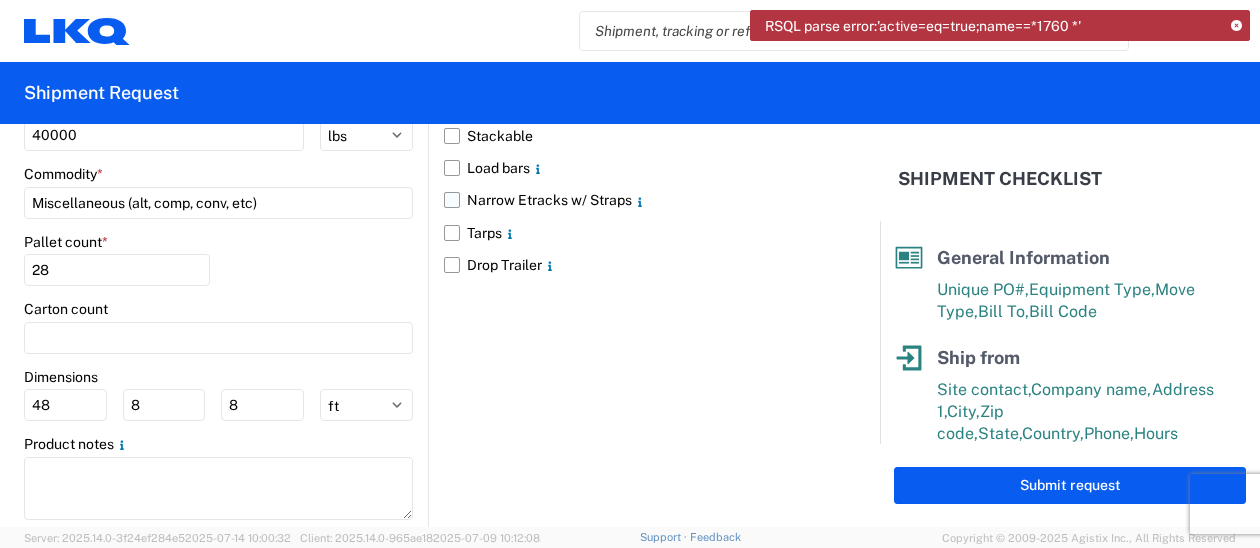 scroll, scrollTop: 1989, scrollLeft: 0, axis: vertical 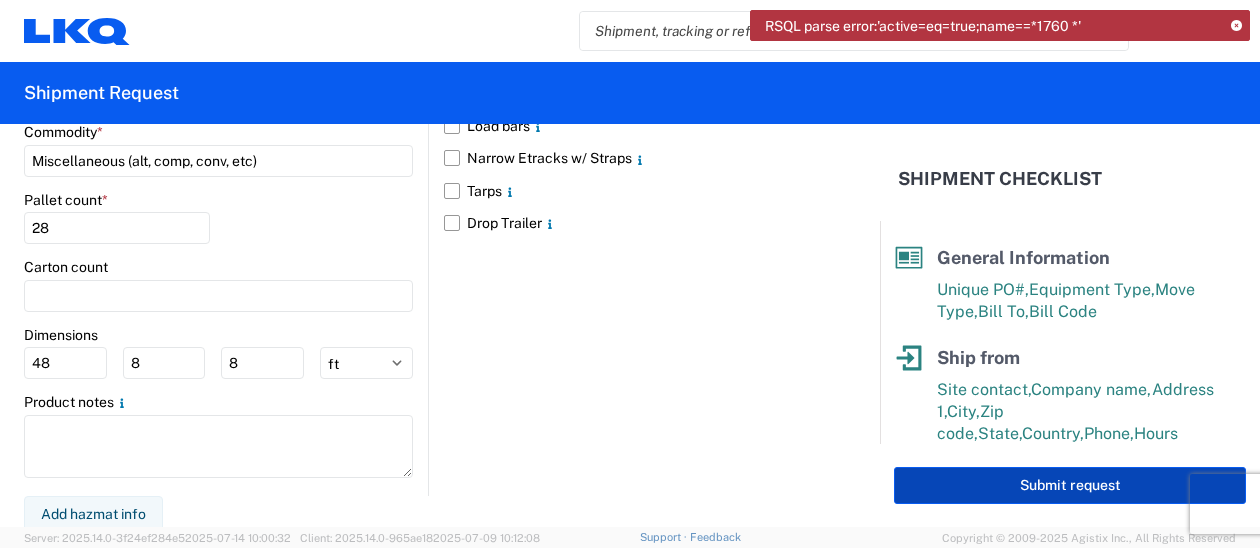 click on "Submit request" 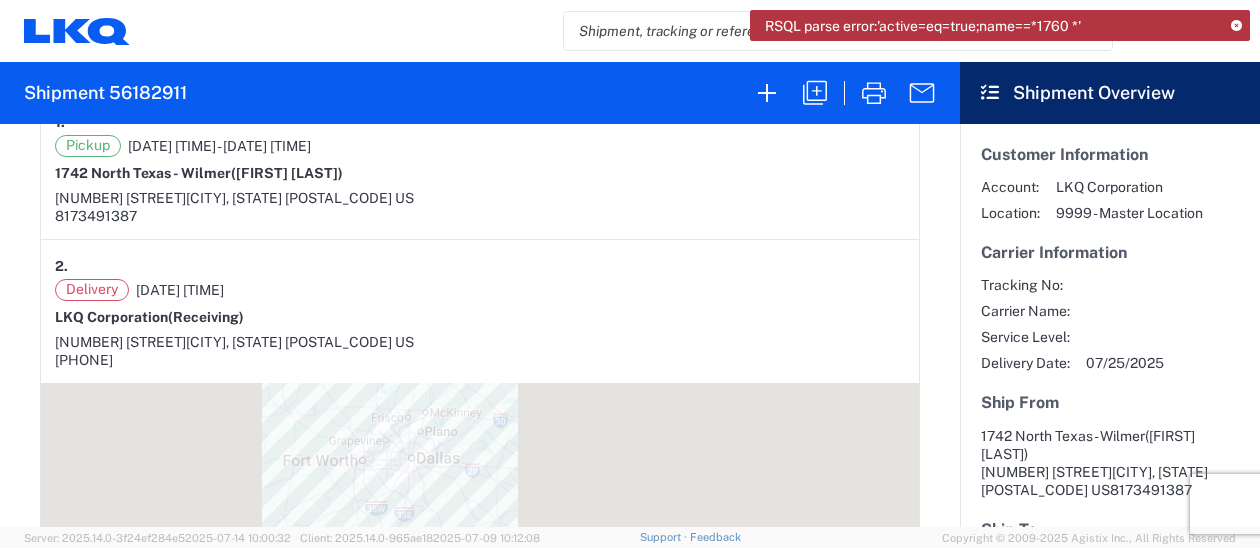 scroll, scrollTop: 300, scrollLeft: 0, axis: vertical 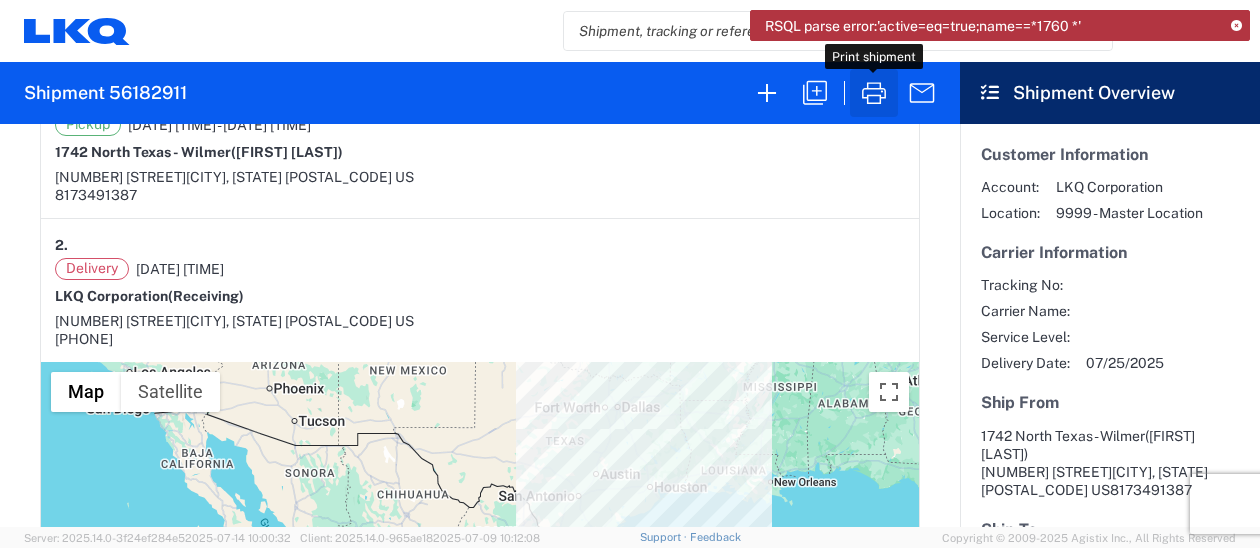 click 